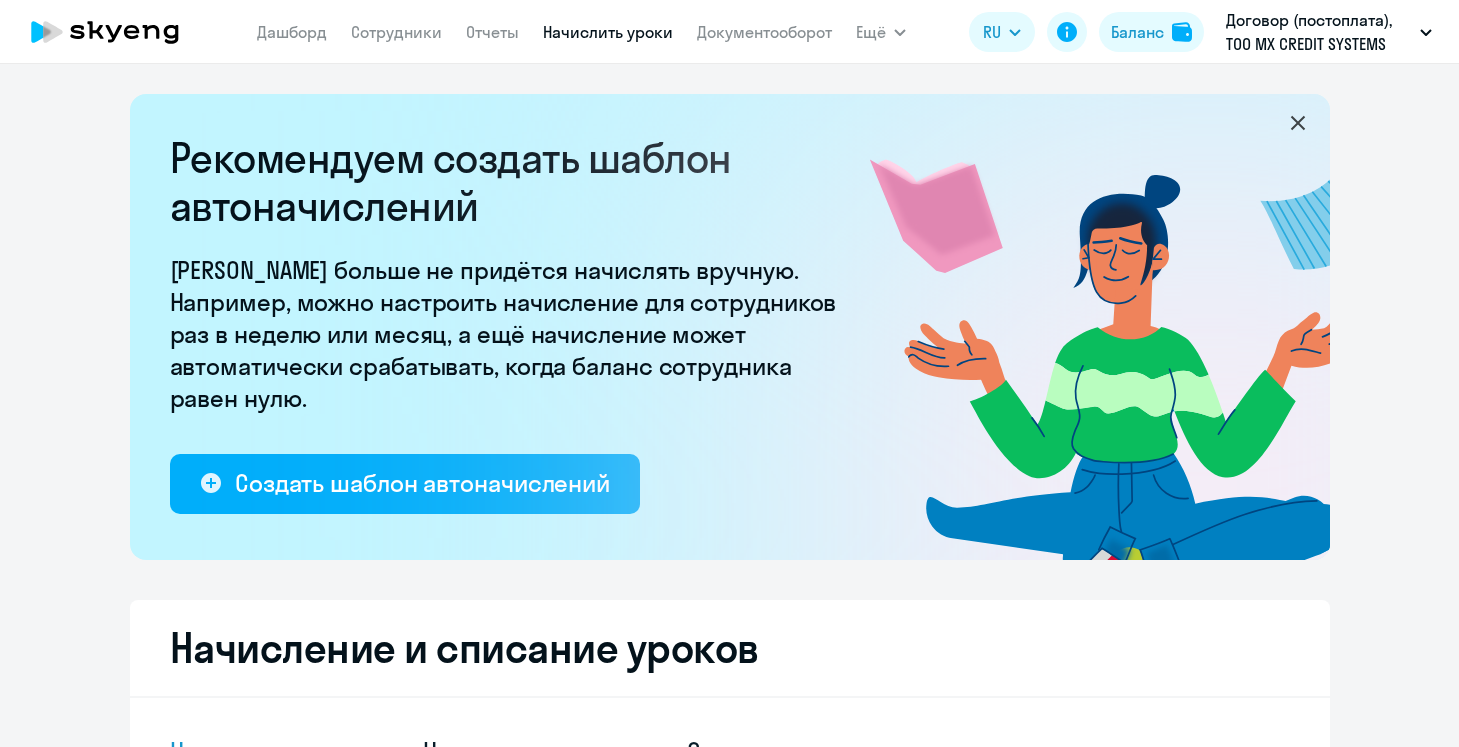 select on "10" 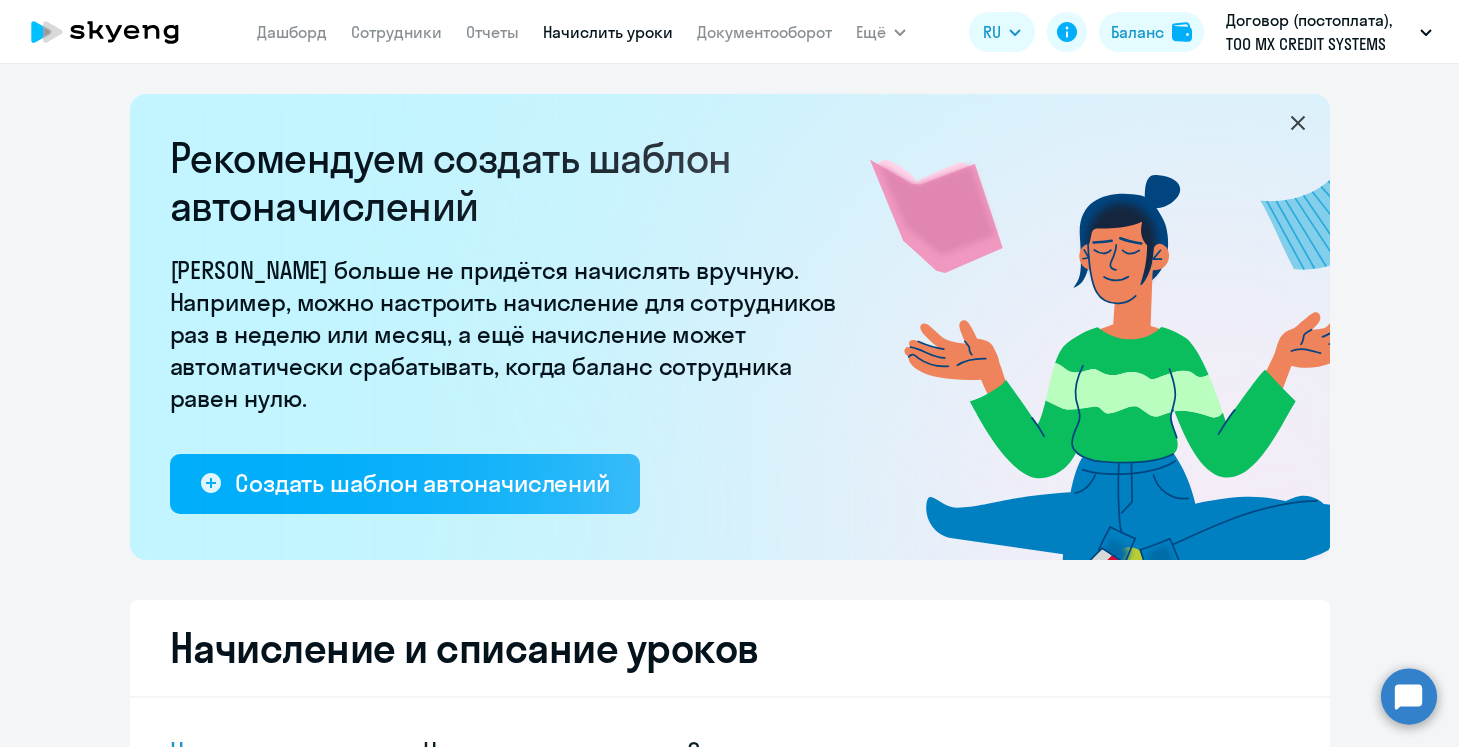 scroll, scrollTop: 0, scrollLeft: 0, axis: both 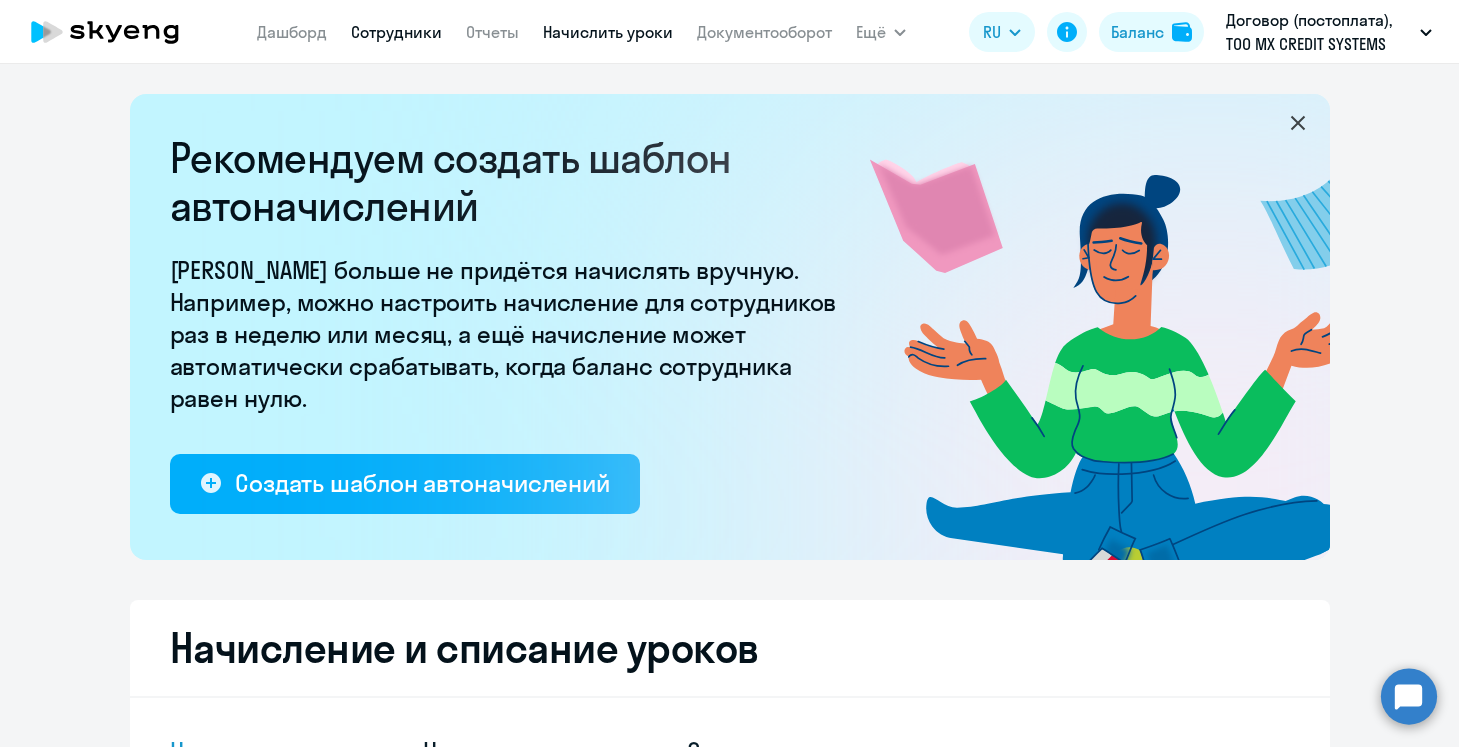 click on "Сотрудники" at bounding box center (396, 32) 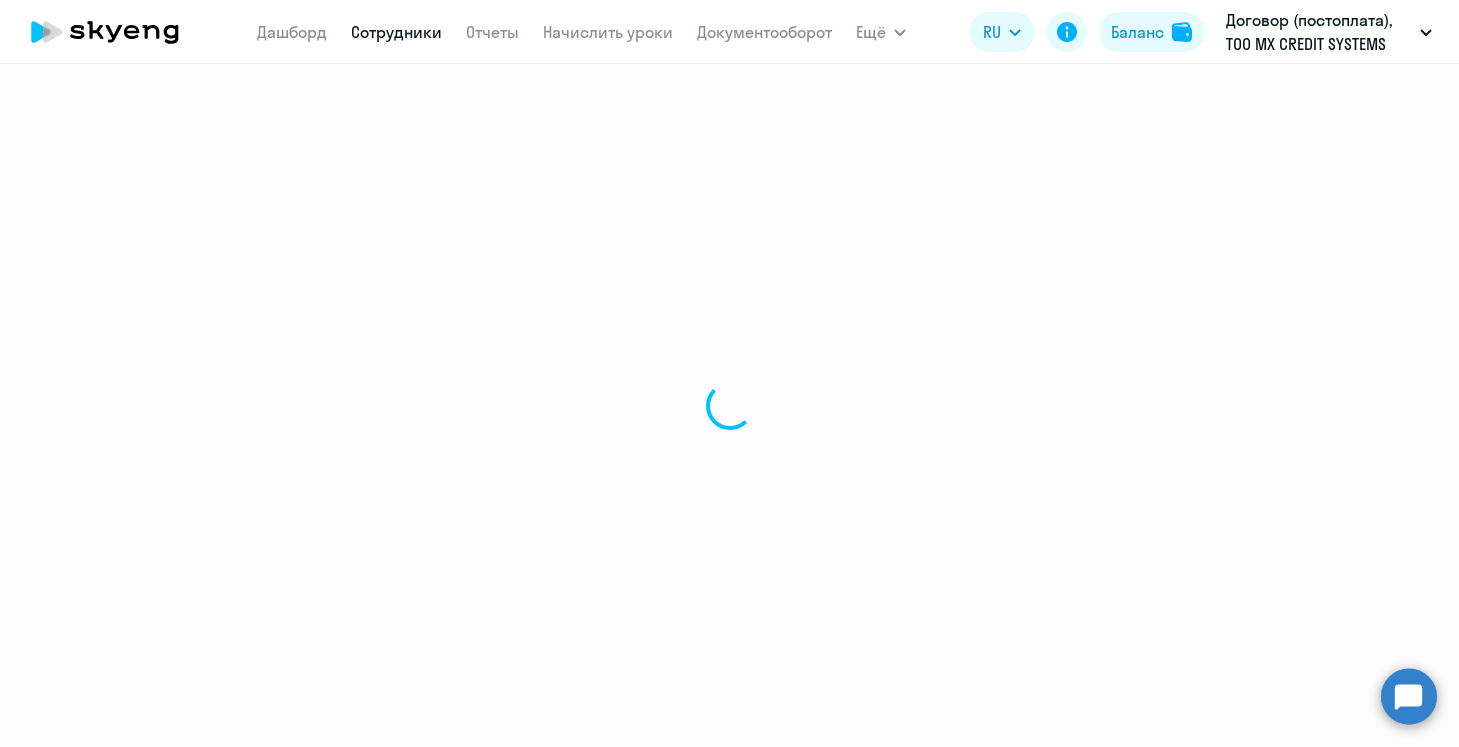select on "30" 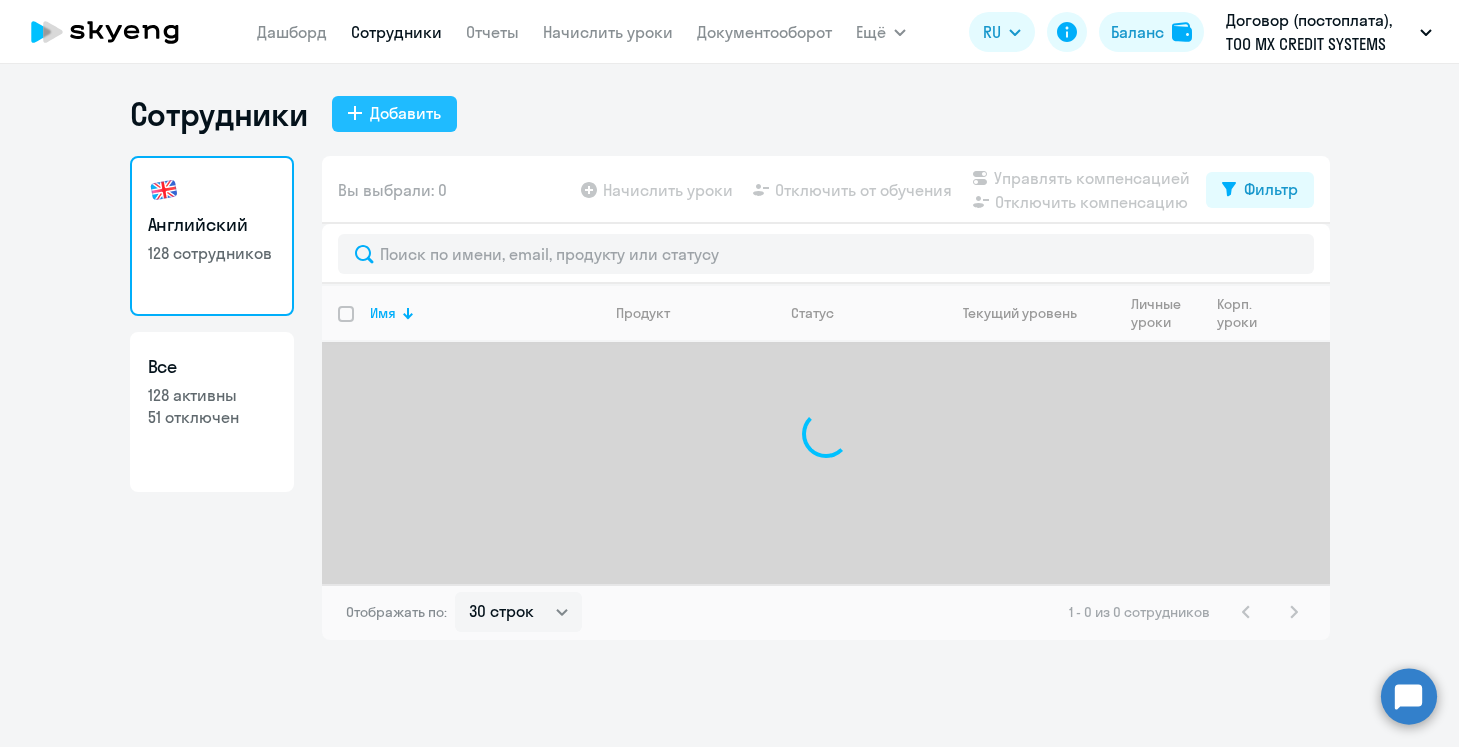 click on "Добавить" 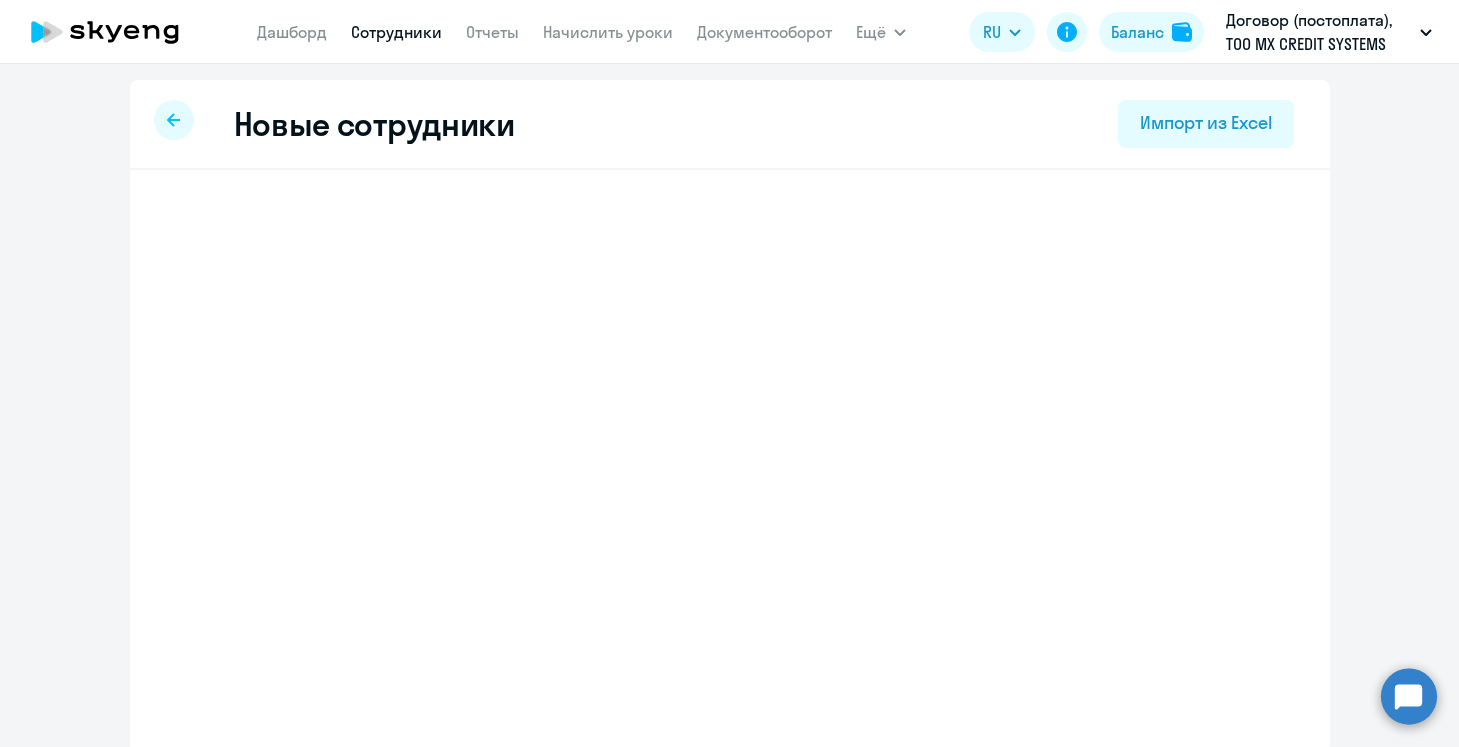 select on "english_adult_not_native_speaker" 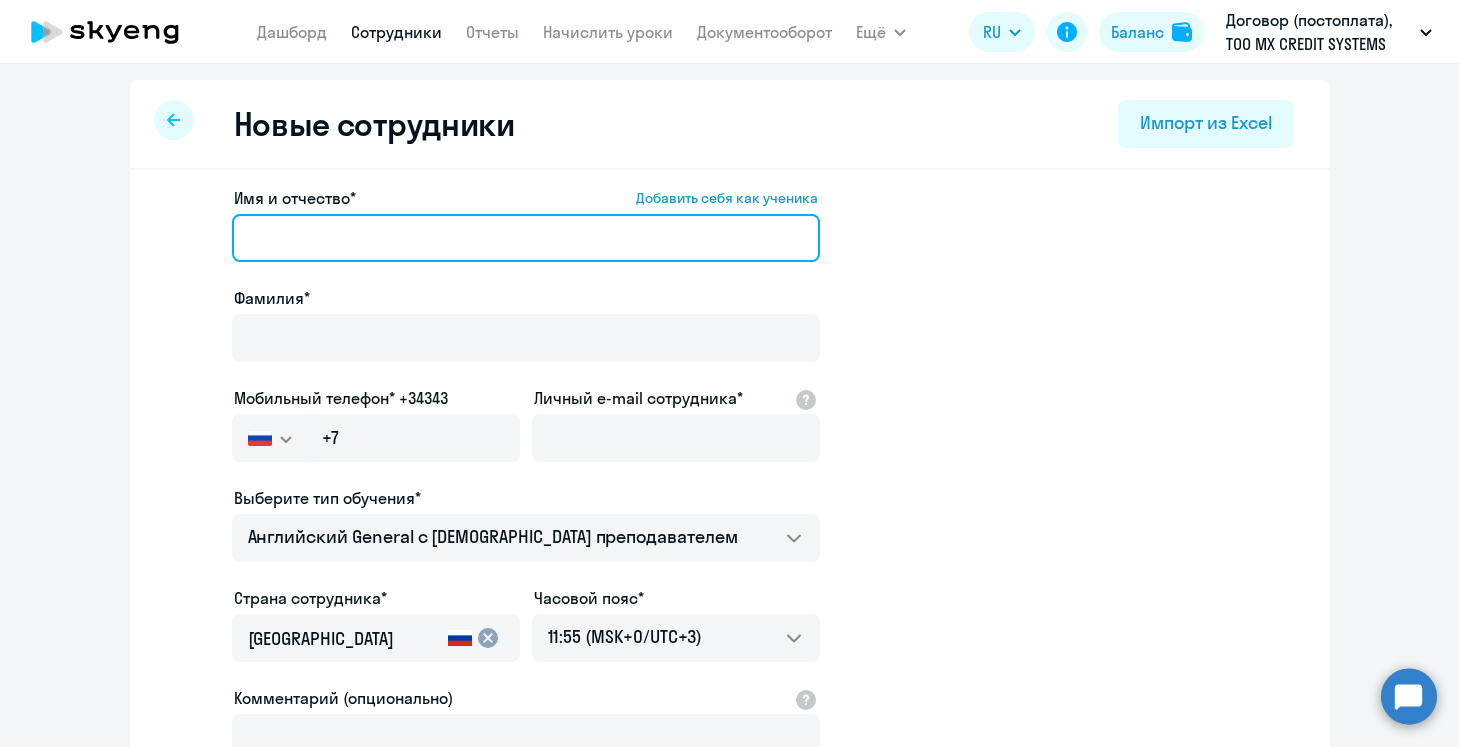 click on "Имя и отчество*  Добавить себя как ученика" at bounding box center (526, 238) 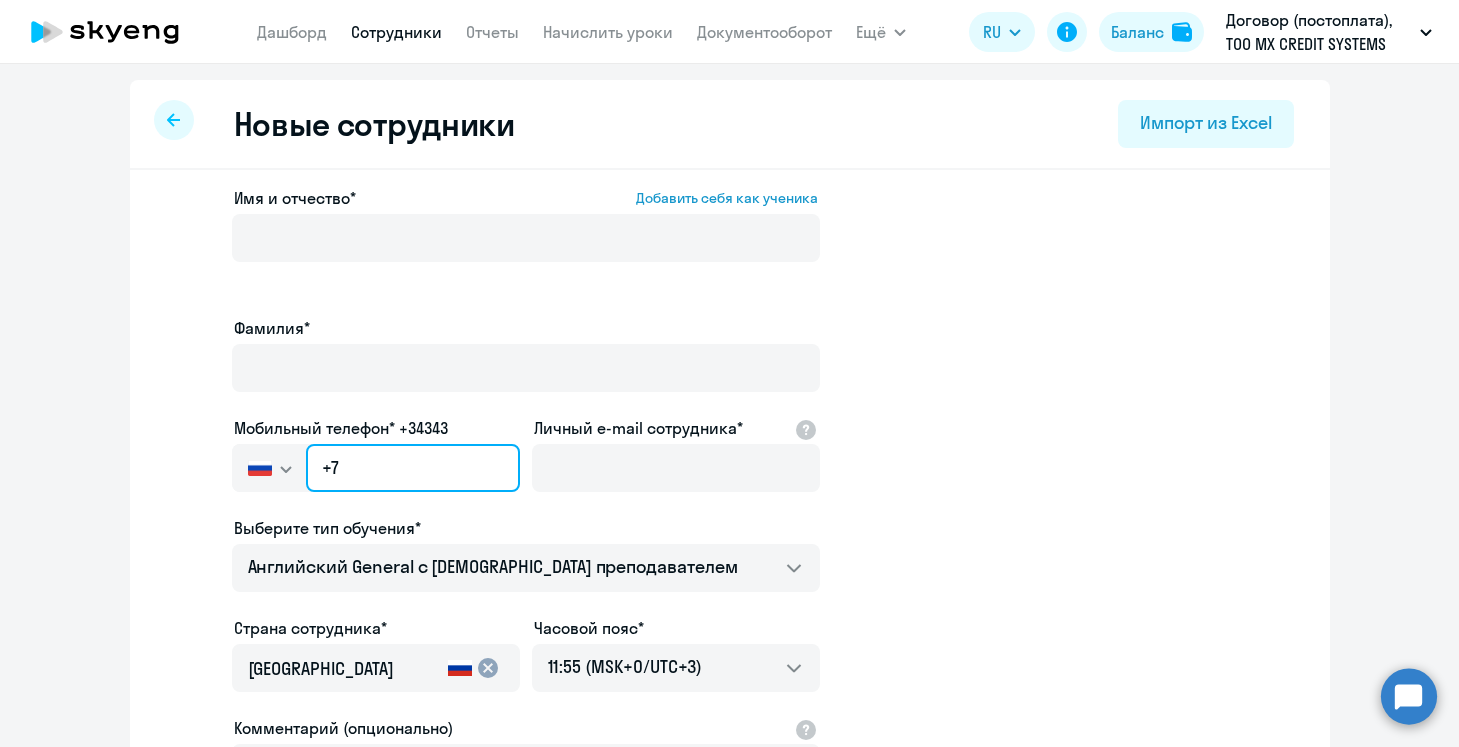 click on "+7" 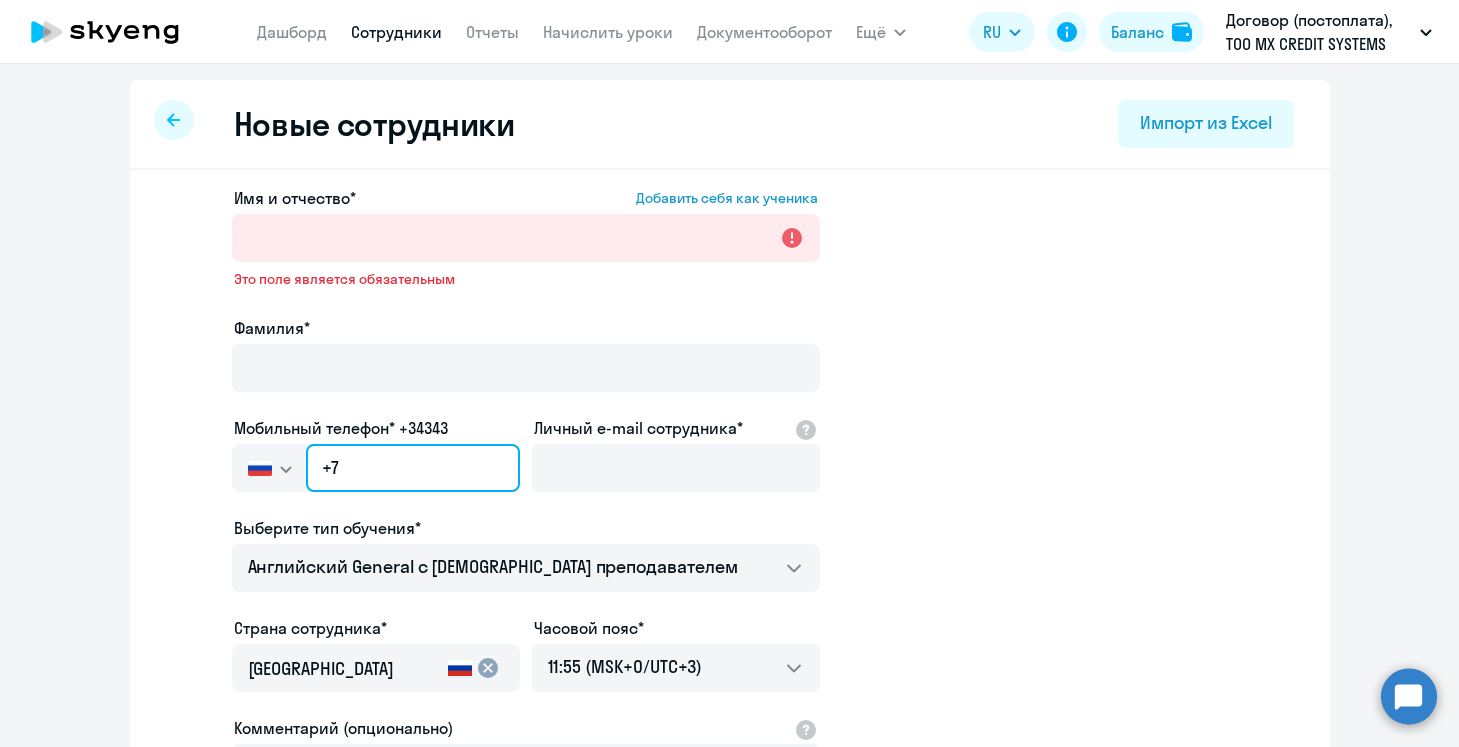 paste on "[PHONE_NUMBER]" 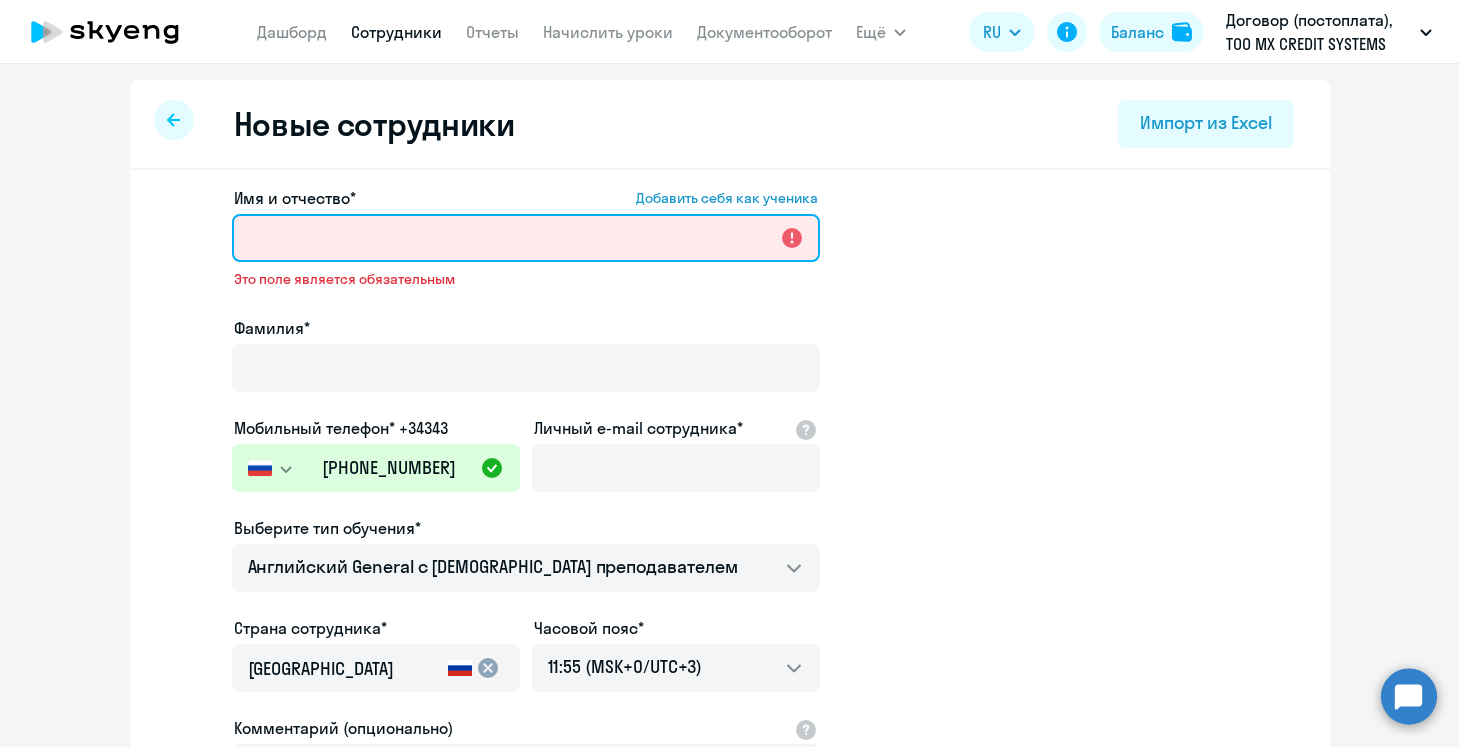 click on "Имя и отчество*  Добавить себя как ученика" at bounding box center (526, 238) 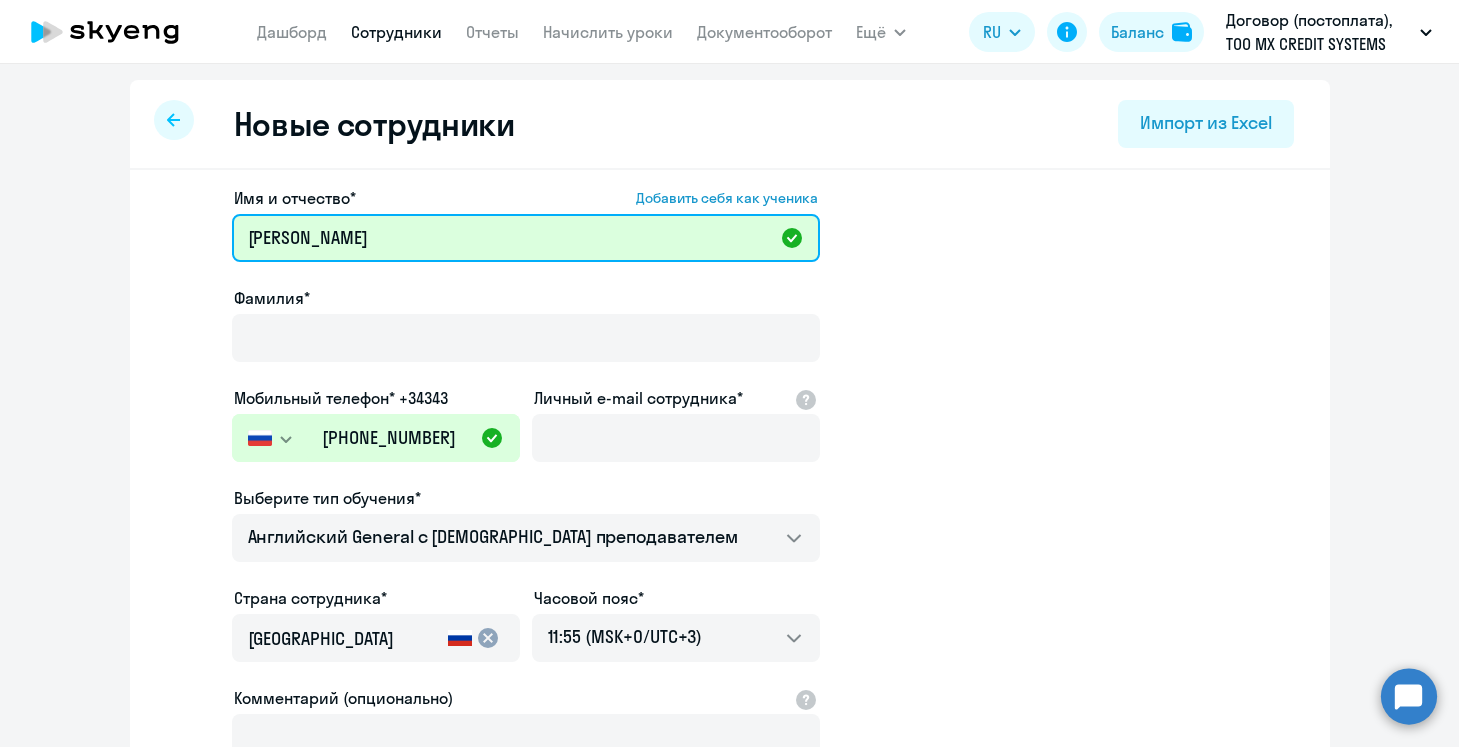click on "[PERSON_NAME]" at bounding box center (526, 238) 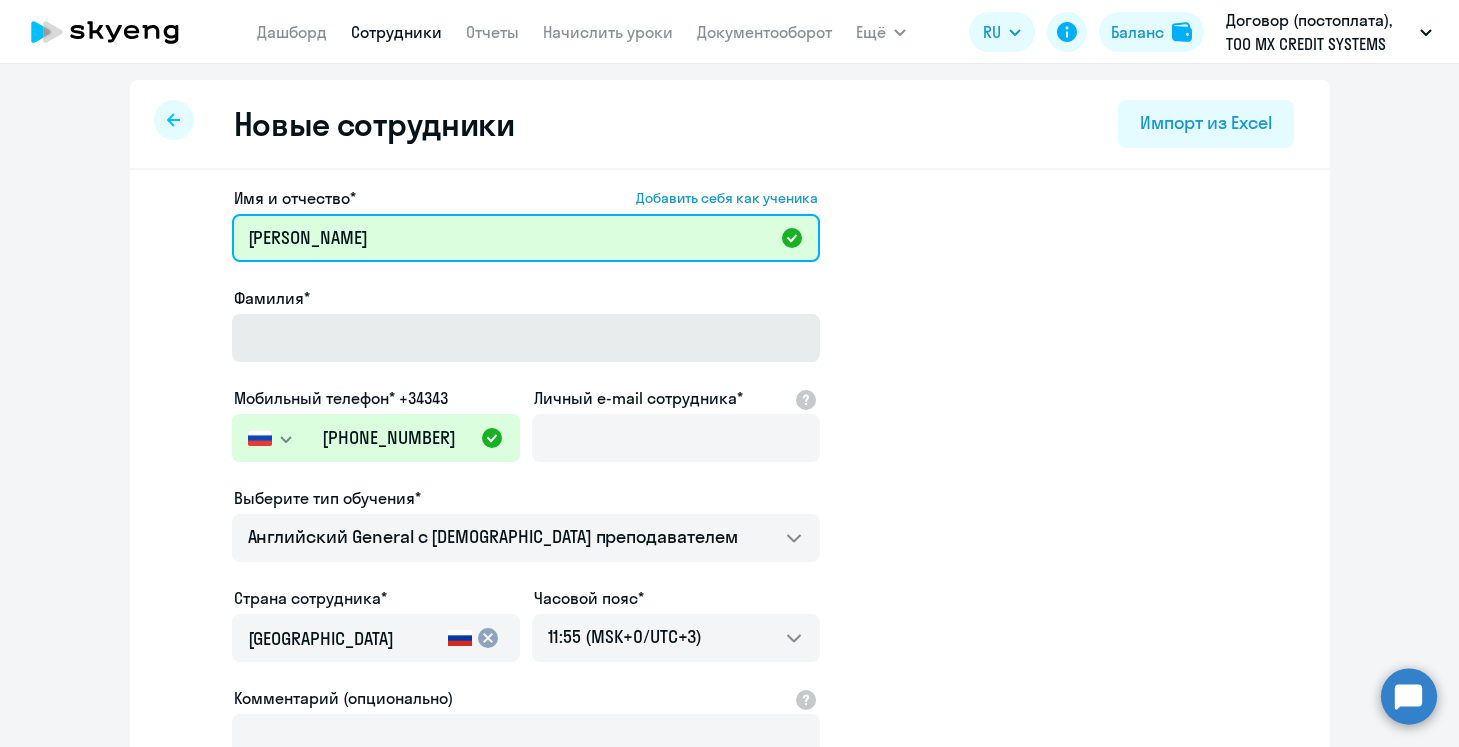 type on "[PERSON_NAME]" 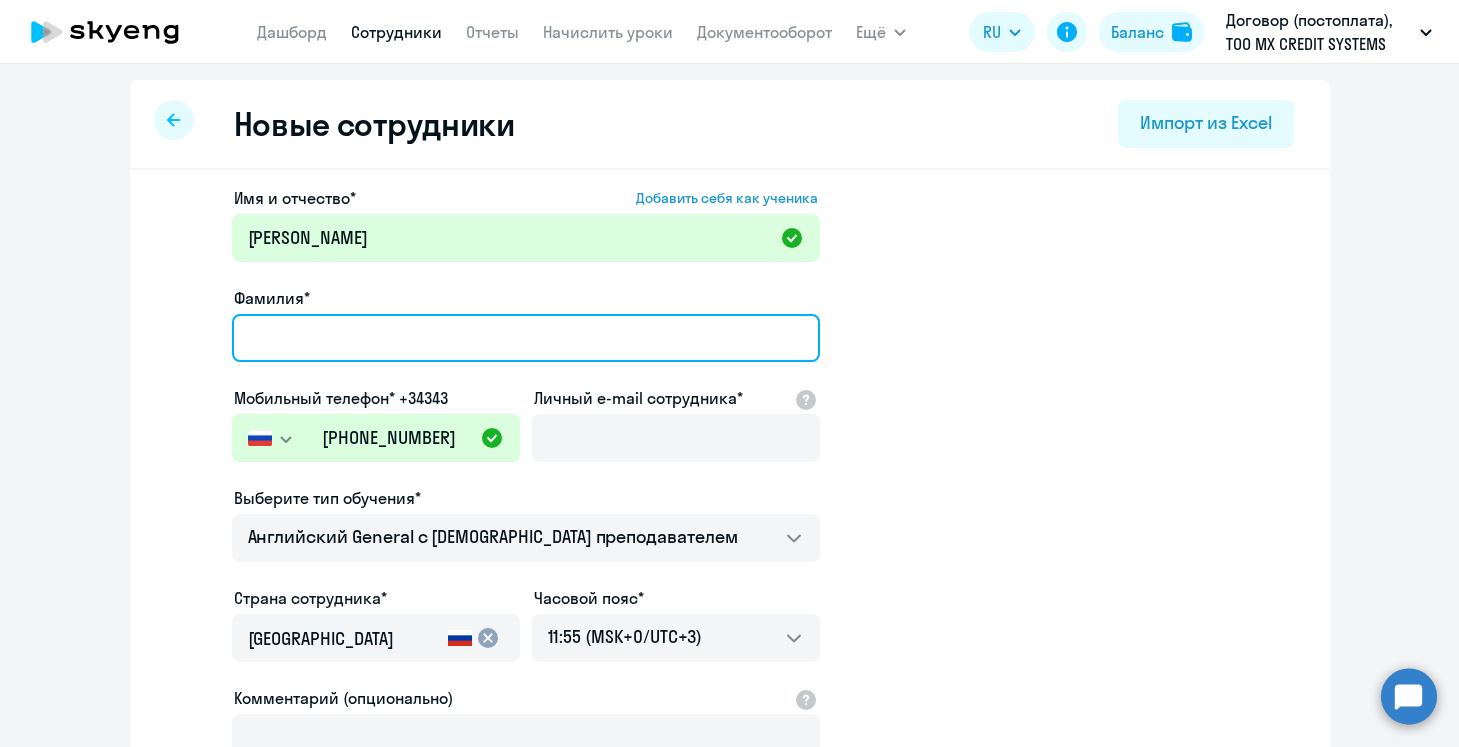 click on "Фамилия*" at bounding box center [526, 338] 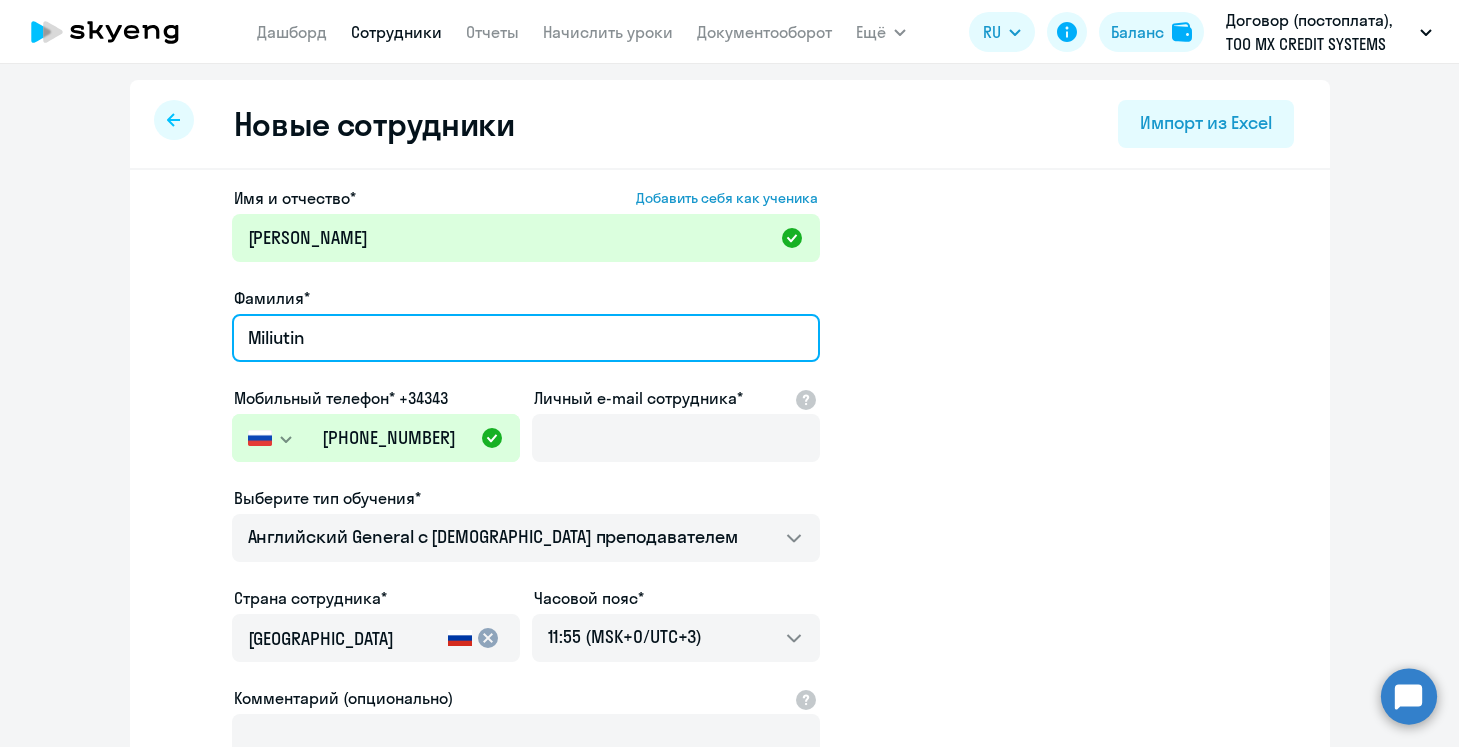 type on "Miliutin" 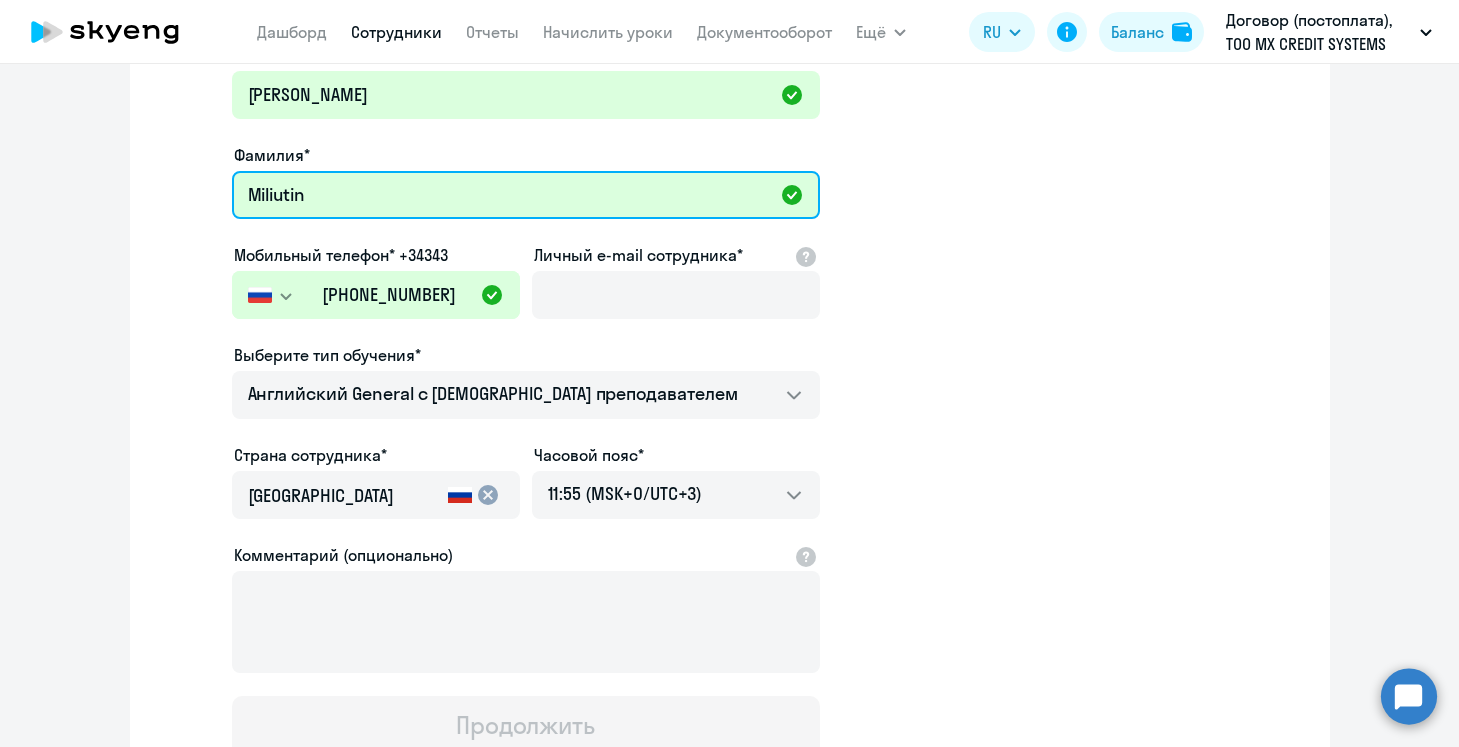 scroll, scrollTop: 146, scrollLeft: 0, axis: vertical 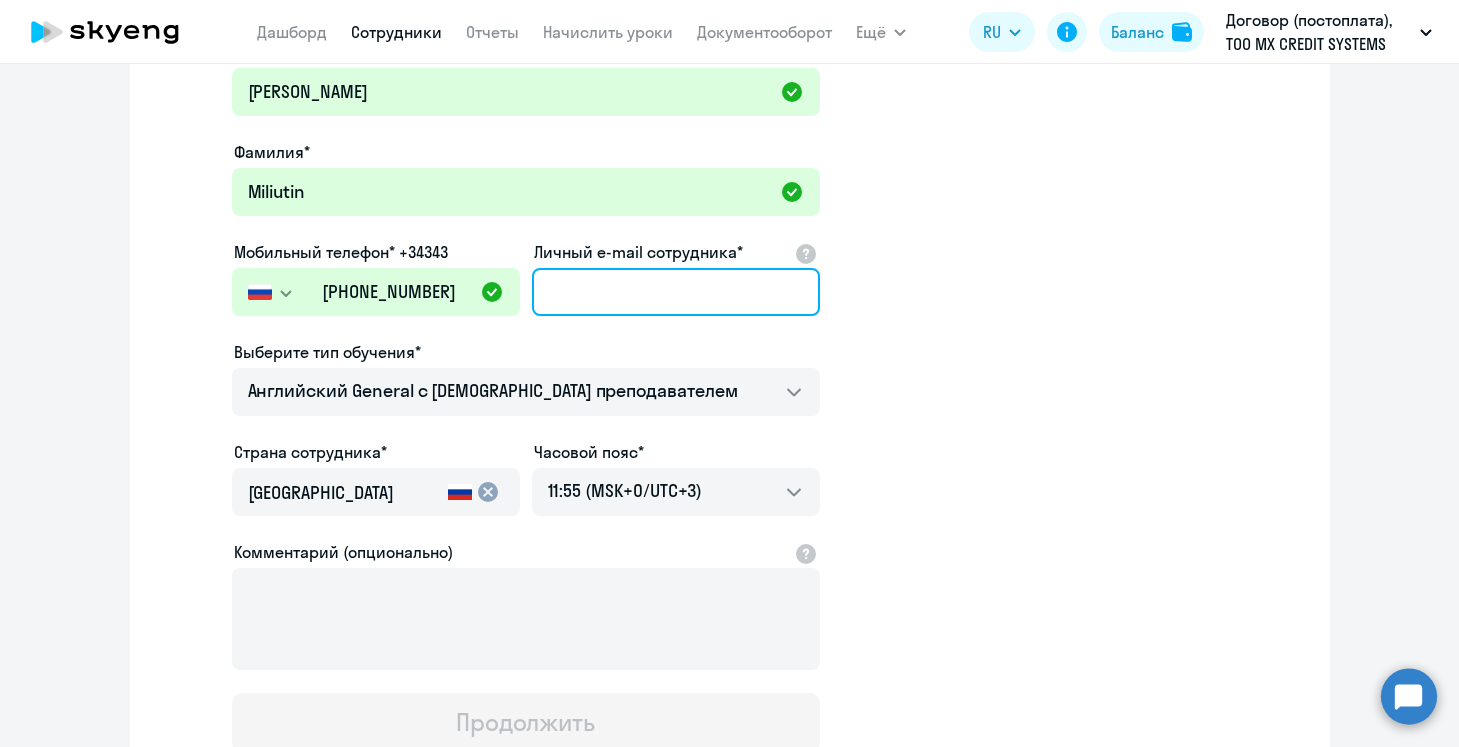 click on "Личный e-mail сотрудника*" at bounding box center (676, 292) 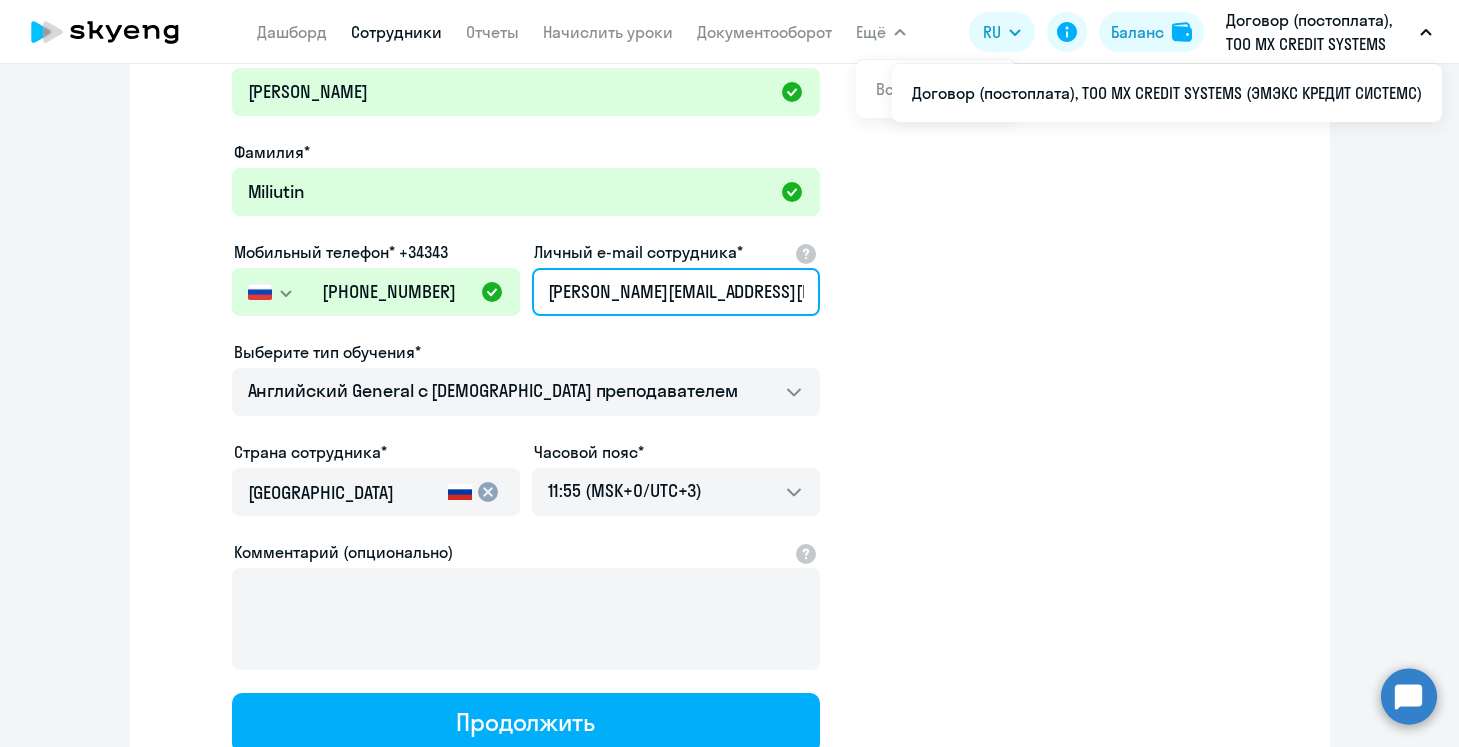 type on "[PERSON_NAME][EMAIL_ADDRESS][DOMAIN_NAME]" 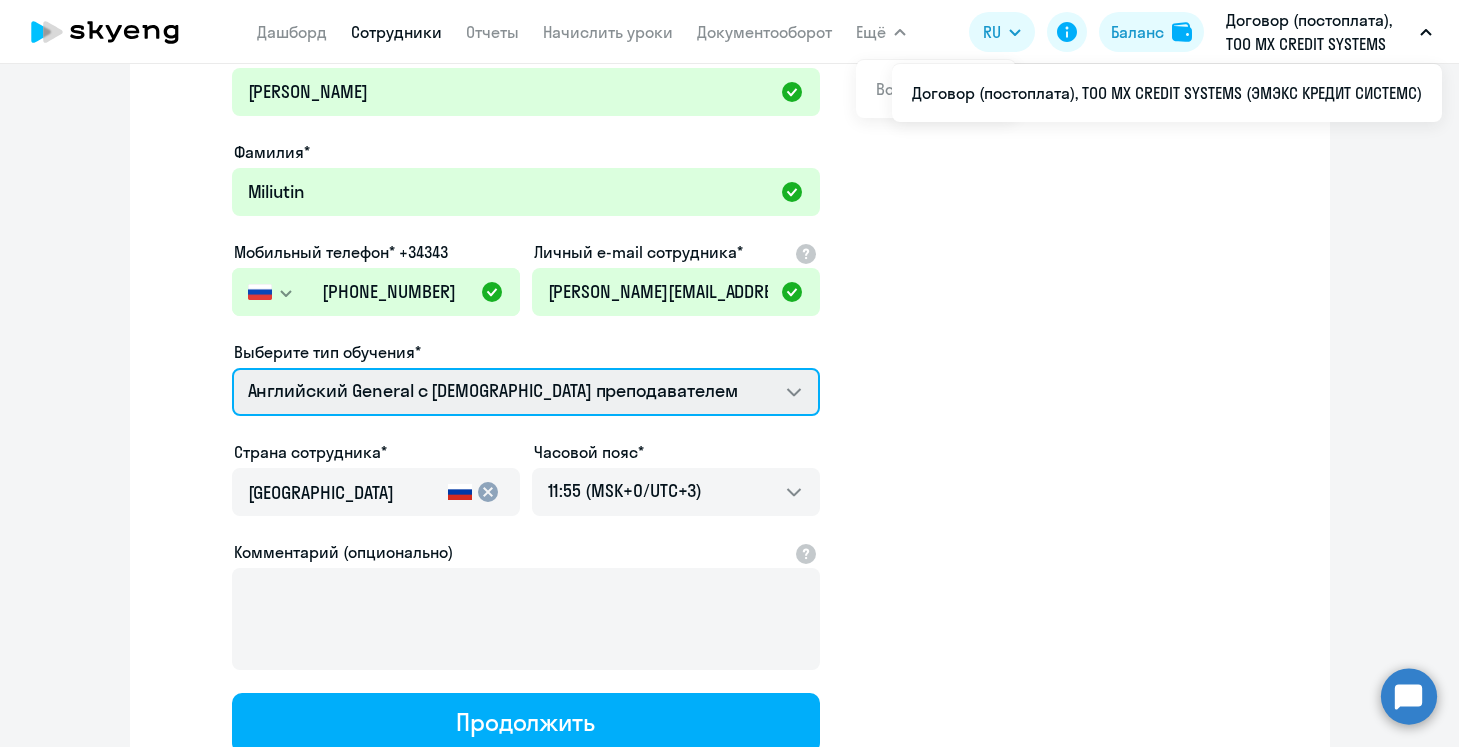 click on "Премиум [DEMOGRAPHIC_DATA] с русскоговорящим преподавателем   Английский General с [DEMOGRAPHIC_DATA] преподавателем   Talks 15 минутные разговоры на английском   Английский General с [DEMOGRAPHIC_DATA] преподавателем" at bounding box center (526, 392) 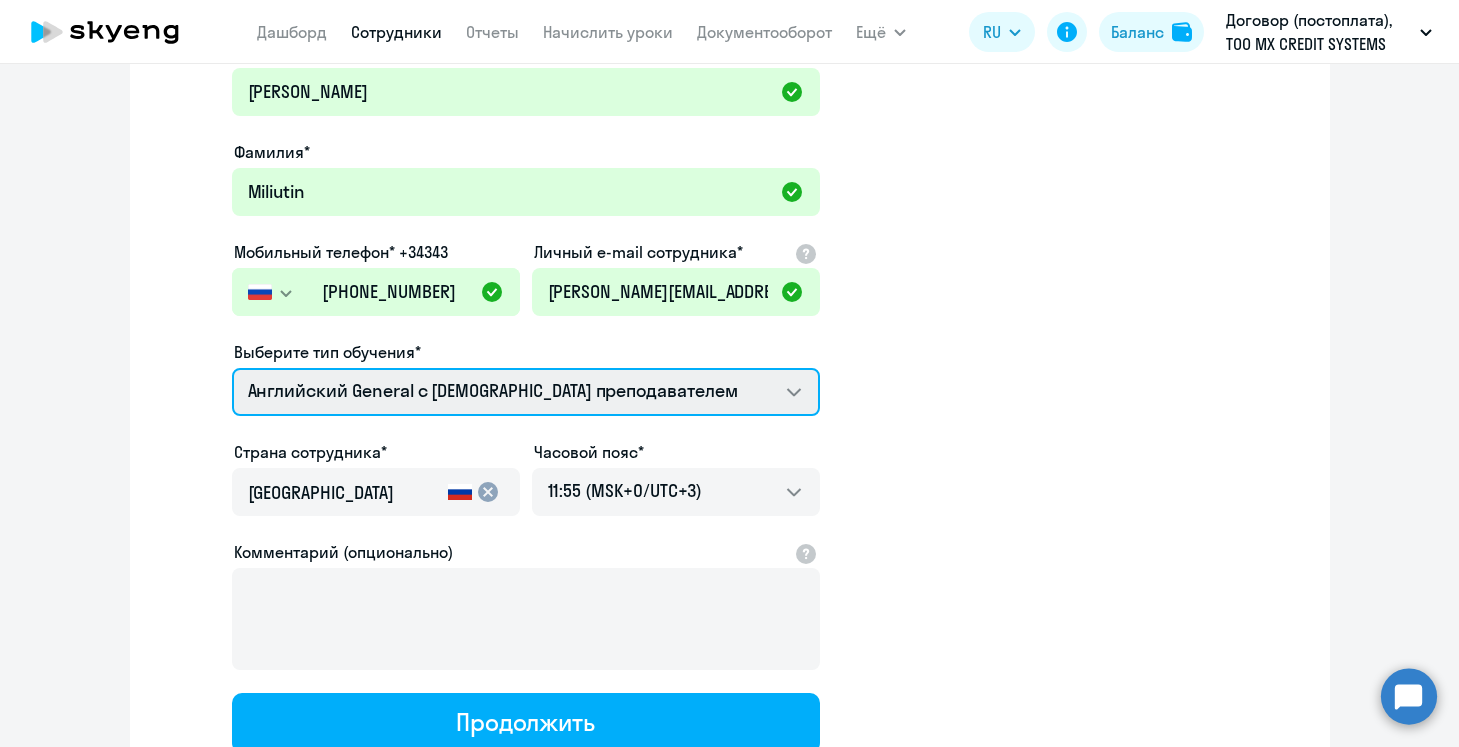 select on "english_adult_not_native_speaker_premium" 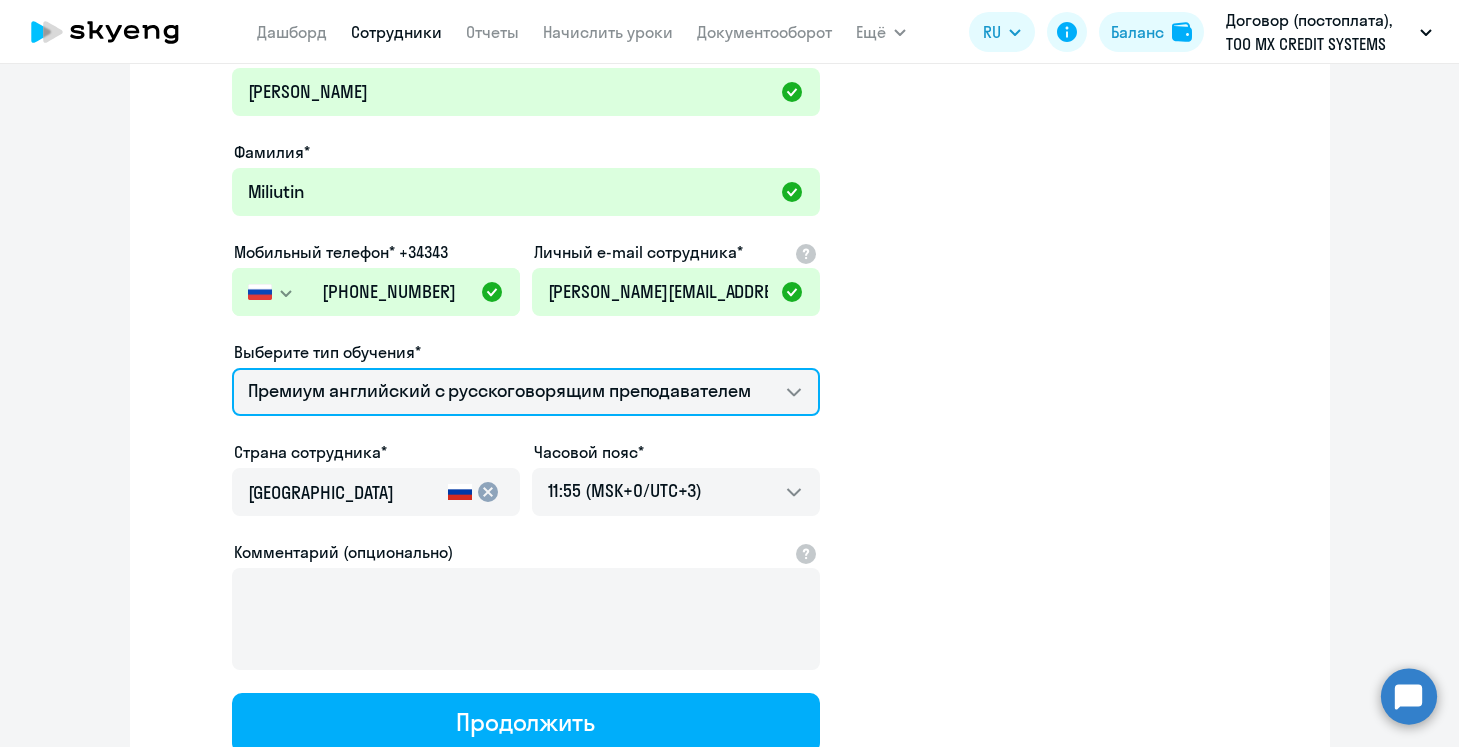 scroll, scrollTop: 301, scrollLeft: 0, axis: vertical 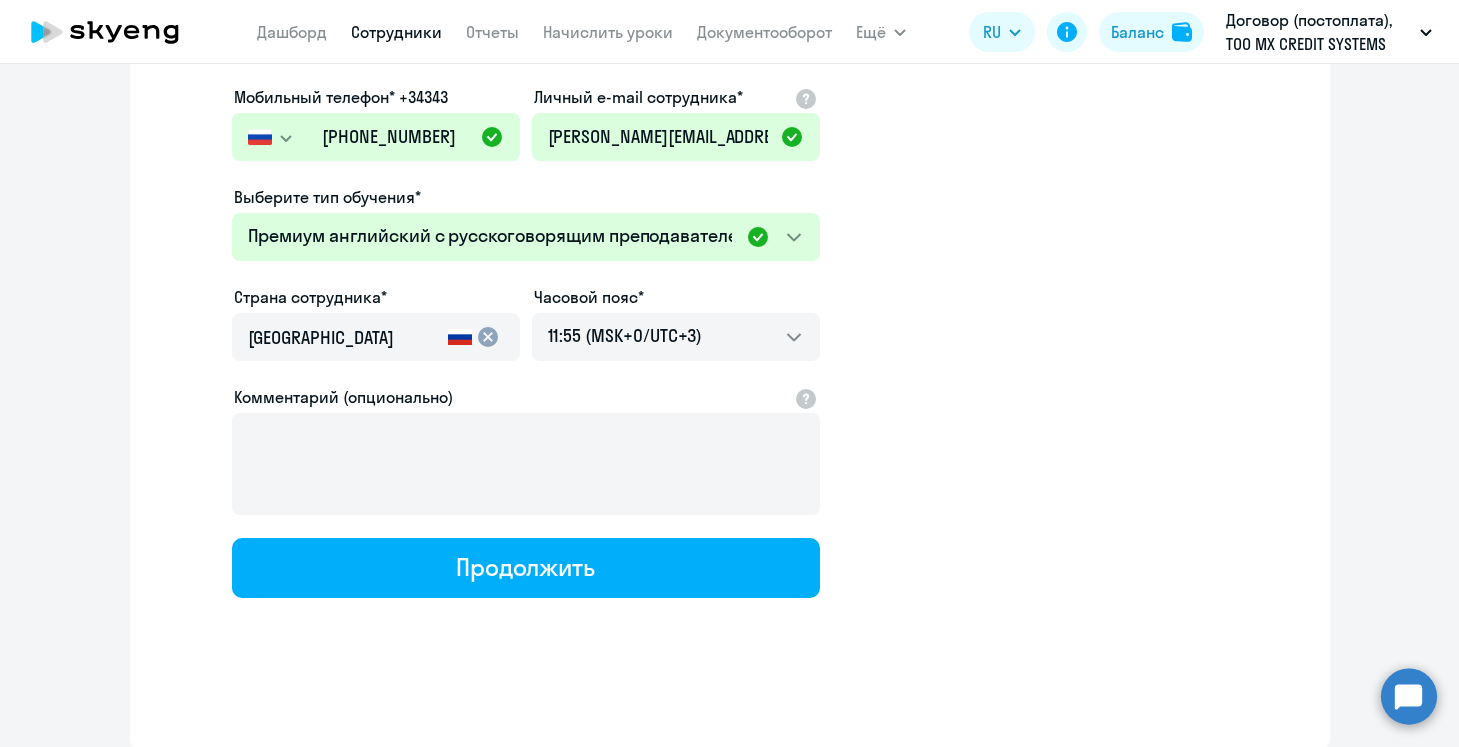 click on "cancel" 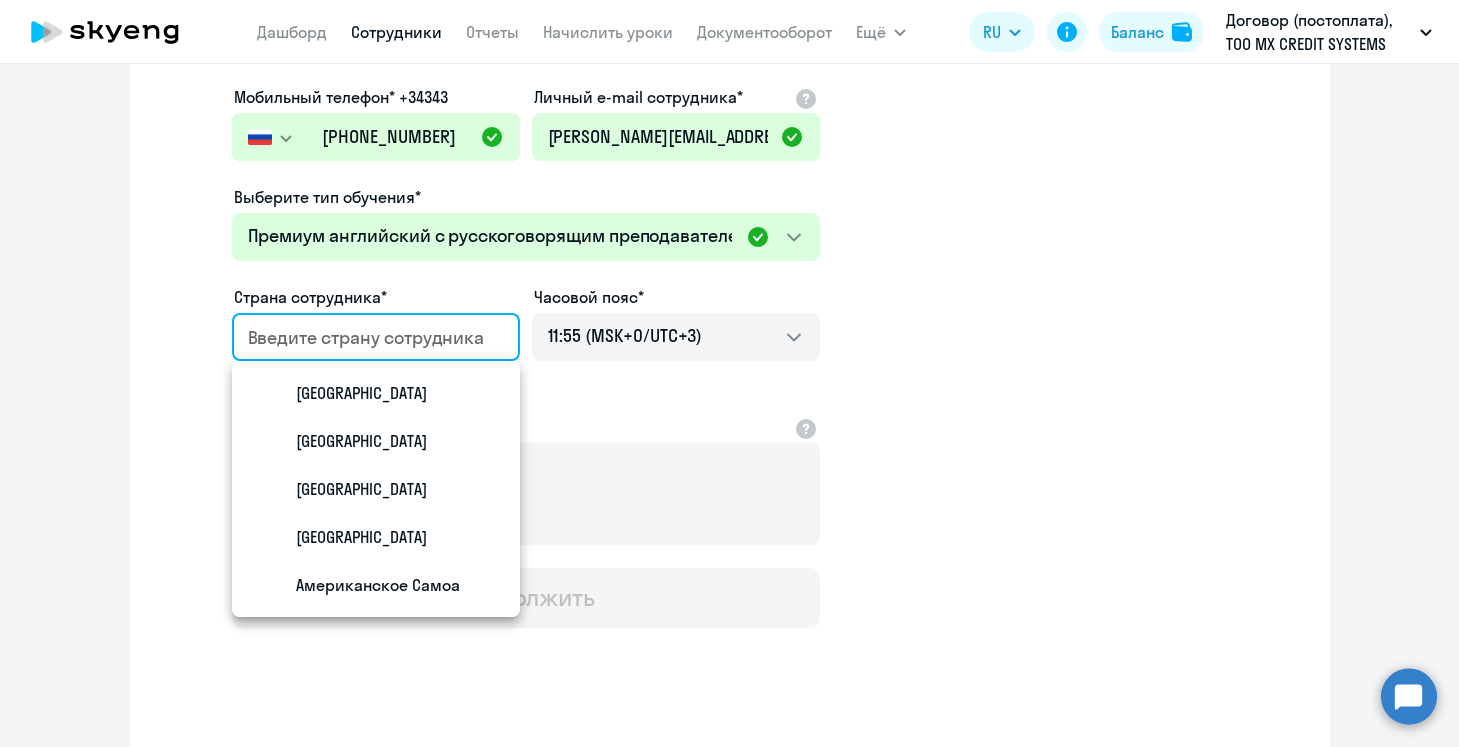 click at bounding box center (372, 338) 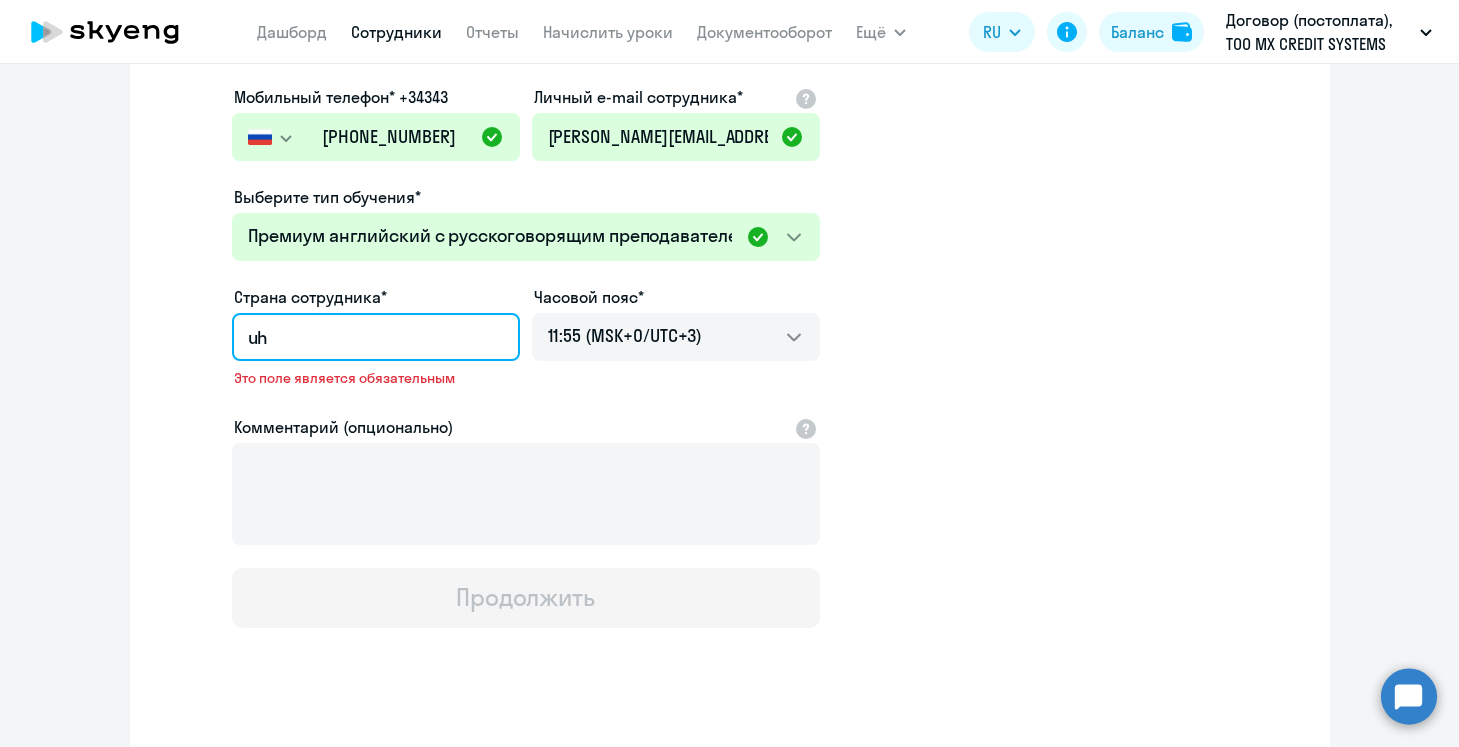 type on "u" 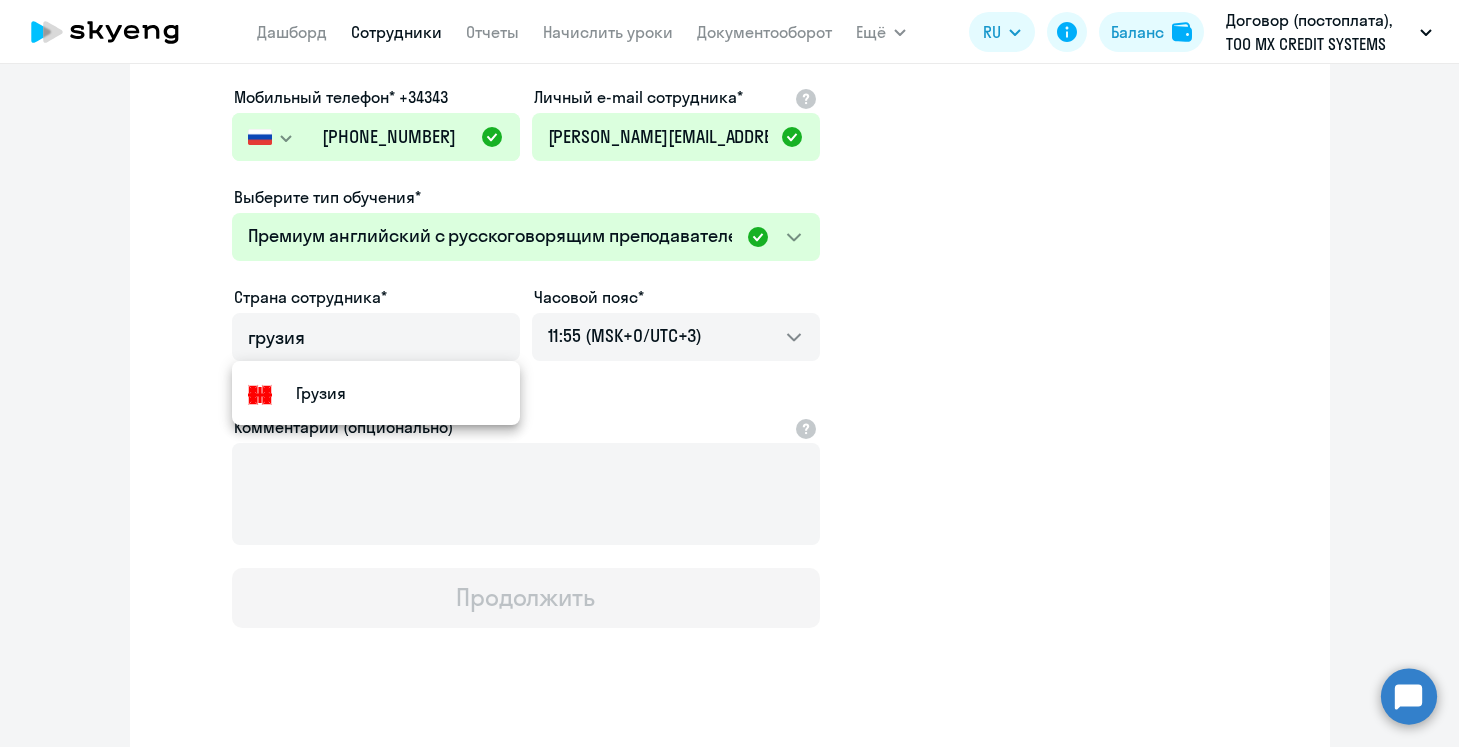 click on "Грузия" at bounding box center (376, 393) 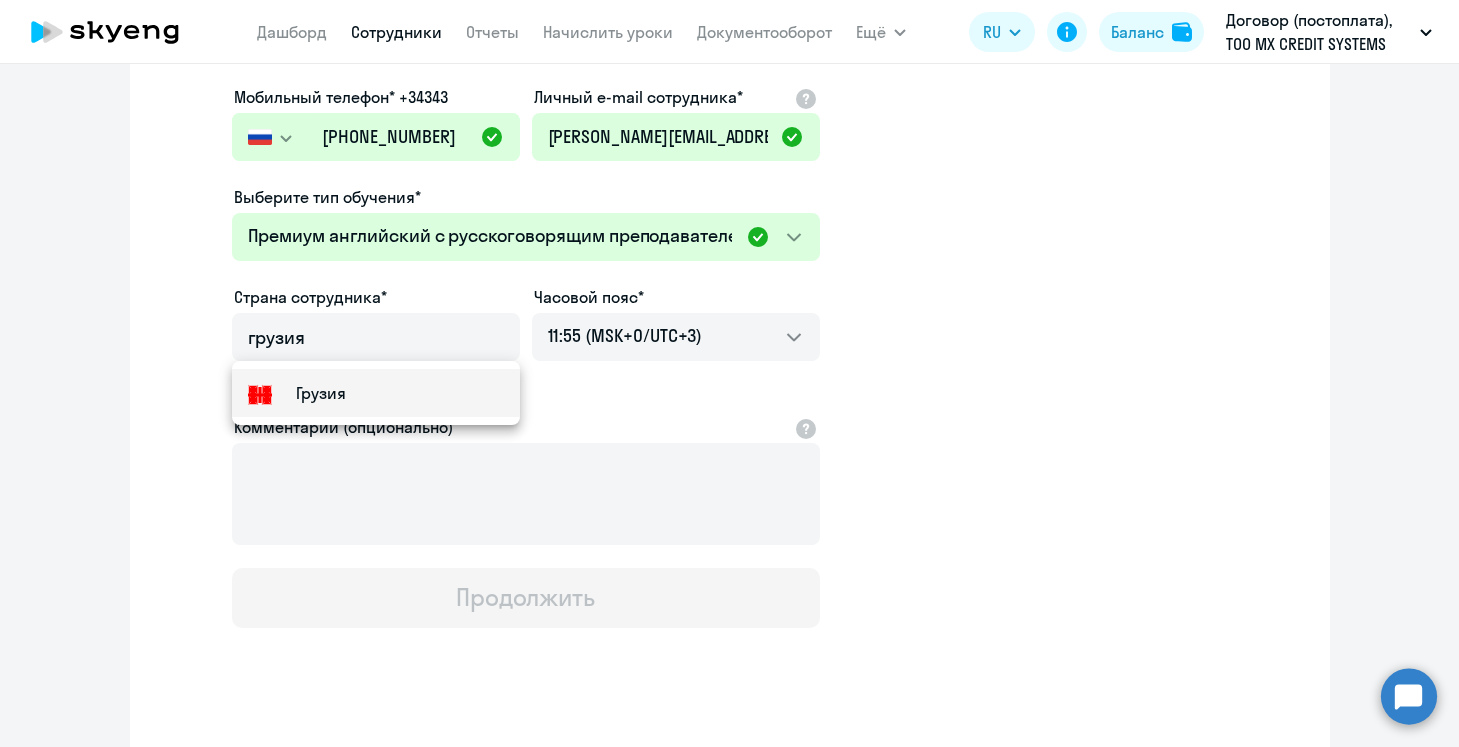 click on "Грузия" at bounding box center [376, 393] 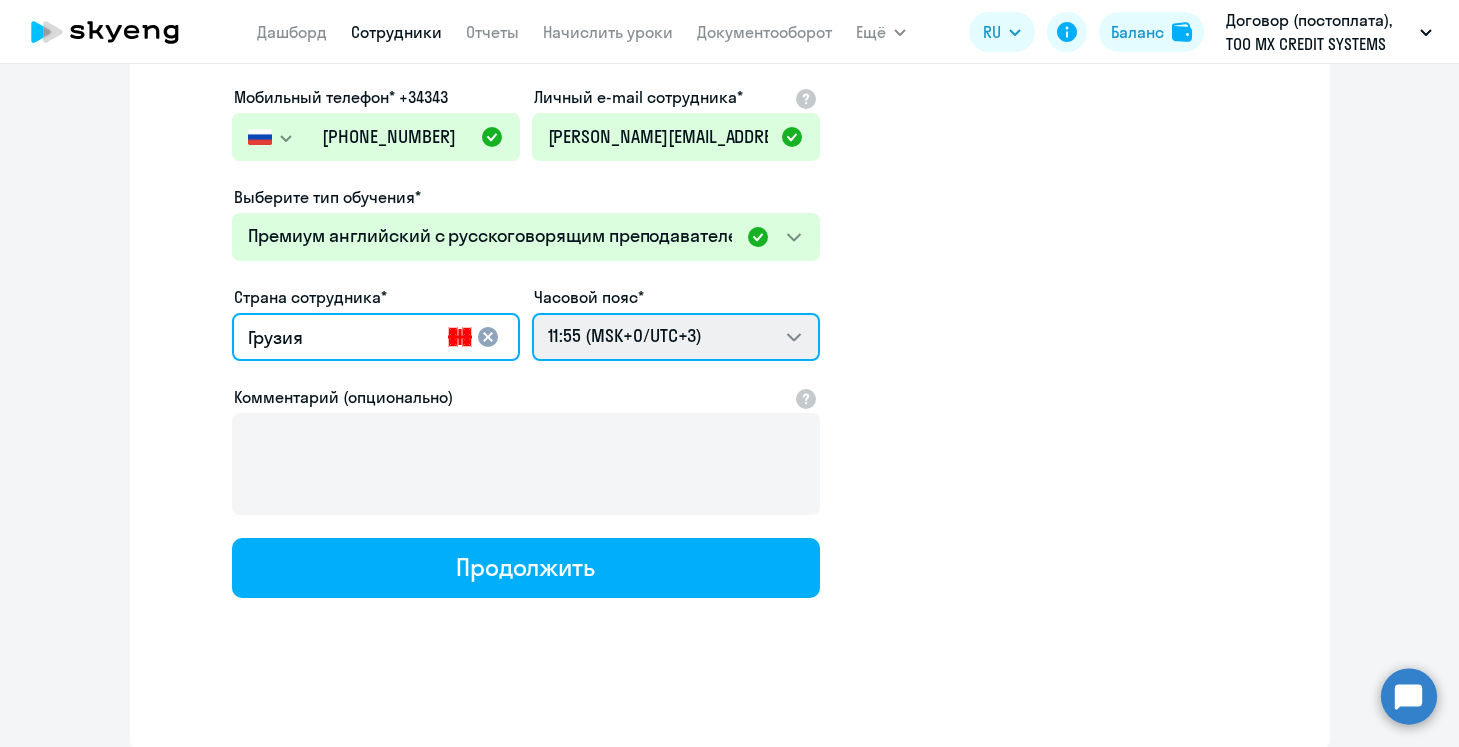 click on "21:55 (MSK-14/UTC-11)   22:55 (MSK-13/UTC-10)   23:55 (MSK-12/UTC-9)   00:55 (MSK-11/UTC-8)   01:55 (MSK-10/UTC-7)   02:55 (MSK-9/UTC-6)   03:55 (MSK-8/UTC-5)   04:55 (MSK-7/UTC-4)   05:55 (MSK-6/UTC-3)   06:55 (MSK-5/UTC-2)   07:55 (MSK-4/UTC-1)   08:55 (MSK-3/UTC+0)   09:55 (MSK-2/UTC+1)   10:55 (MSK-1/UTC+2)   11:55 (MSK+0/UTC+3)   12:55 (MSK+1/UTC+4)   13:55 (MSK+2/UTC+5)   14:55 (MSK+3/UTC+6)   15:55 (MSK+4/UTC+7)   16:55 (MSK+5/UTC+8)   17:55 (MSK+6/UTC+9)   18:55 (MSK+7/UTC+10)   19:55 (MSK+8/UTC+11)   20:55 (MSK+9/UTC+12)   21:55 (MSK+10/UTC+13)   22:55 (MSK+11/UTC+14)" at bounding box center (676, 337) 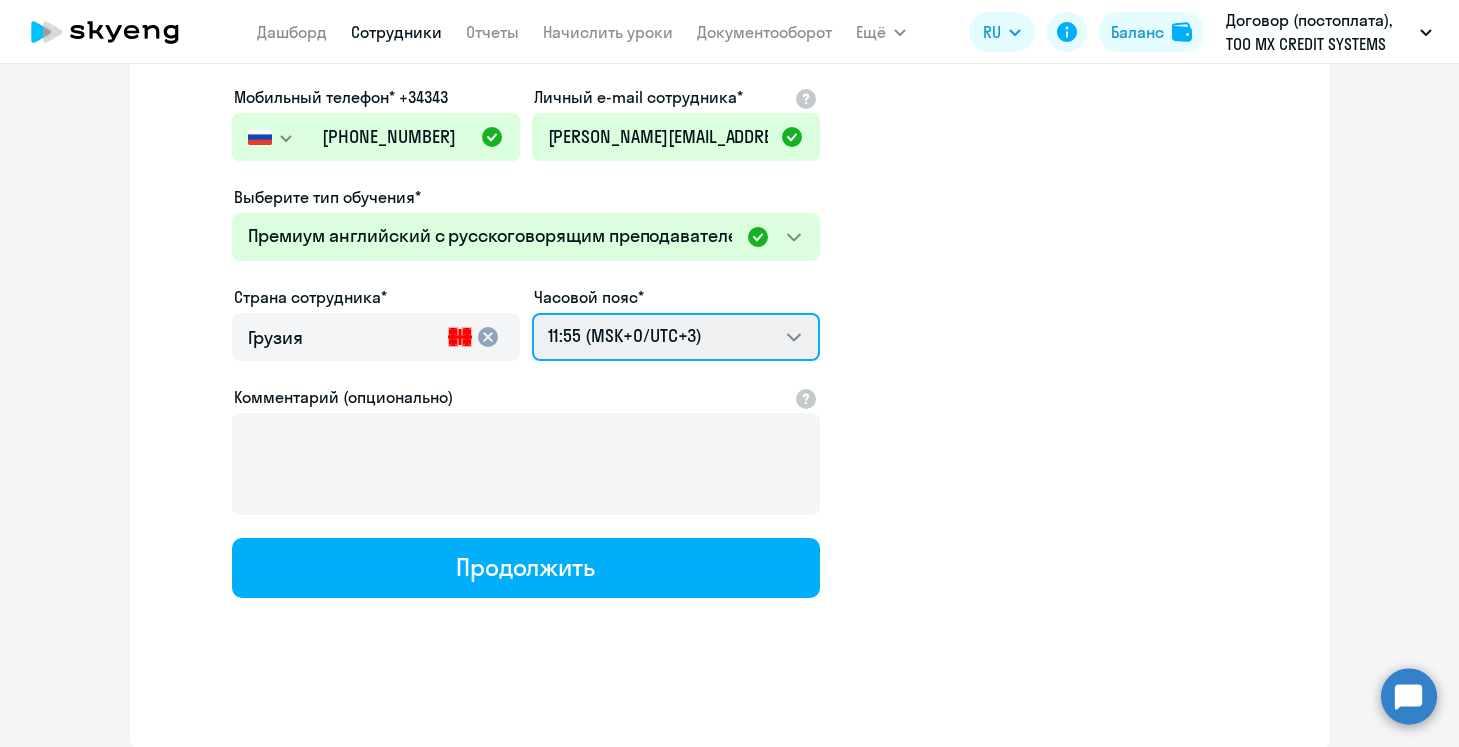 select on "4" 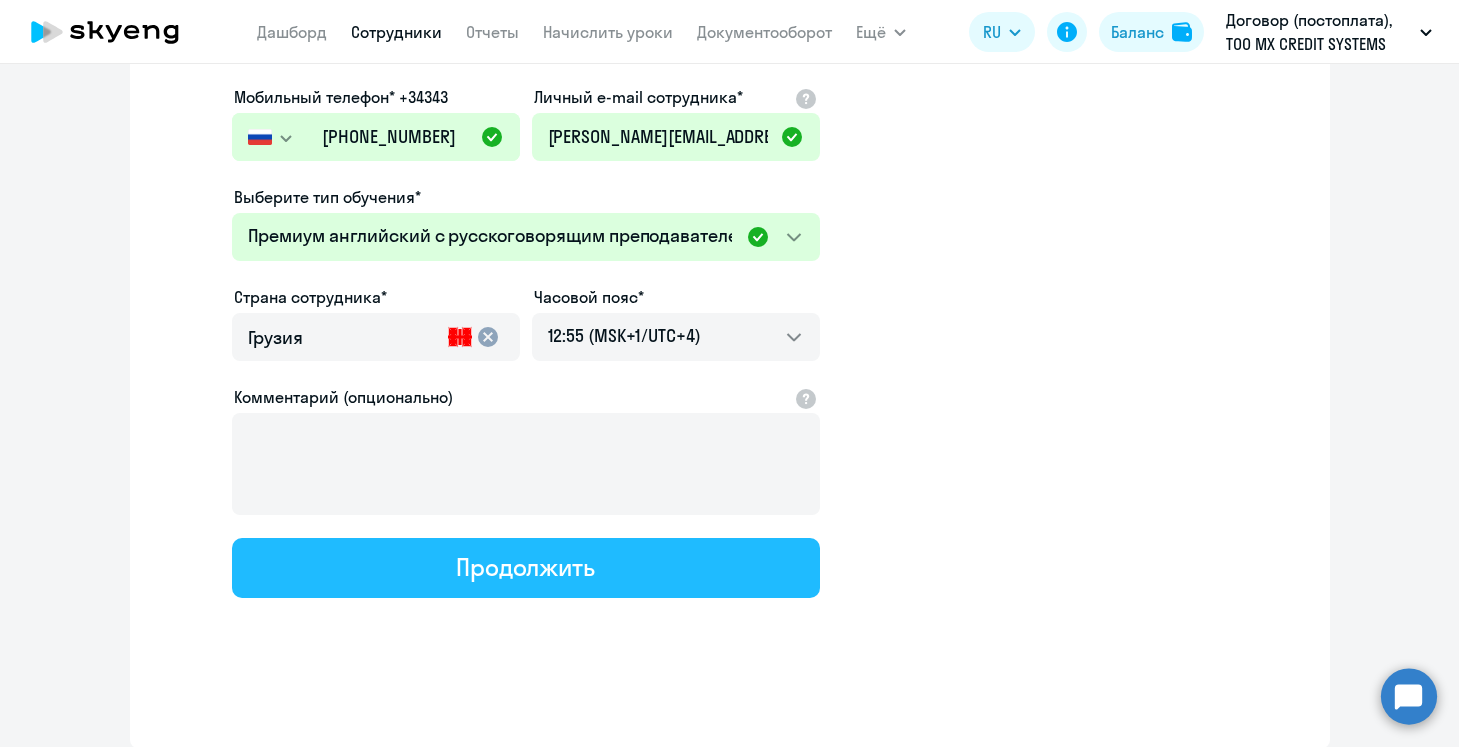 click on "Продолжить" 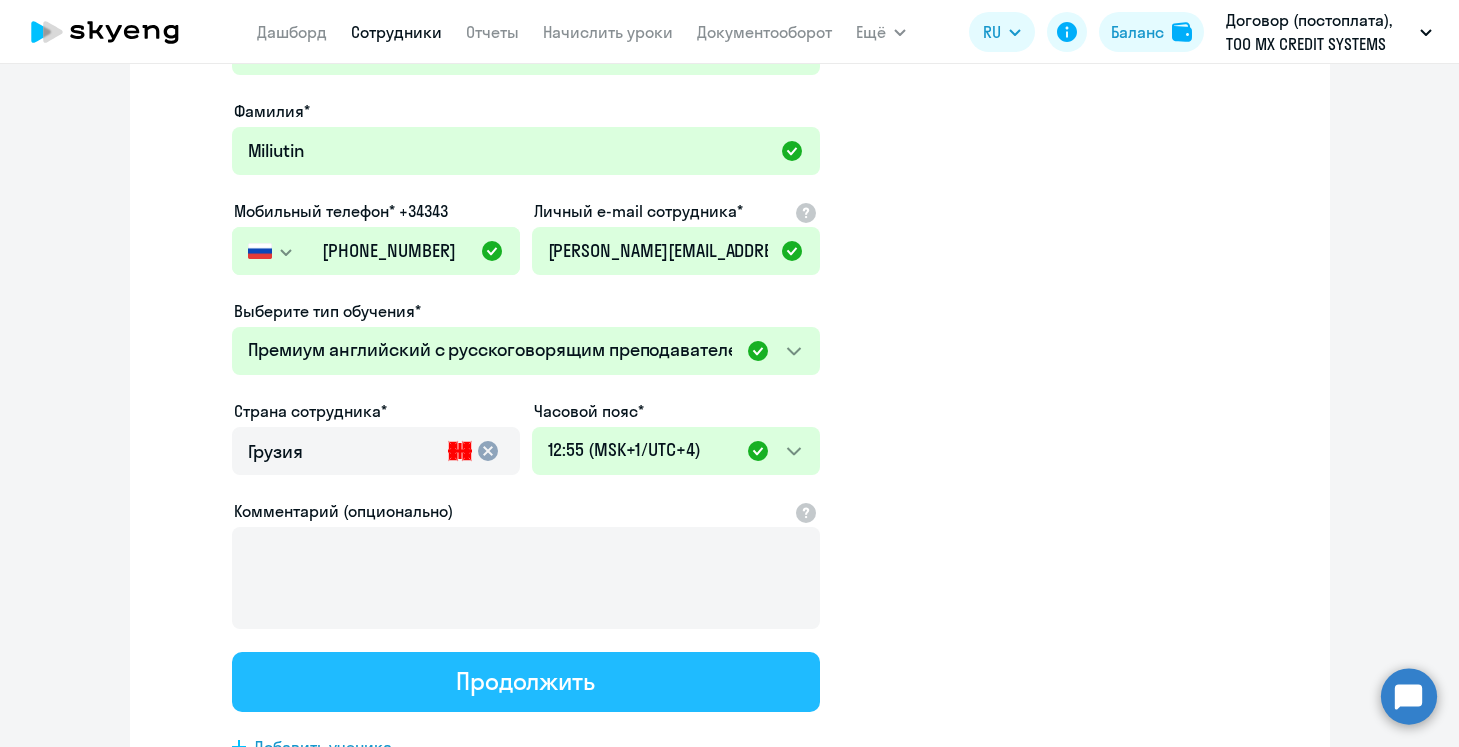 scroll, scrollTop: 0, scrollLeft: 0, axis: both 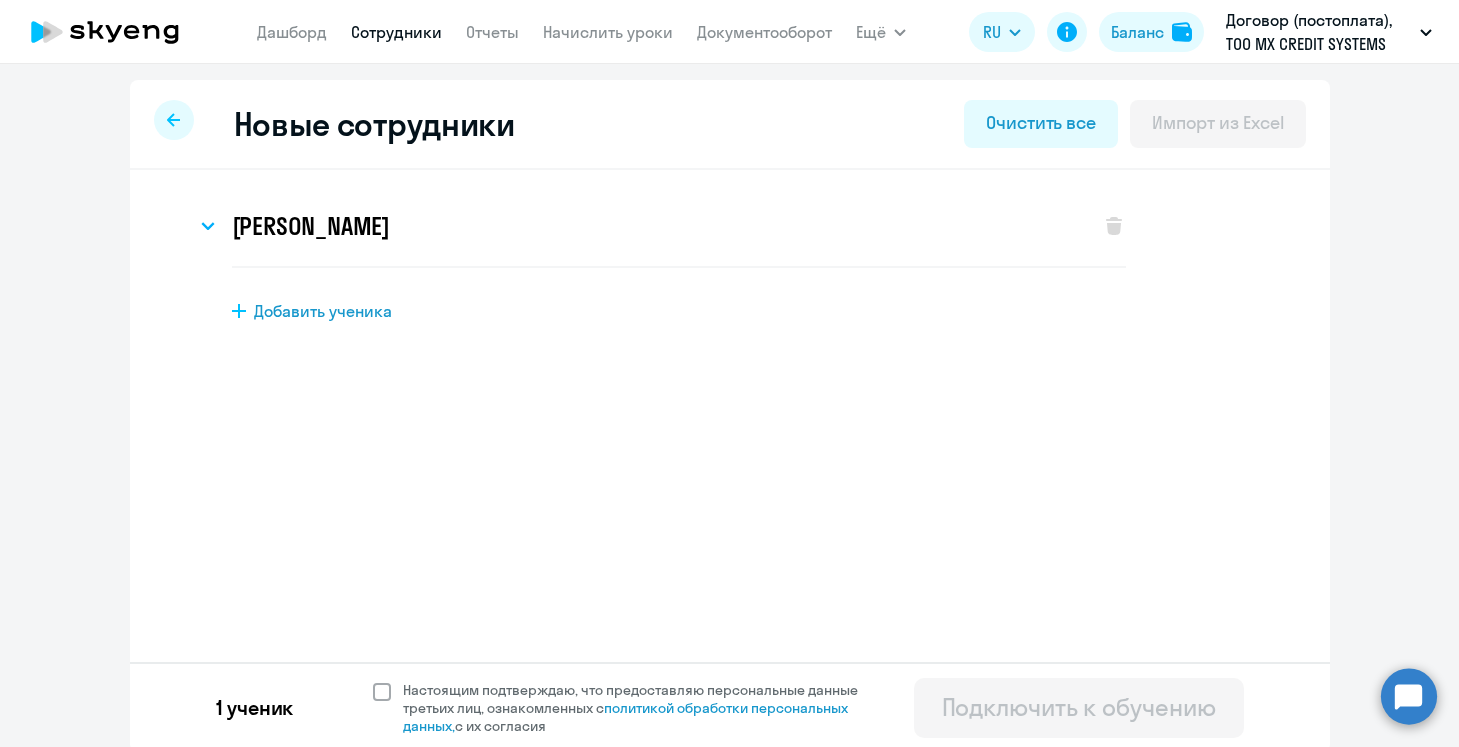 click 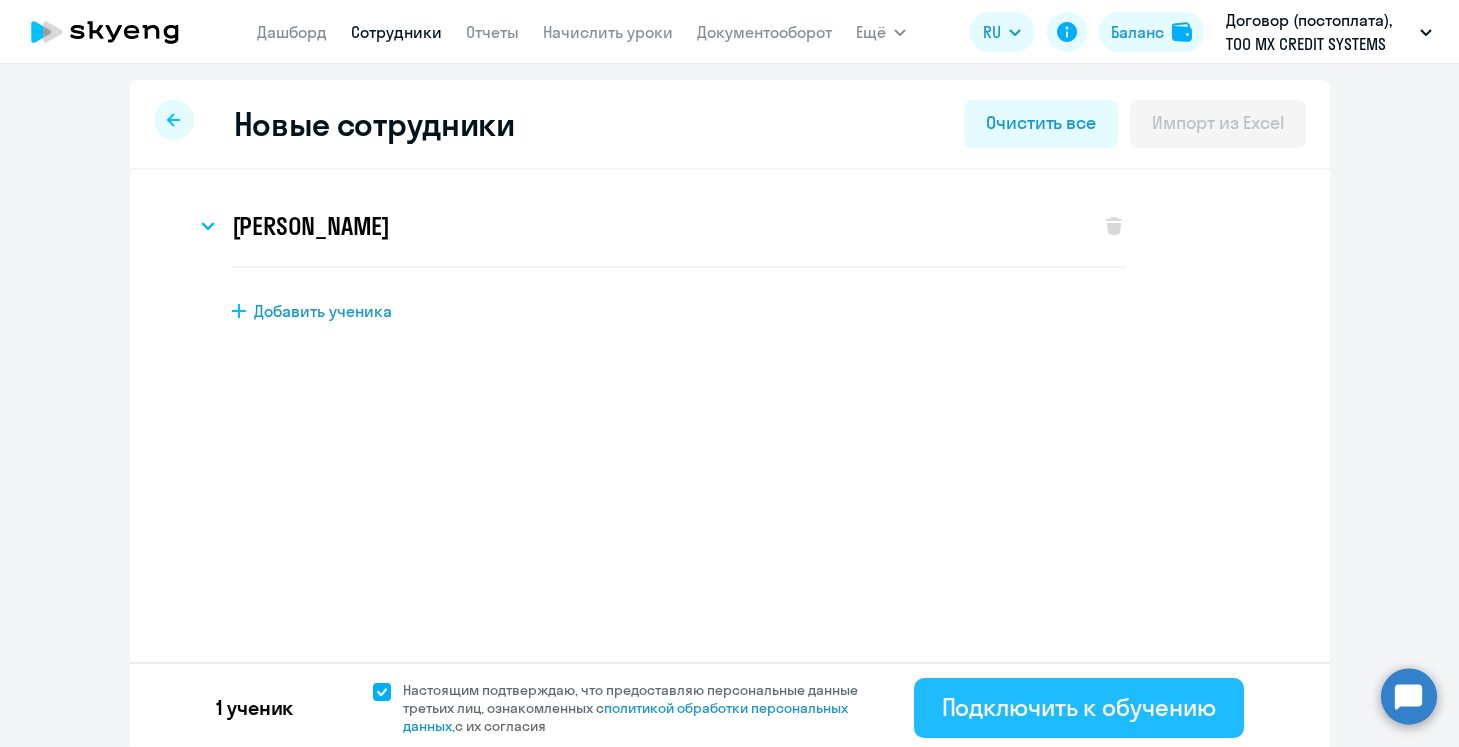 click on "Подключить к обучению" 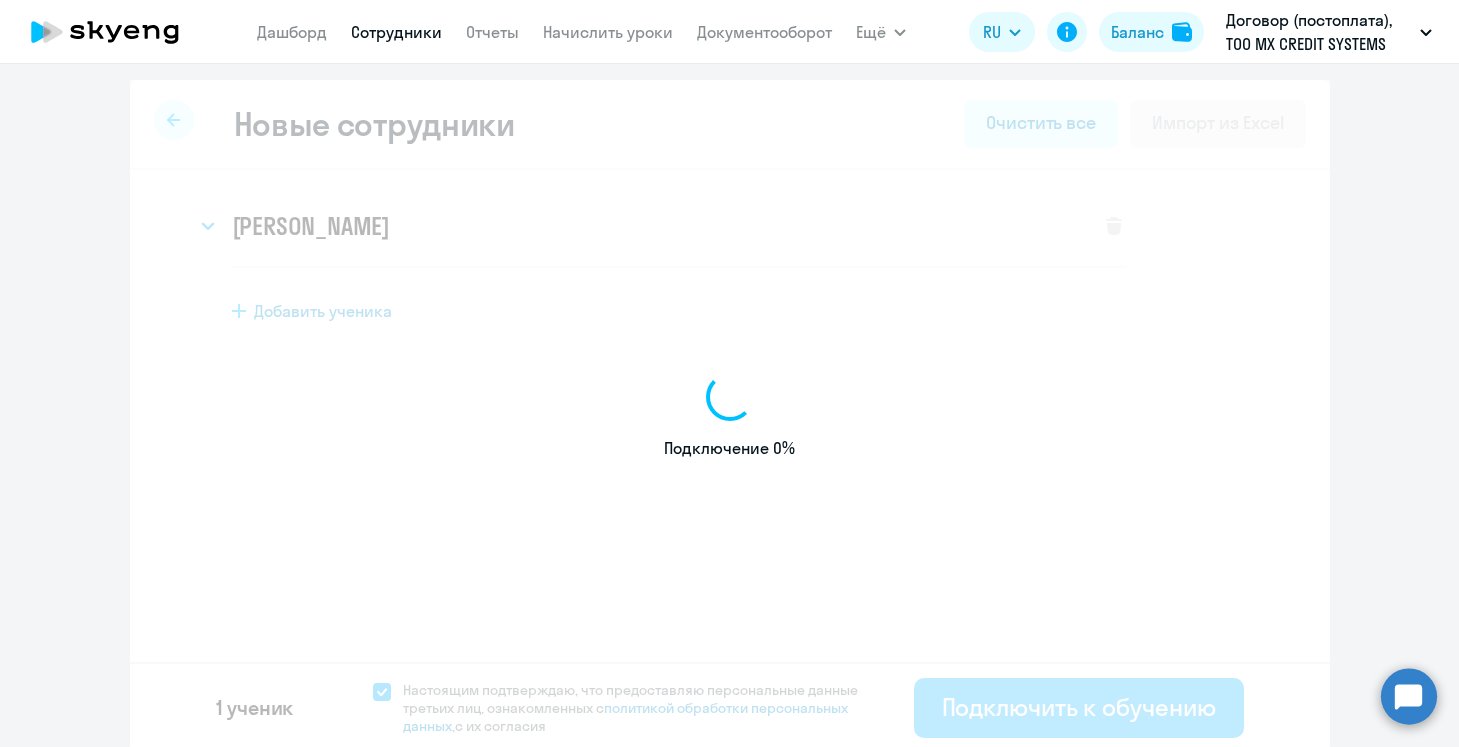 select on "english_adult_not_native_speaker" 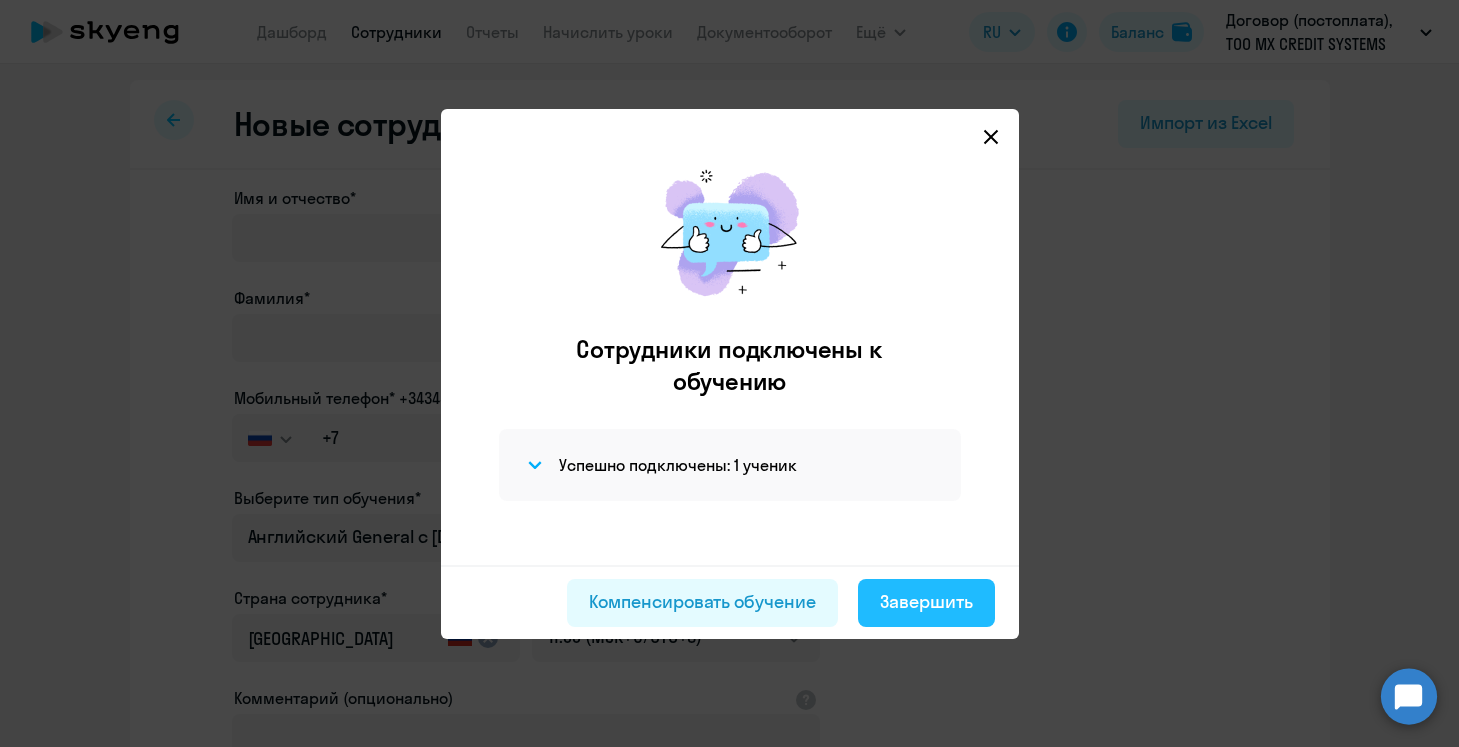 click on "Завершить" at bounding box center (926, 603) 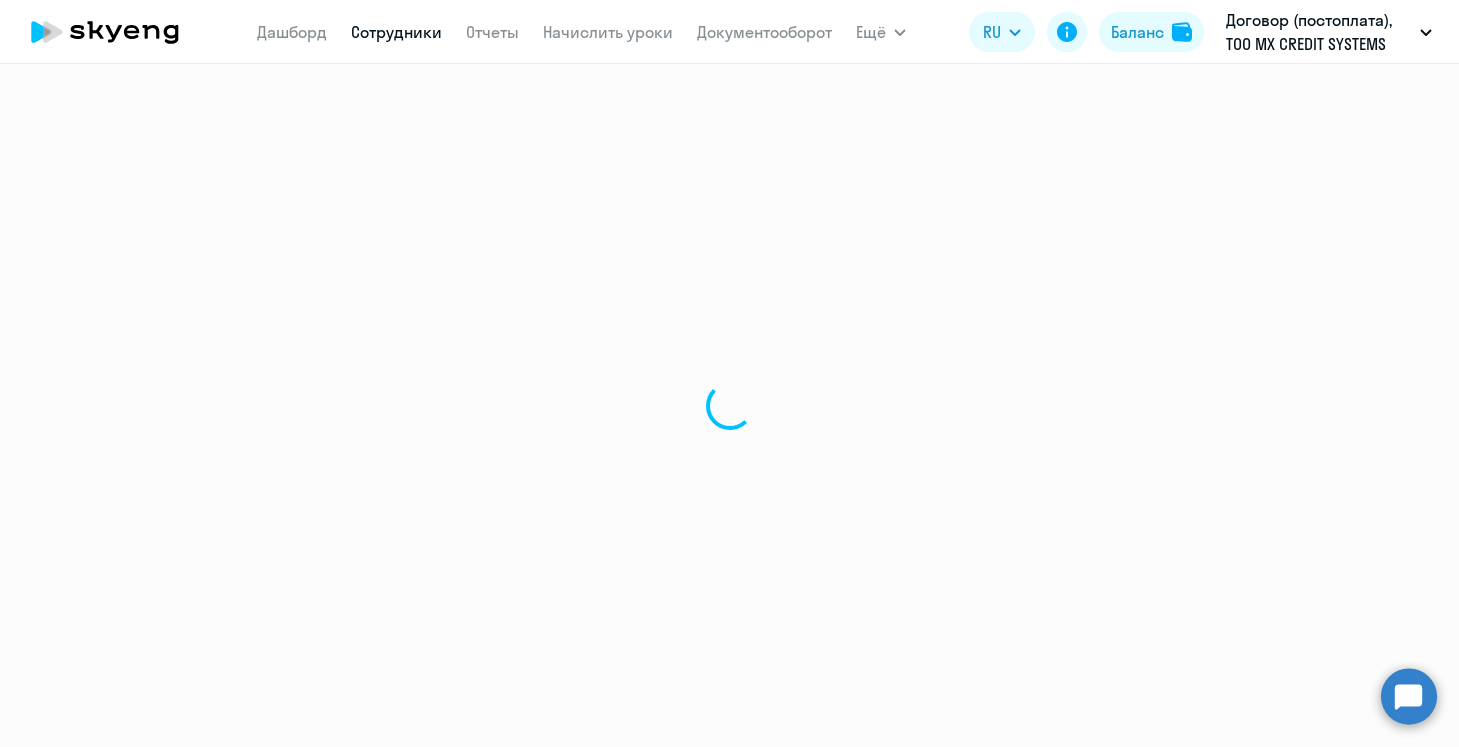 select on "30" 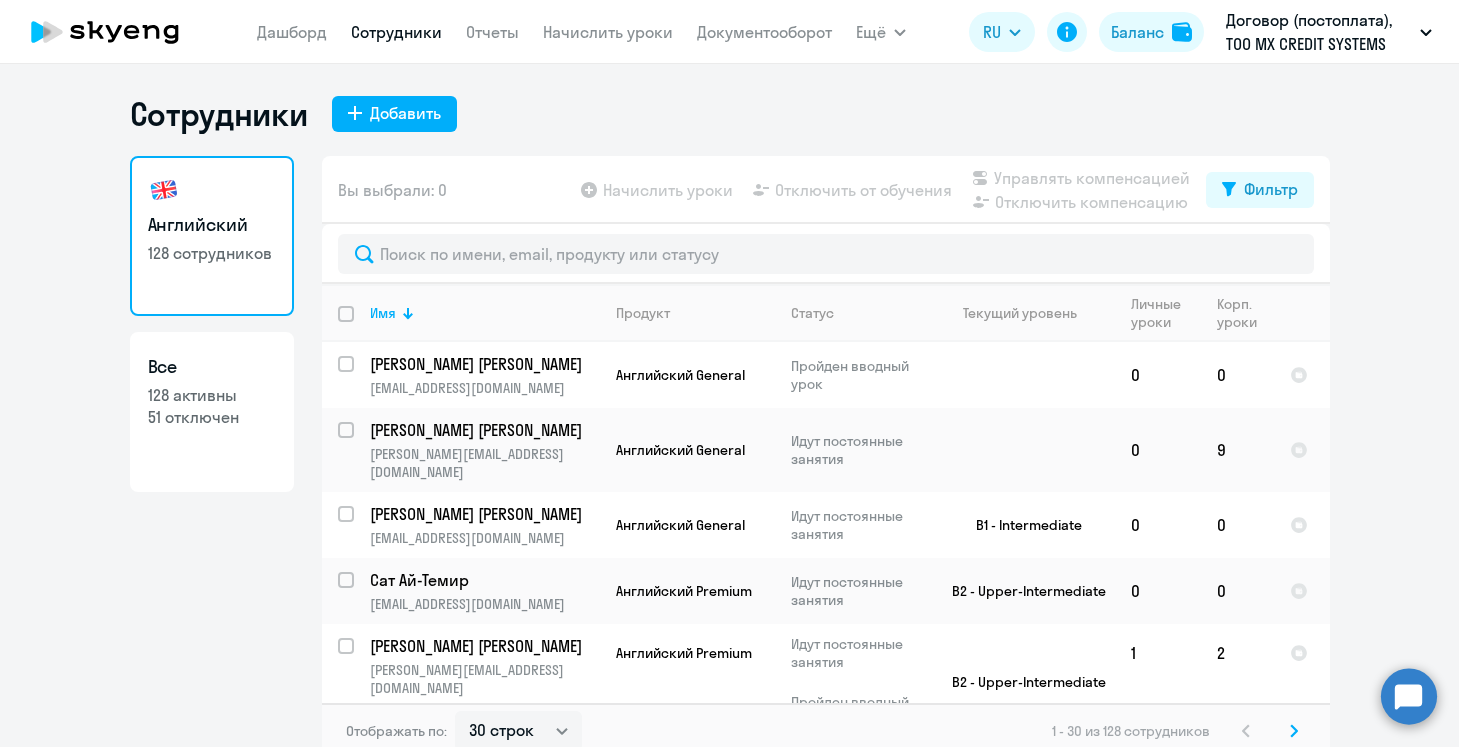 click on "[PERSON_NAME]
Отчеты
Начислить уроки
Документооборот" 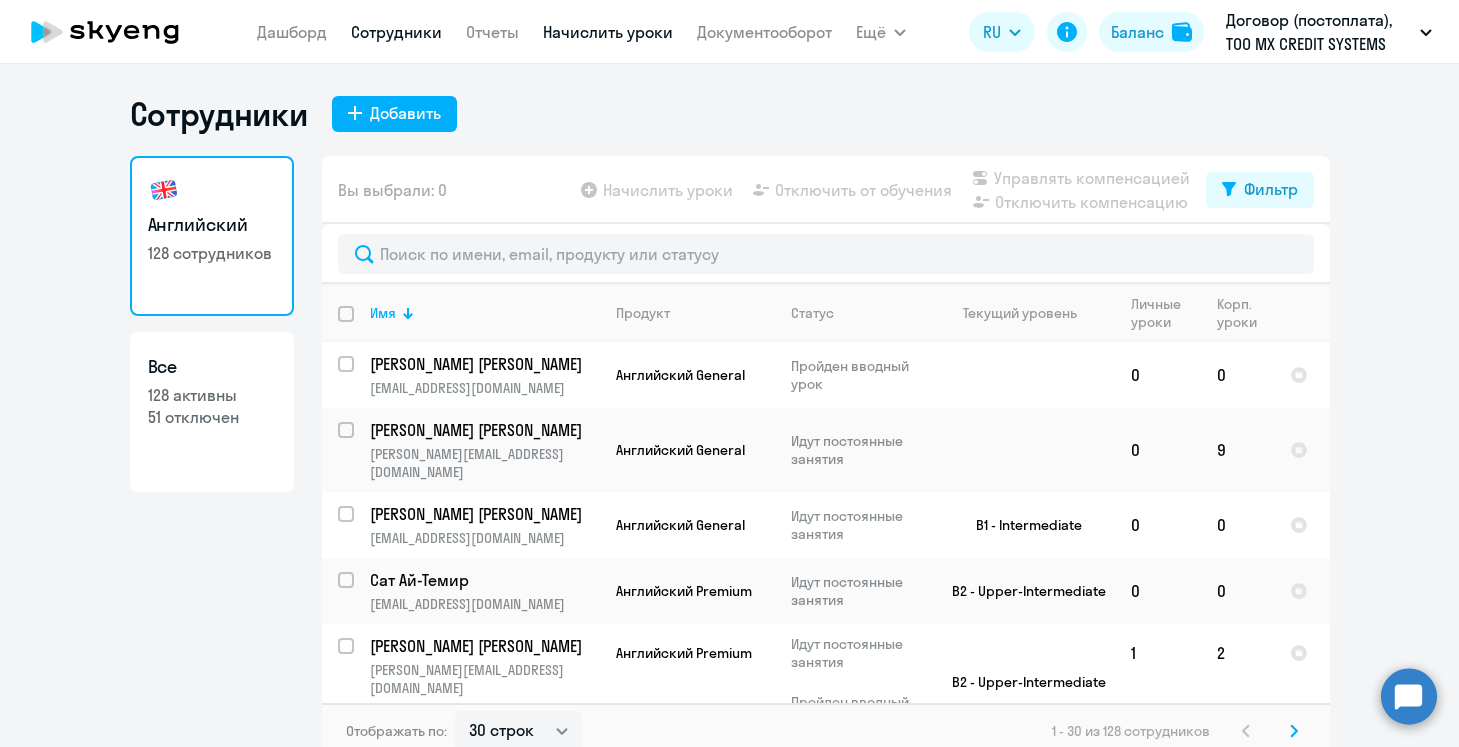 click on "Начислить уроки" at bounding box center [608, 32] 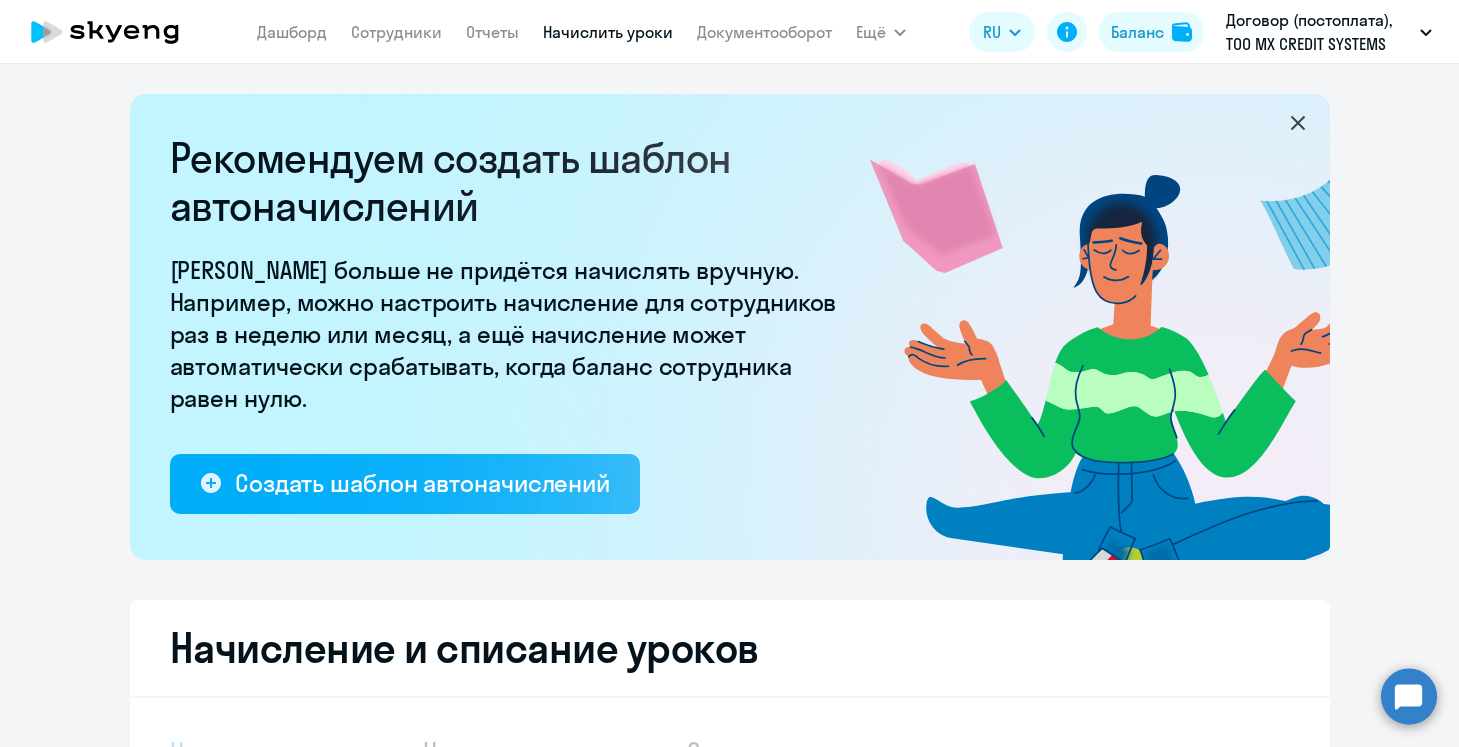 select on "10" 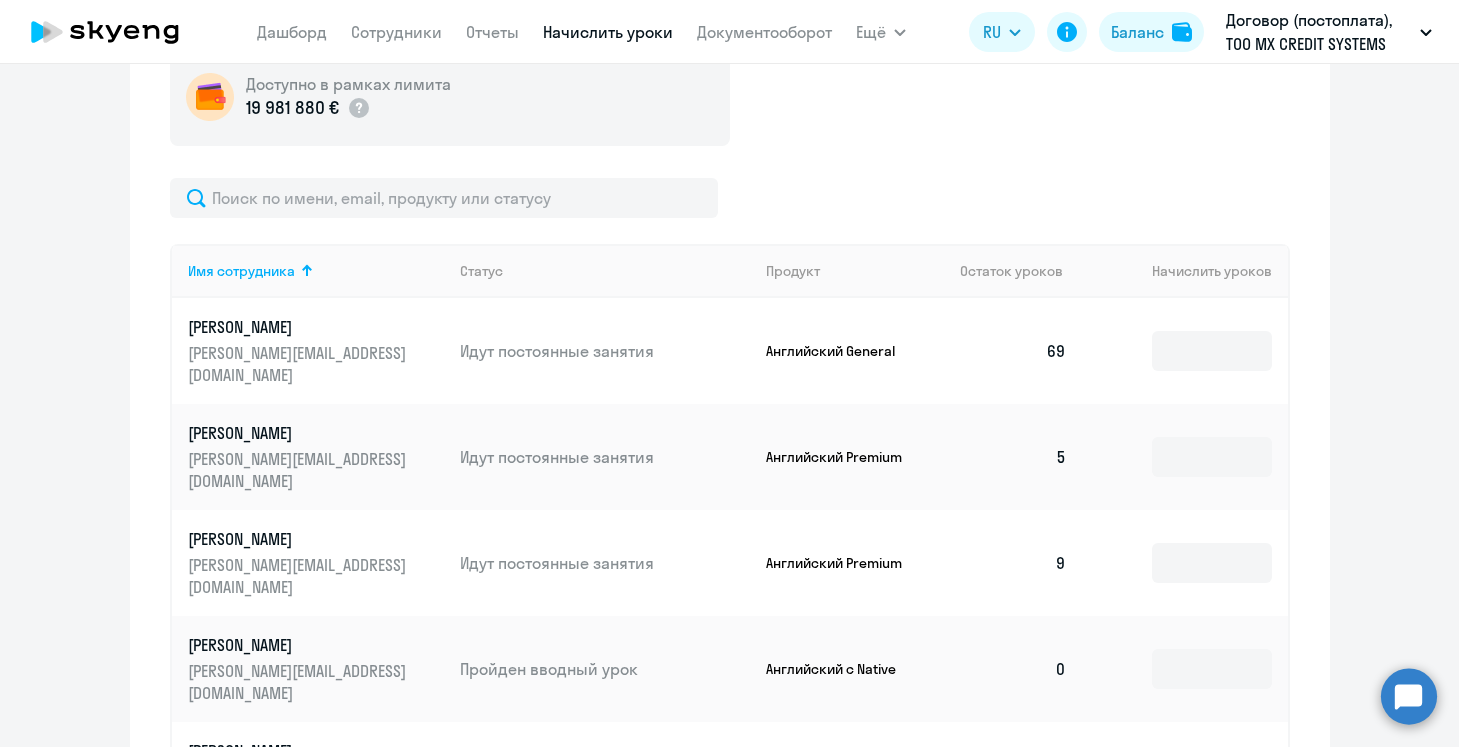 scroll, scrollTop: 754, scrollLeft: 0, axis: vertical 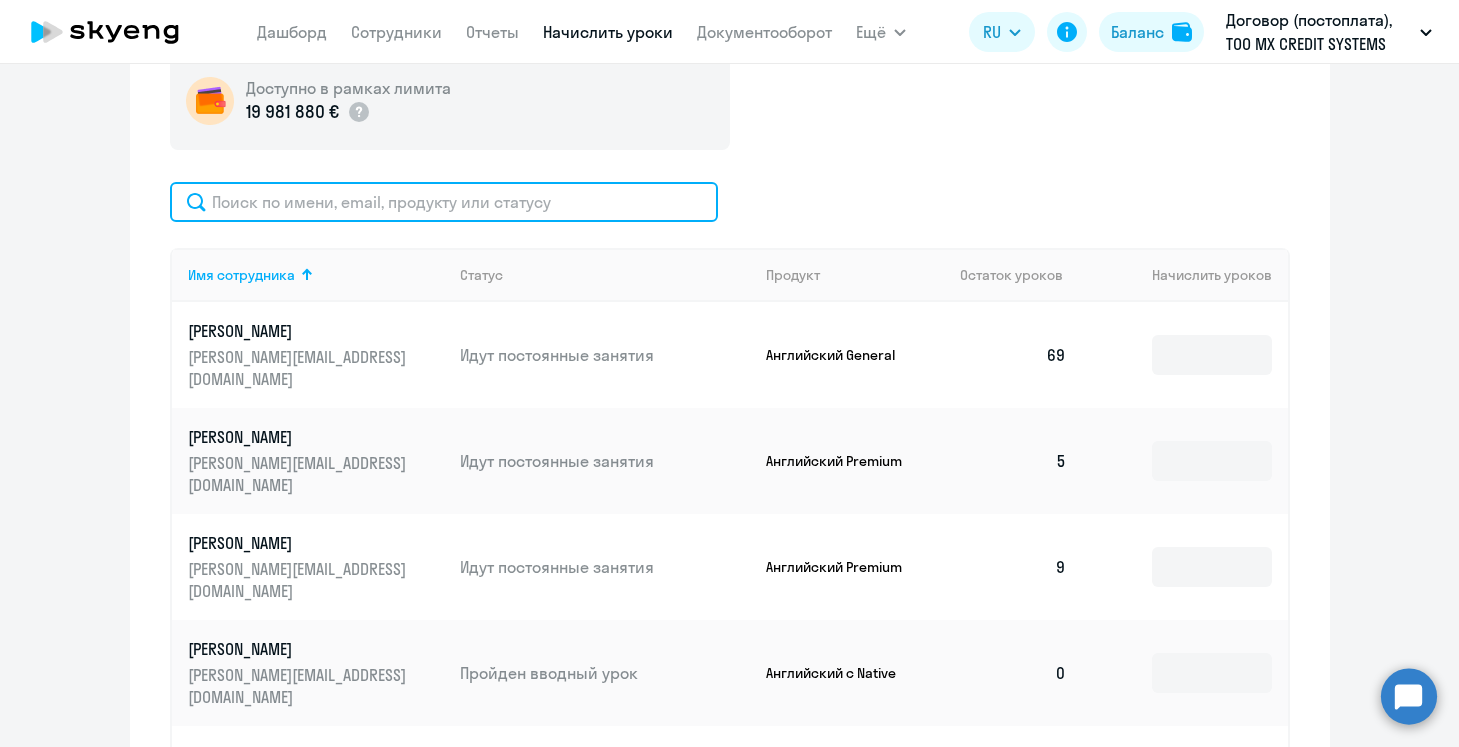 click 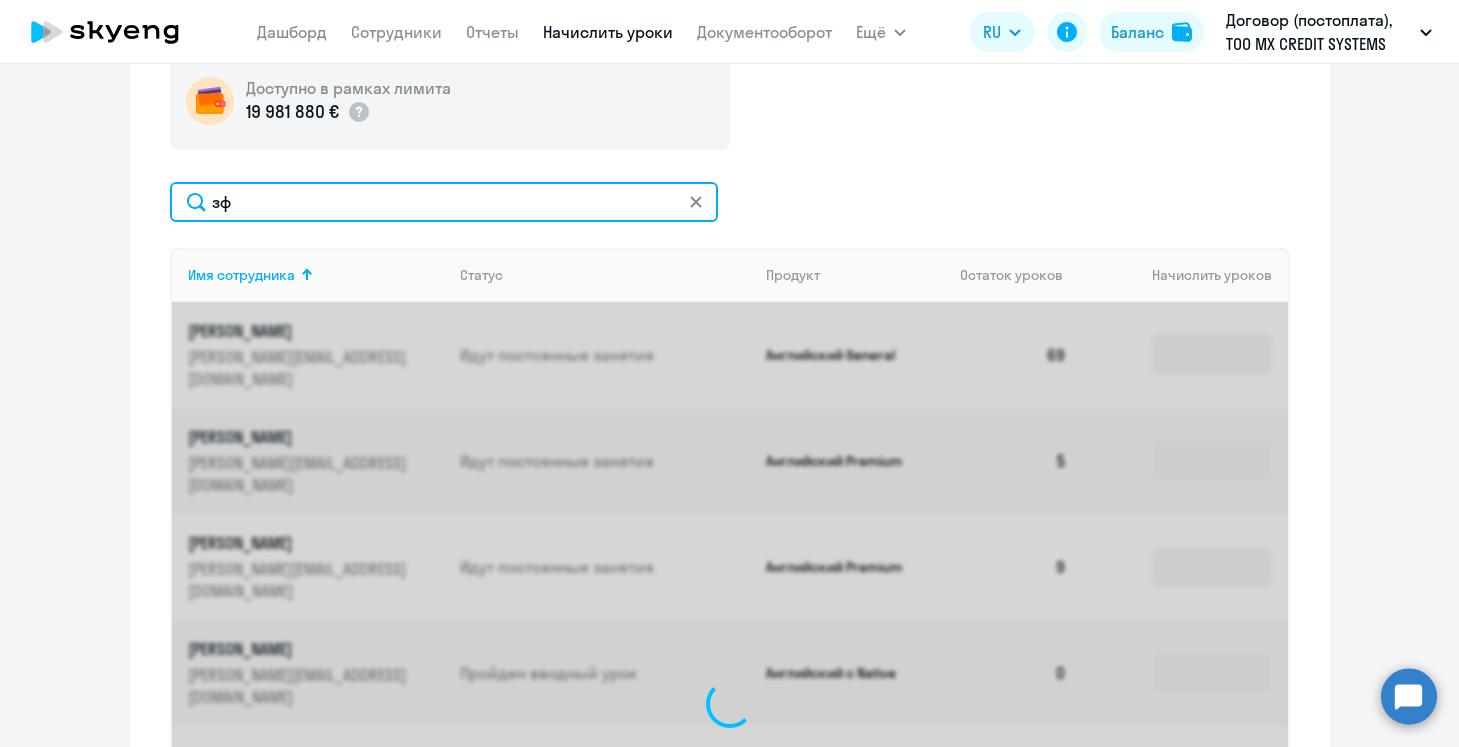 type on "з" 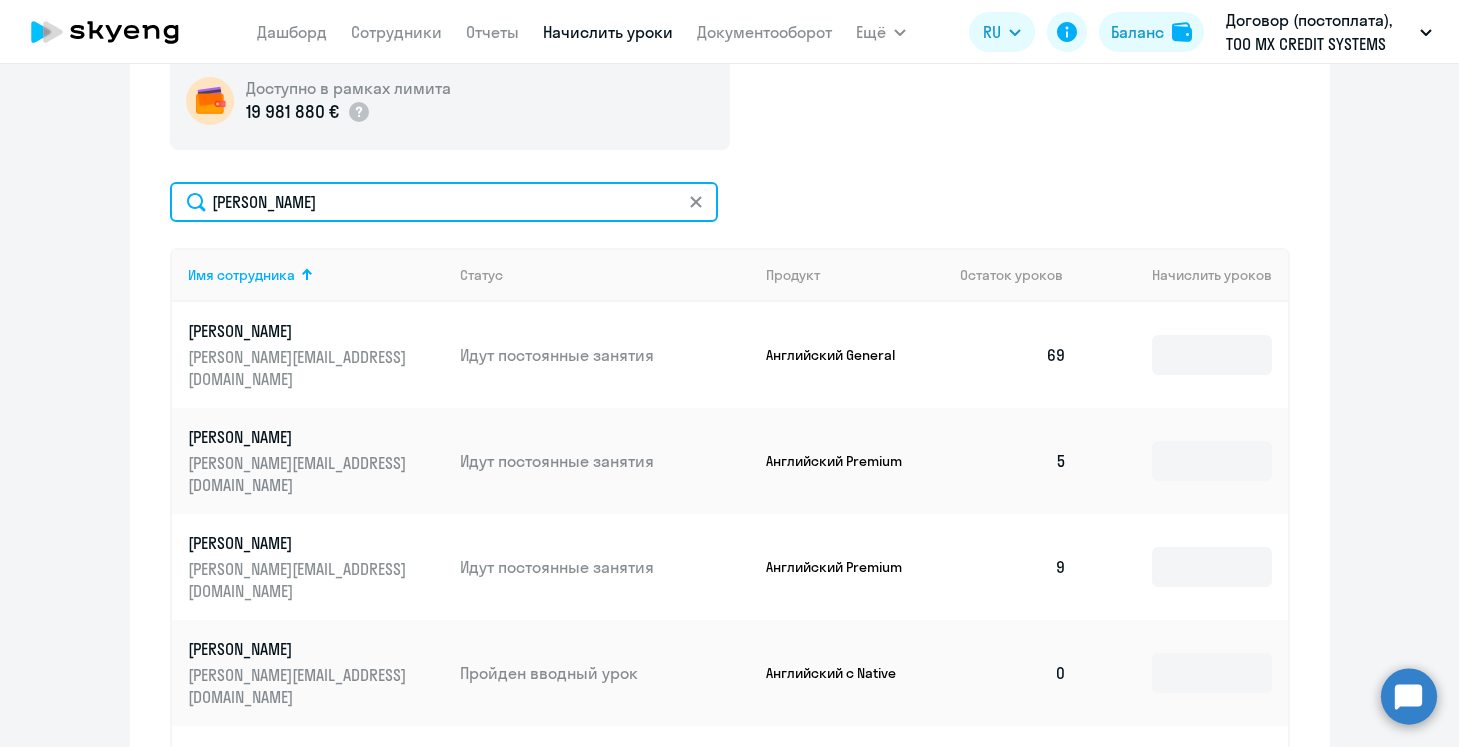 scroll, scrollTop: 729, scrollLeft: 0, axis: vertical 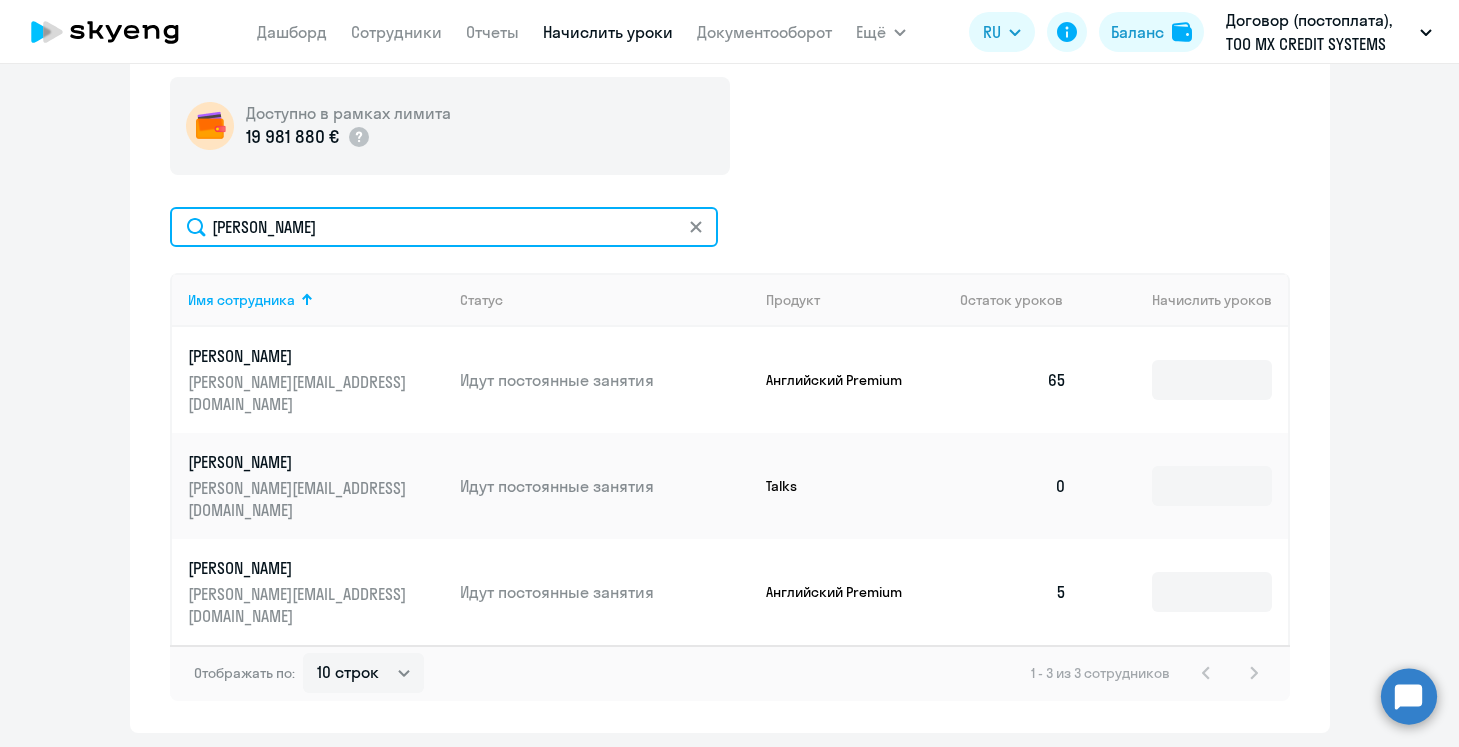 click on "[PERSON_NAME]" 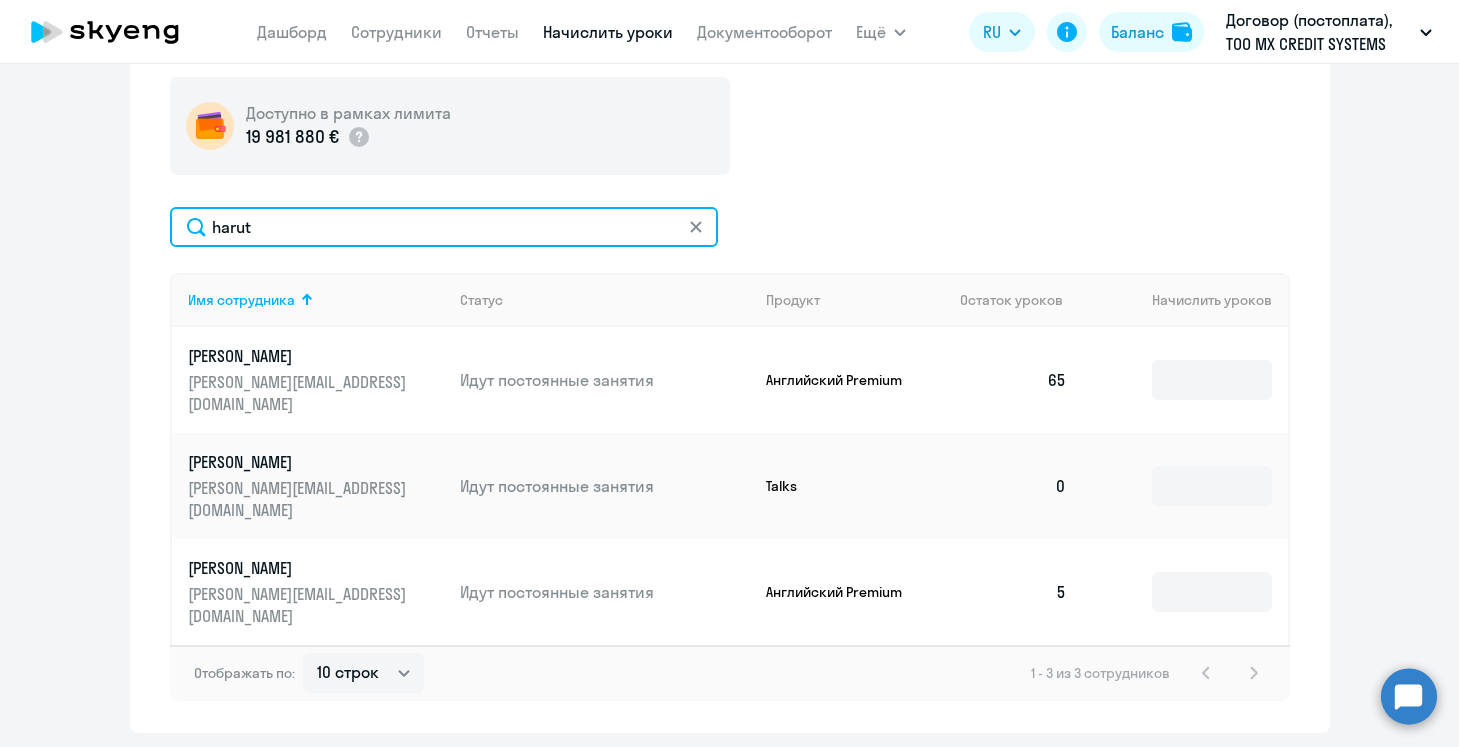 scroll, scrollTop: 723, scrollLeft: 0, axis: vertical 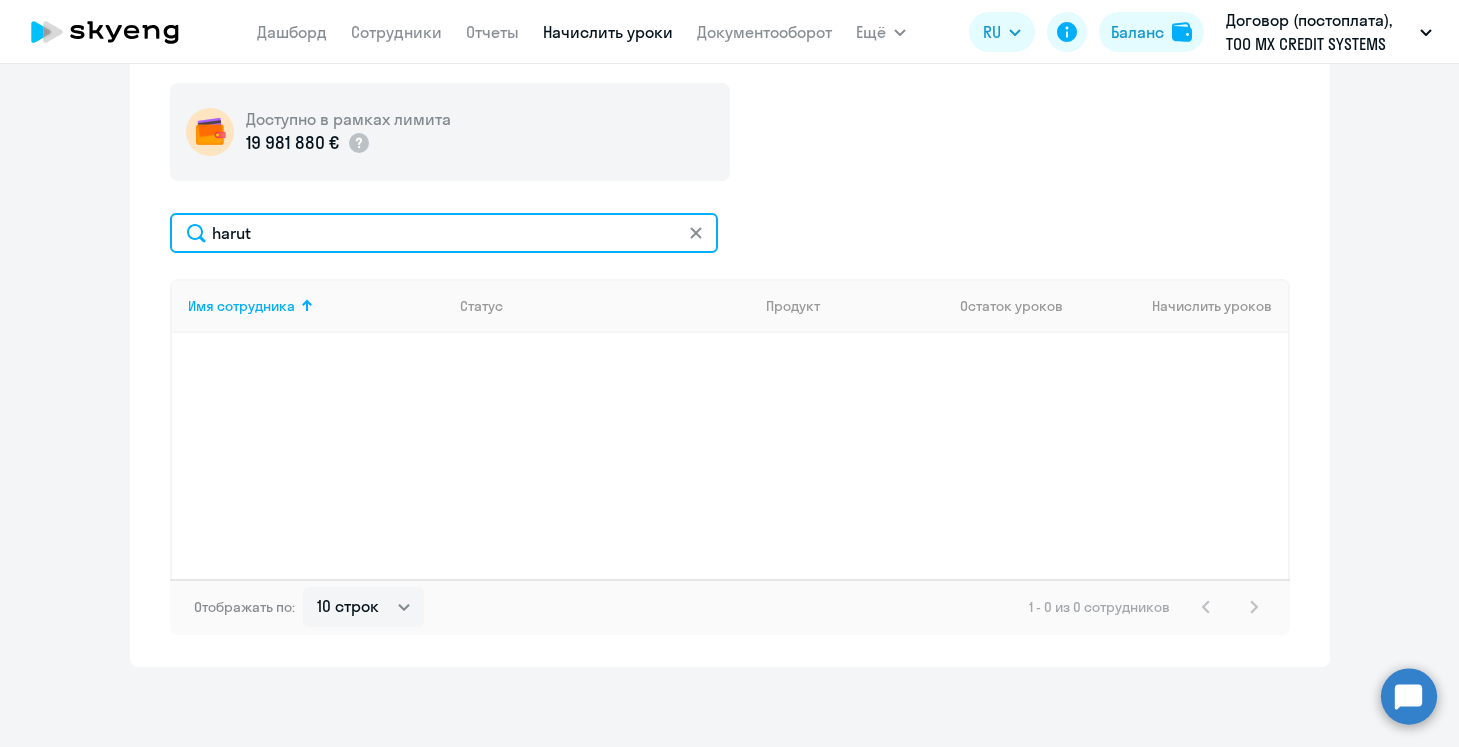 click on "harut" 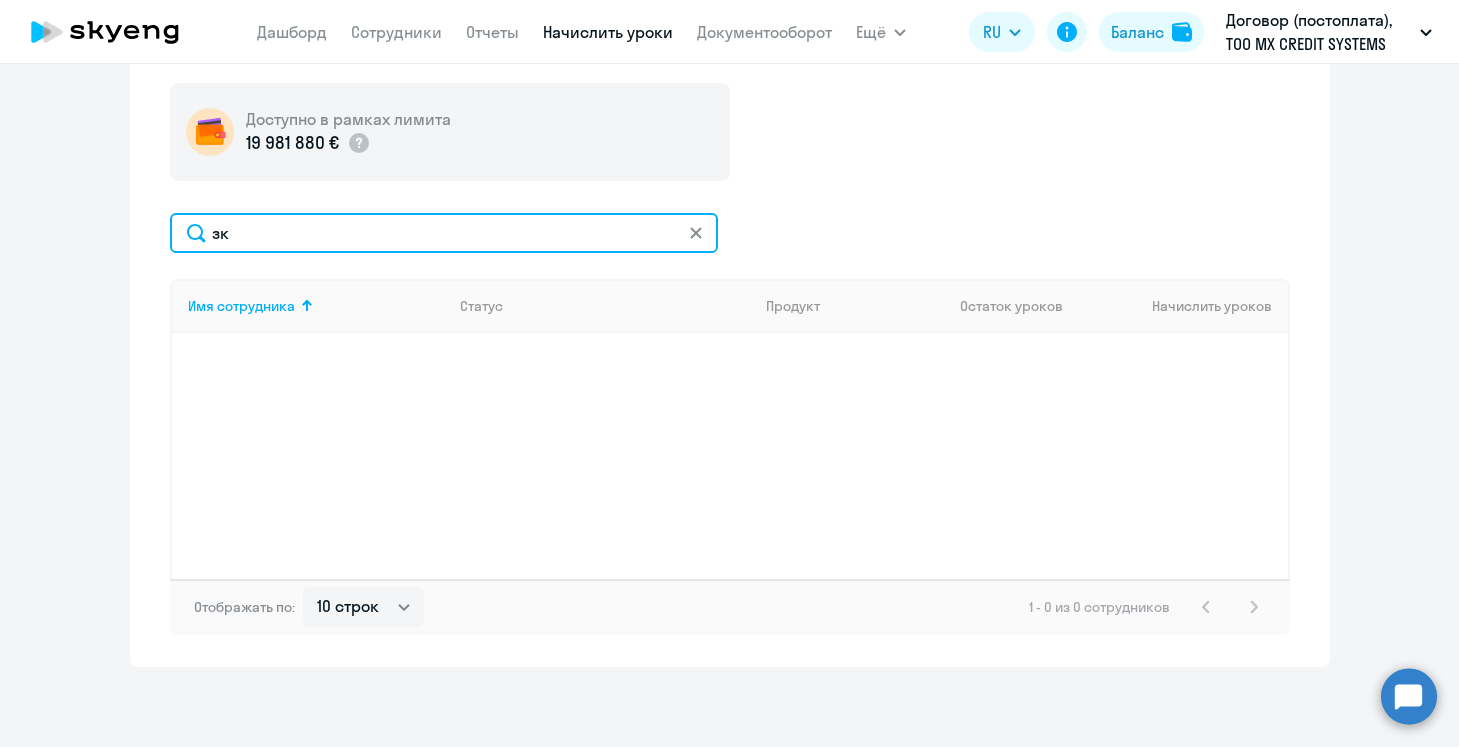 type on "з" 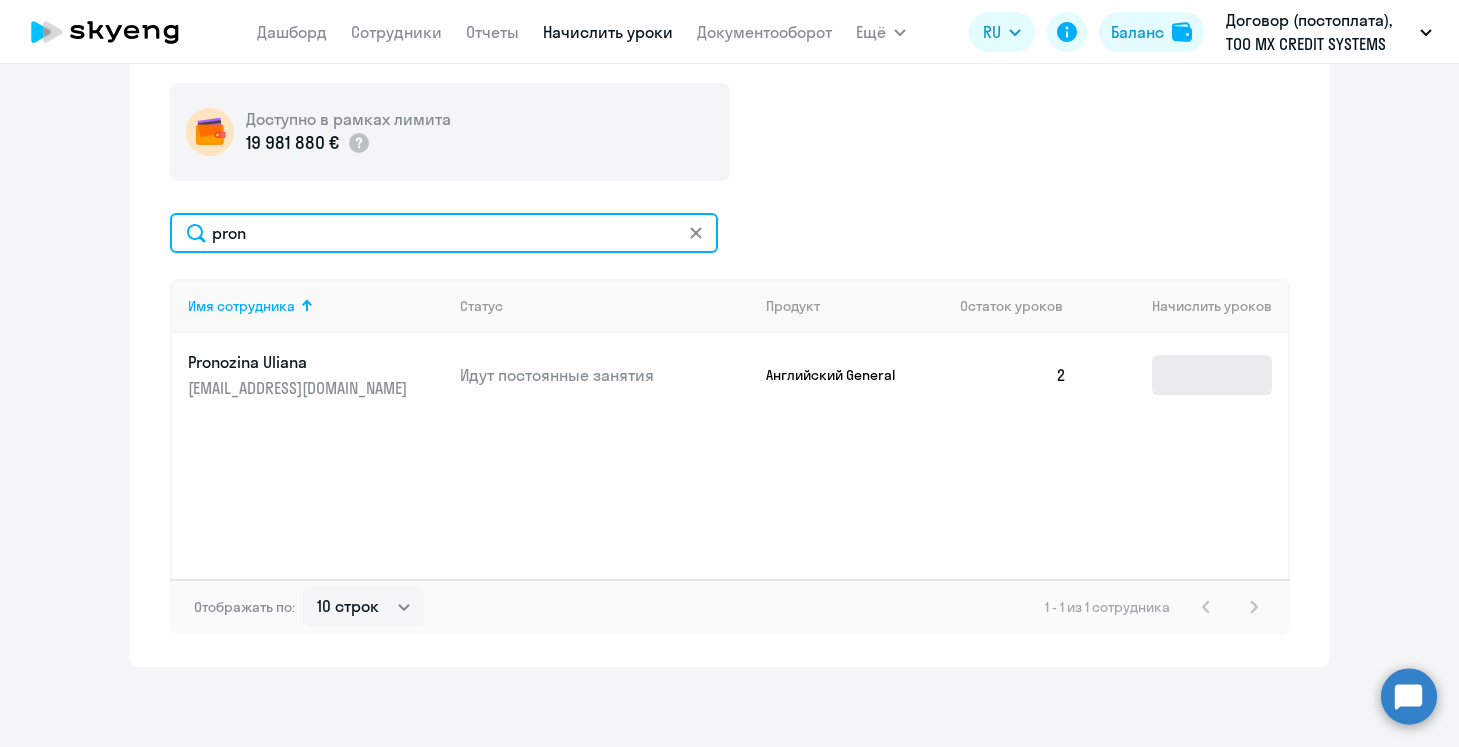 type on "pron" 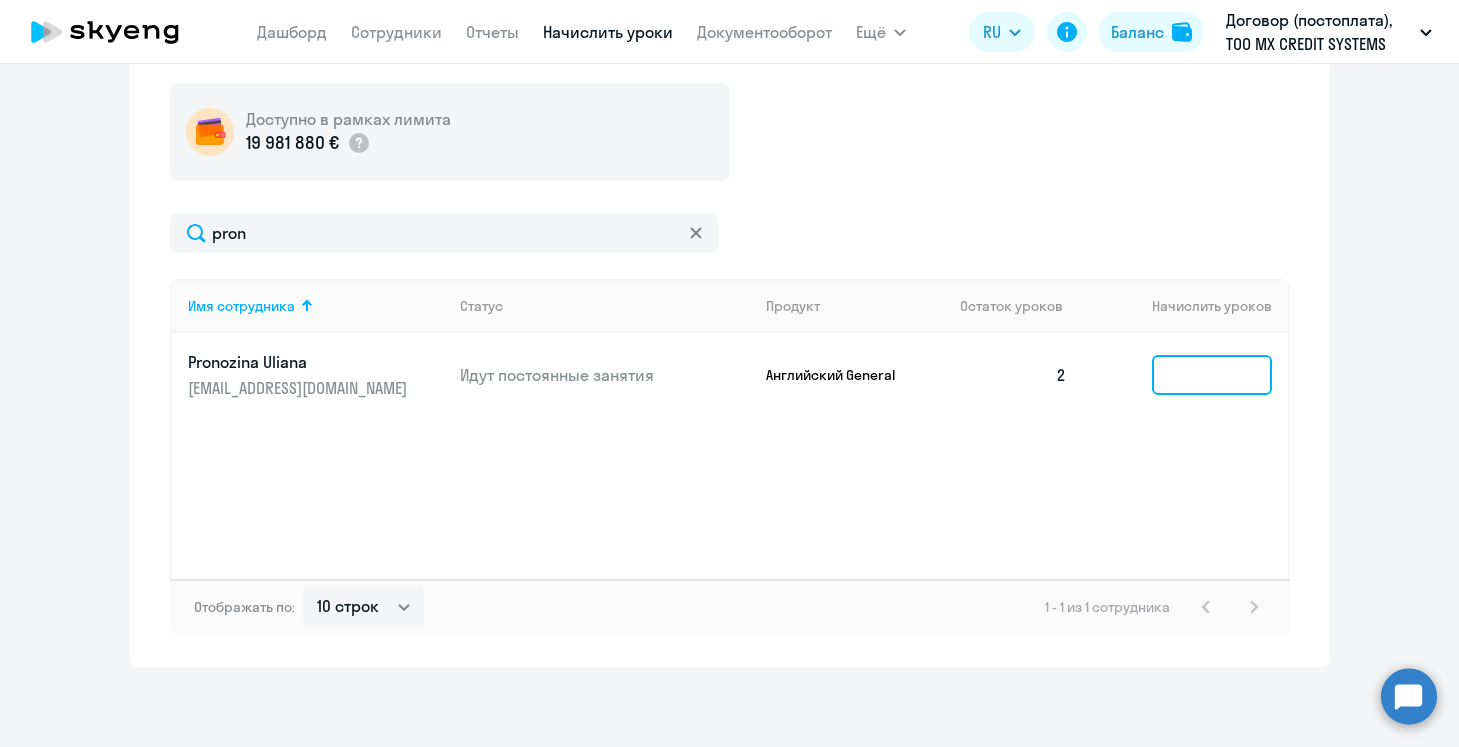 click 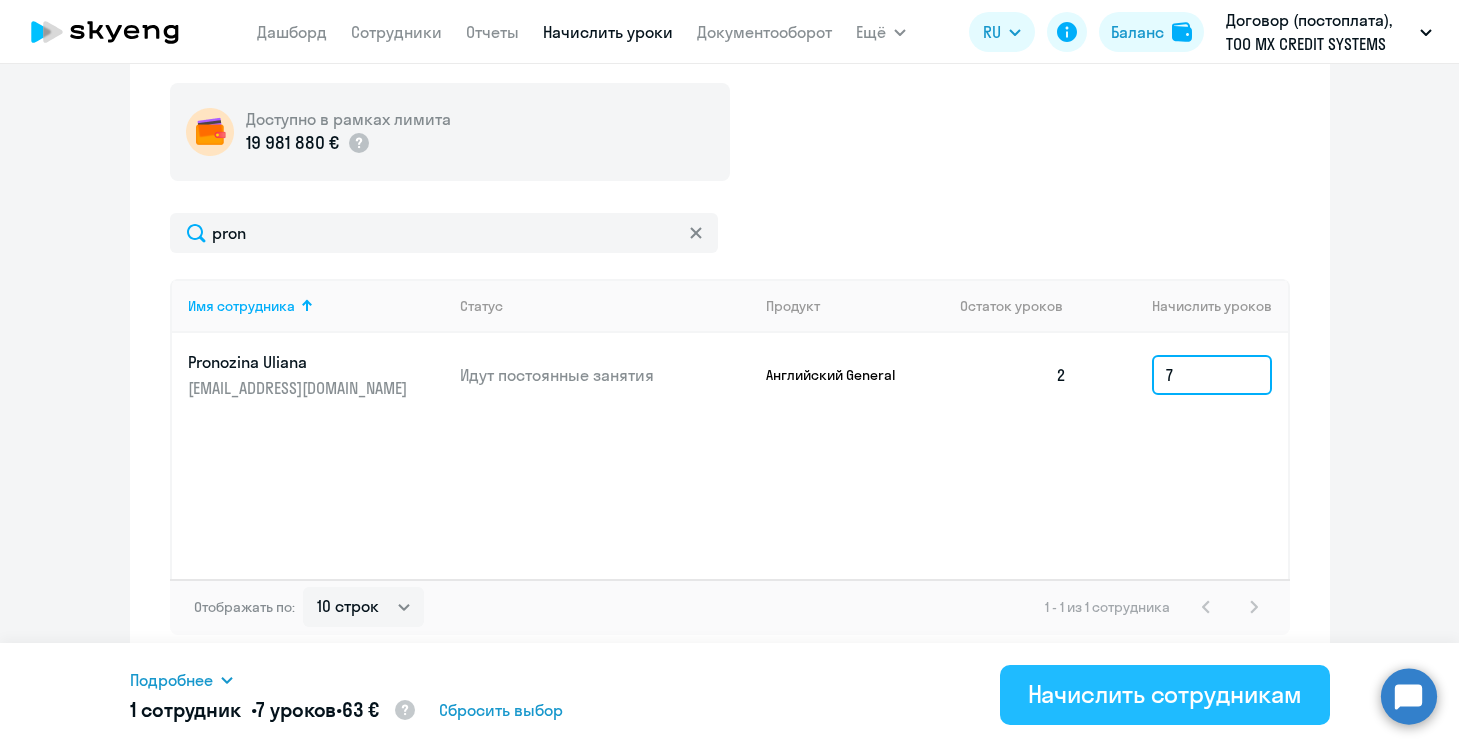 type on "7" 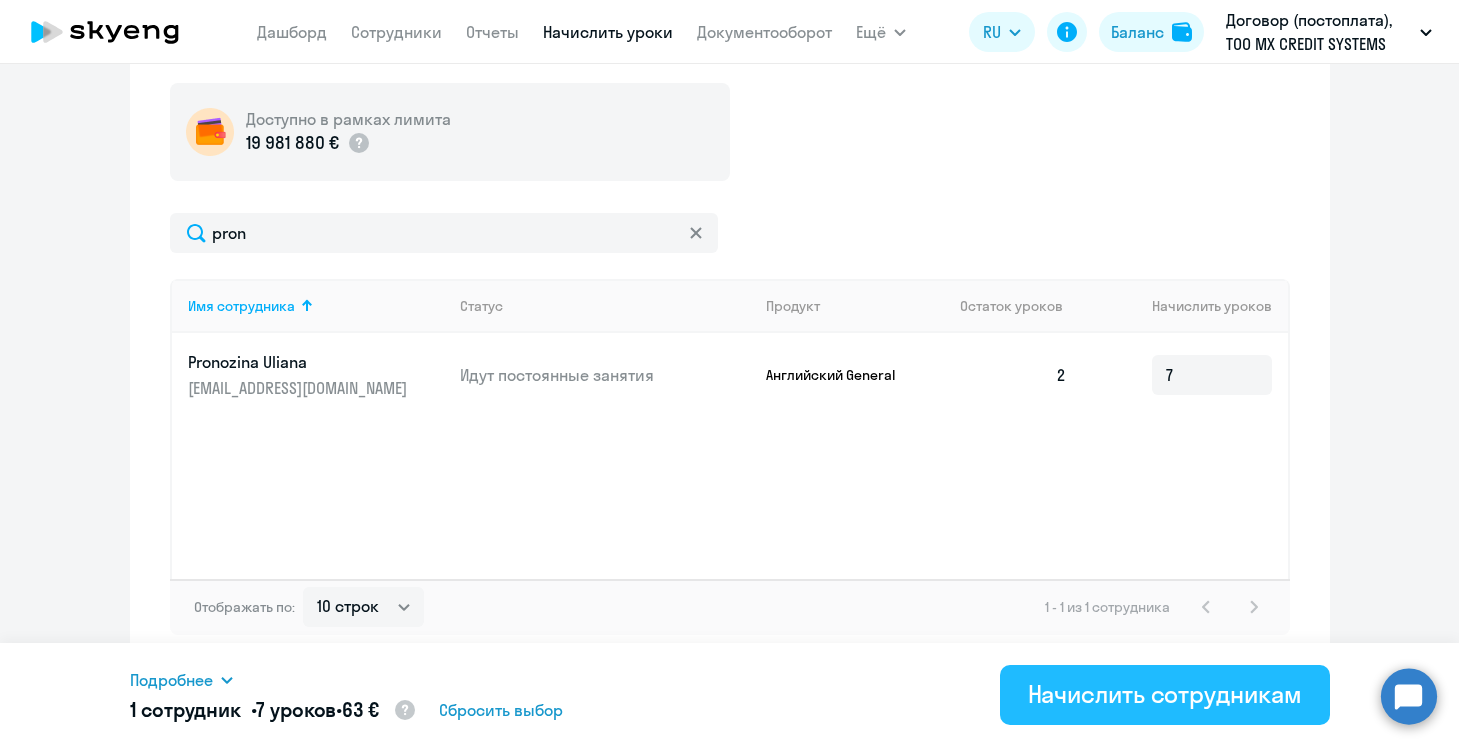 click on "Начислить сотрудникам" at bounding box center (1165, 694) 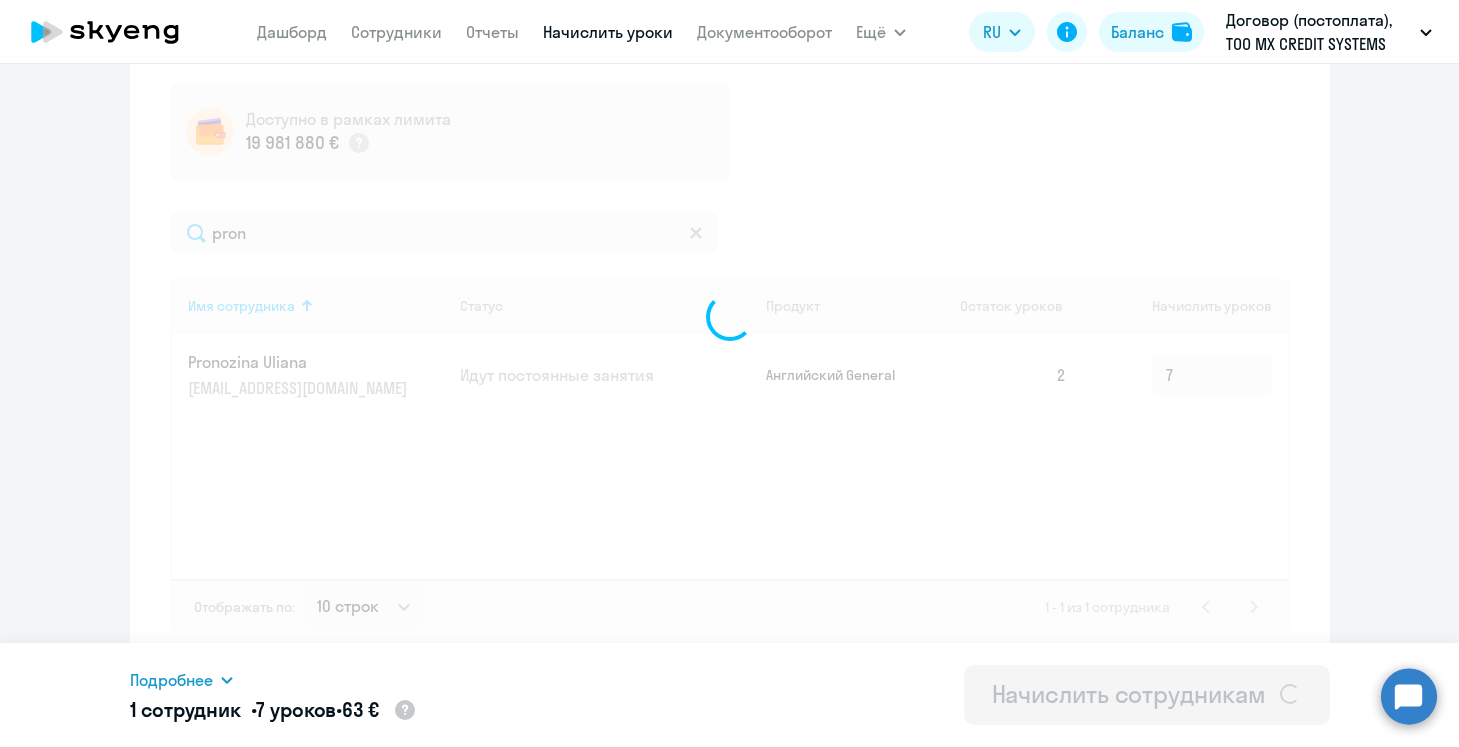 type 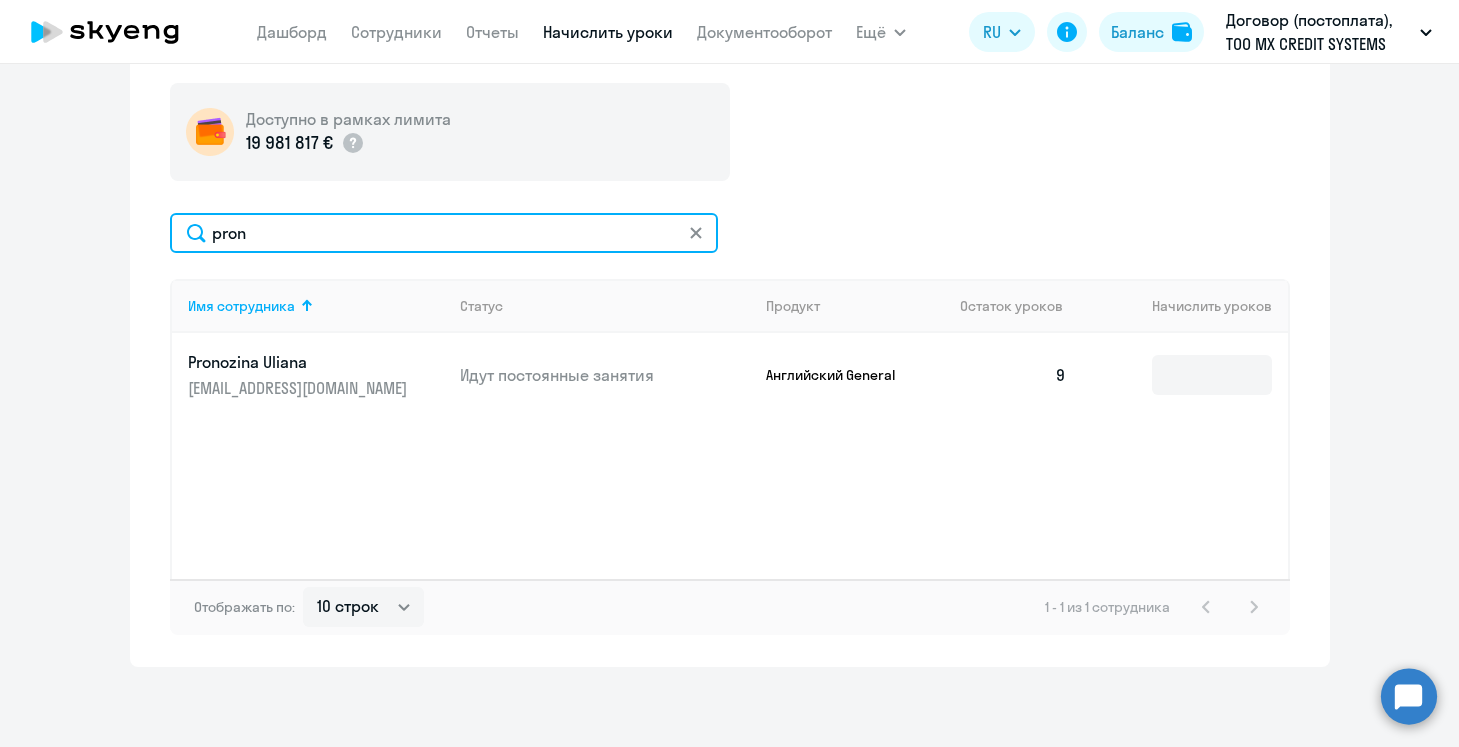 click on "pron" 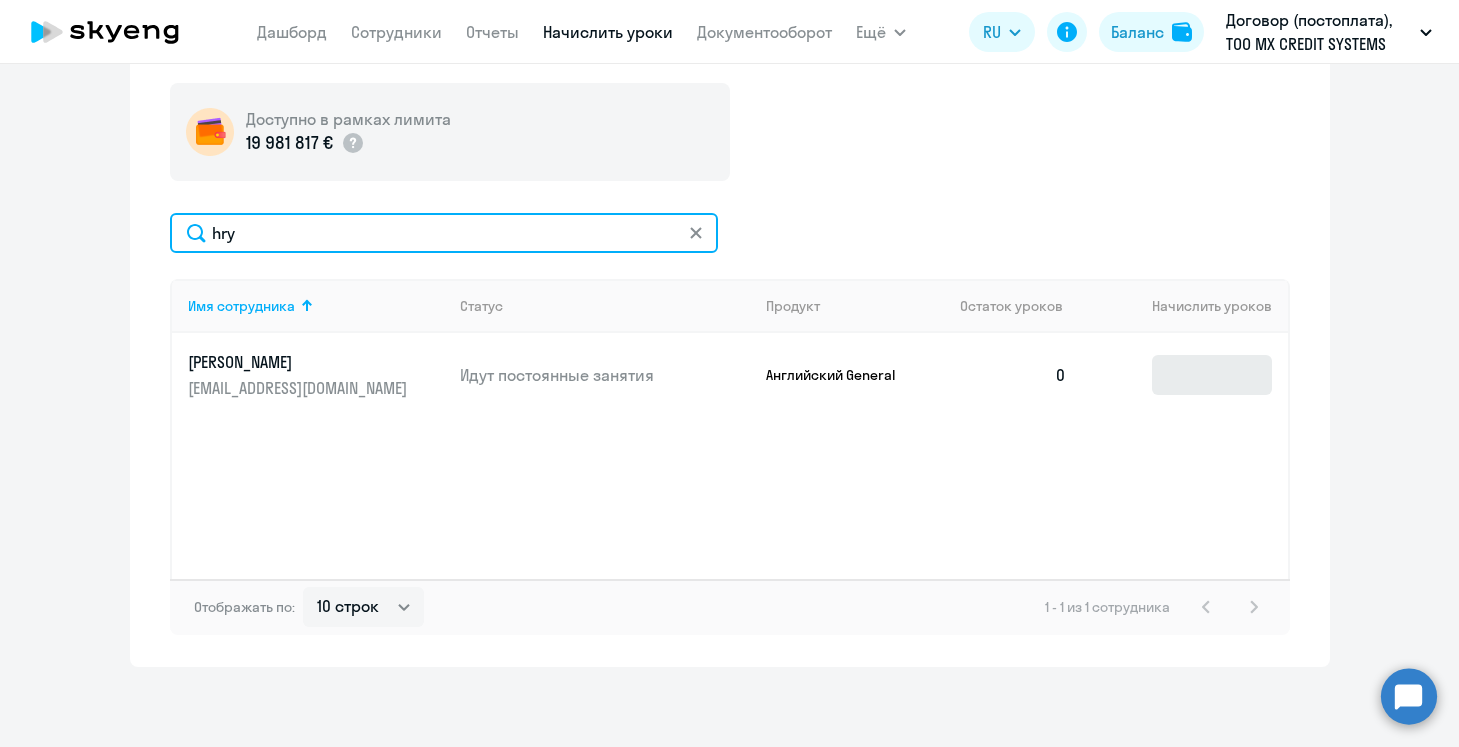 type on "hry" 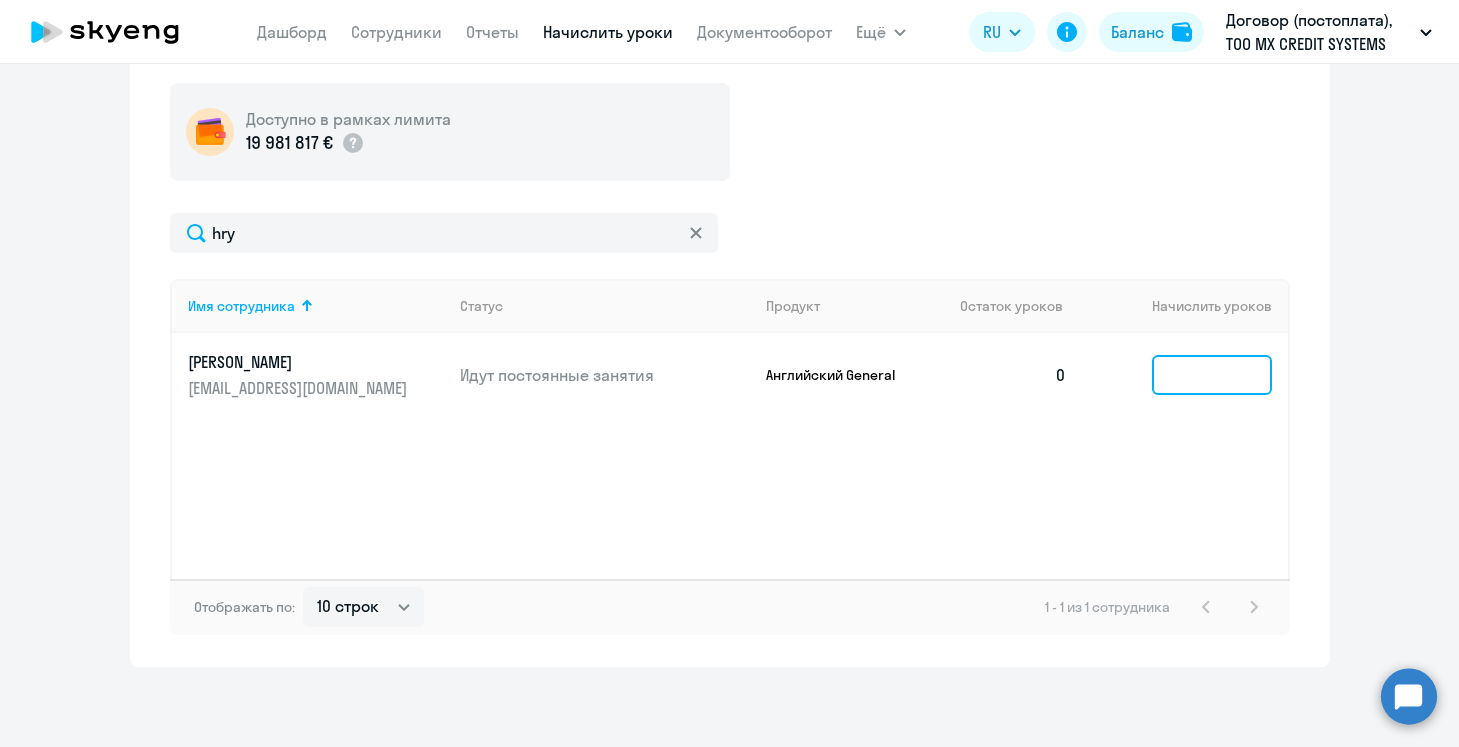 click 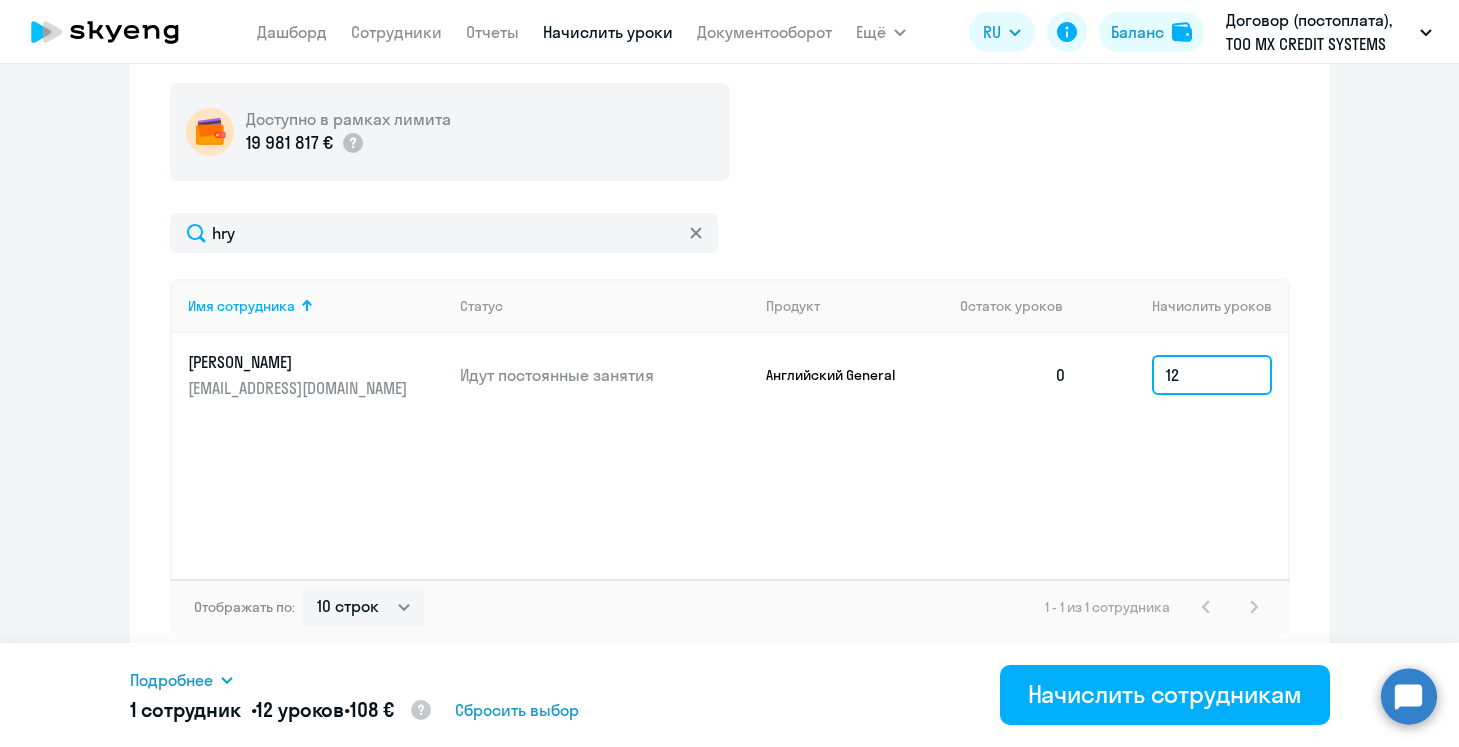 type on "12" 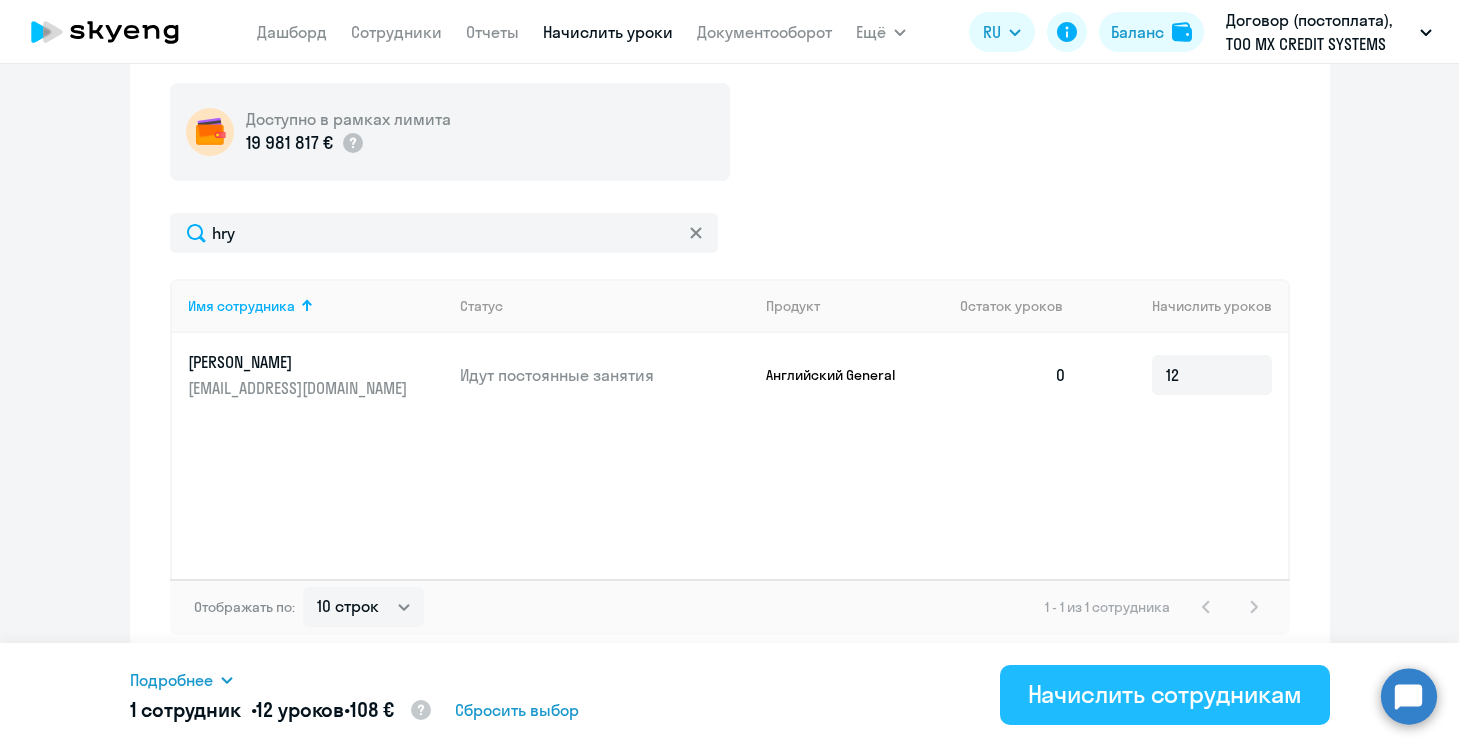 click on "Начислить сотрудникам" at bounding box center [1165, 694] 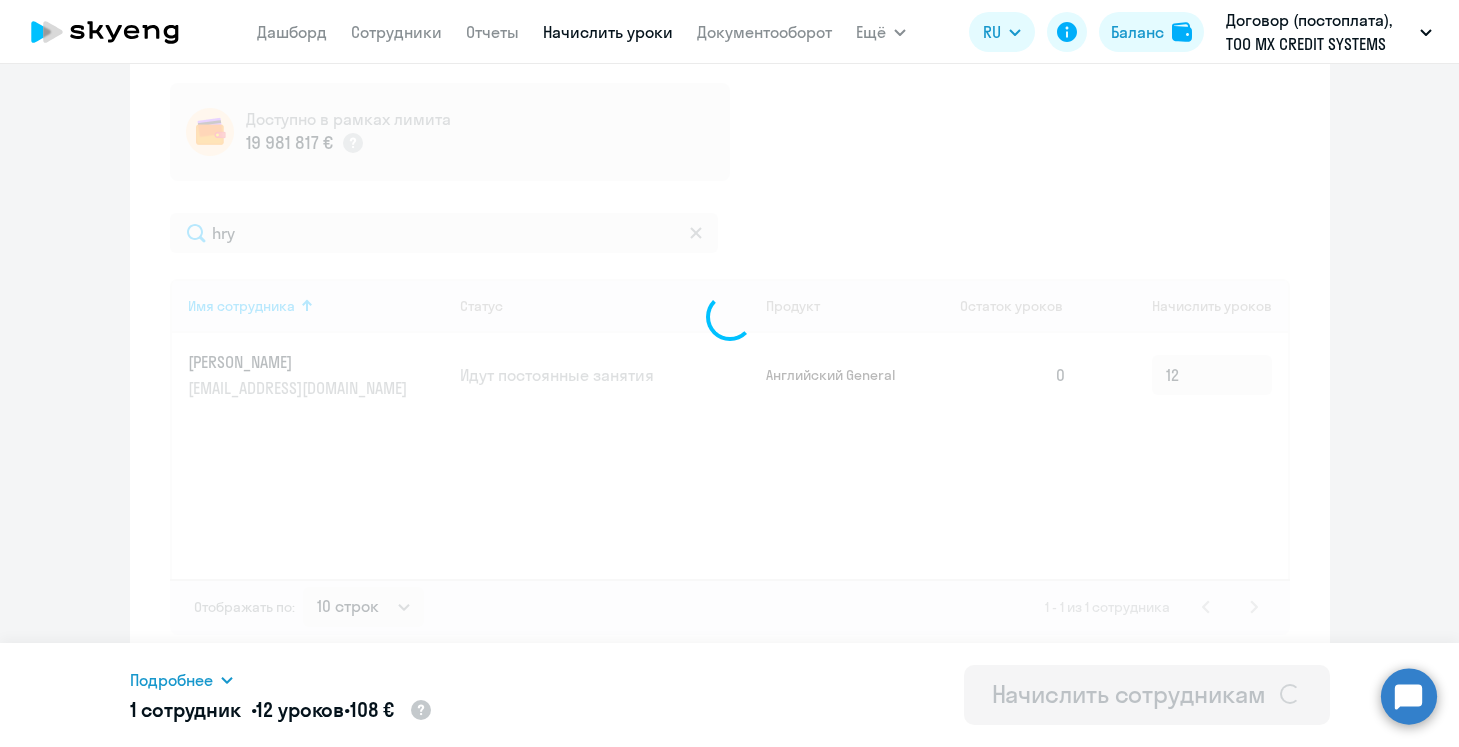 type 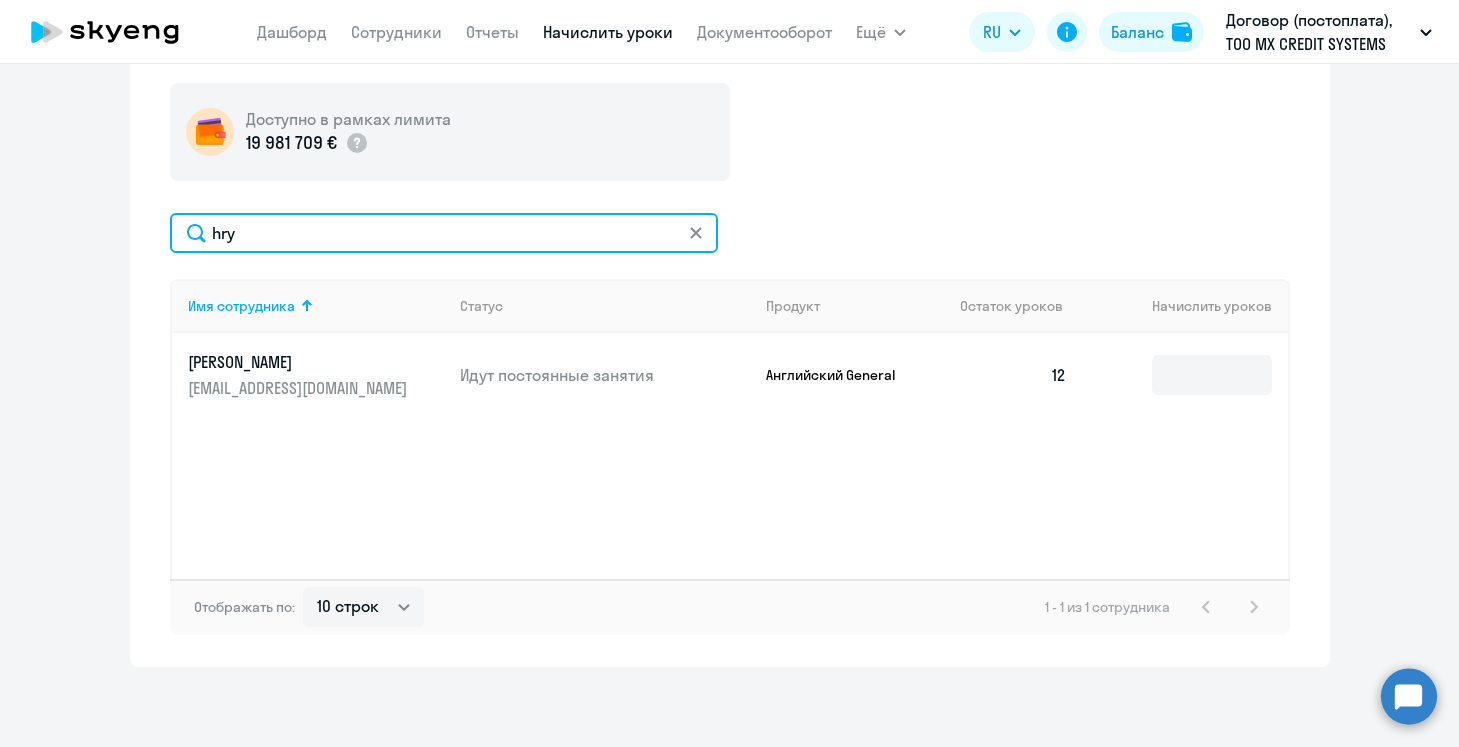 click on "hry" 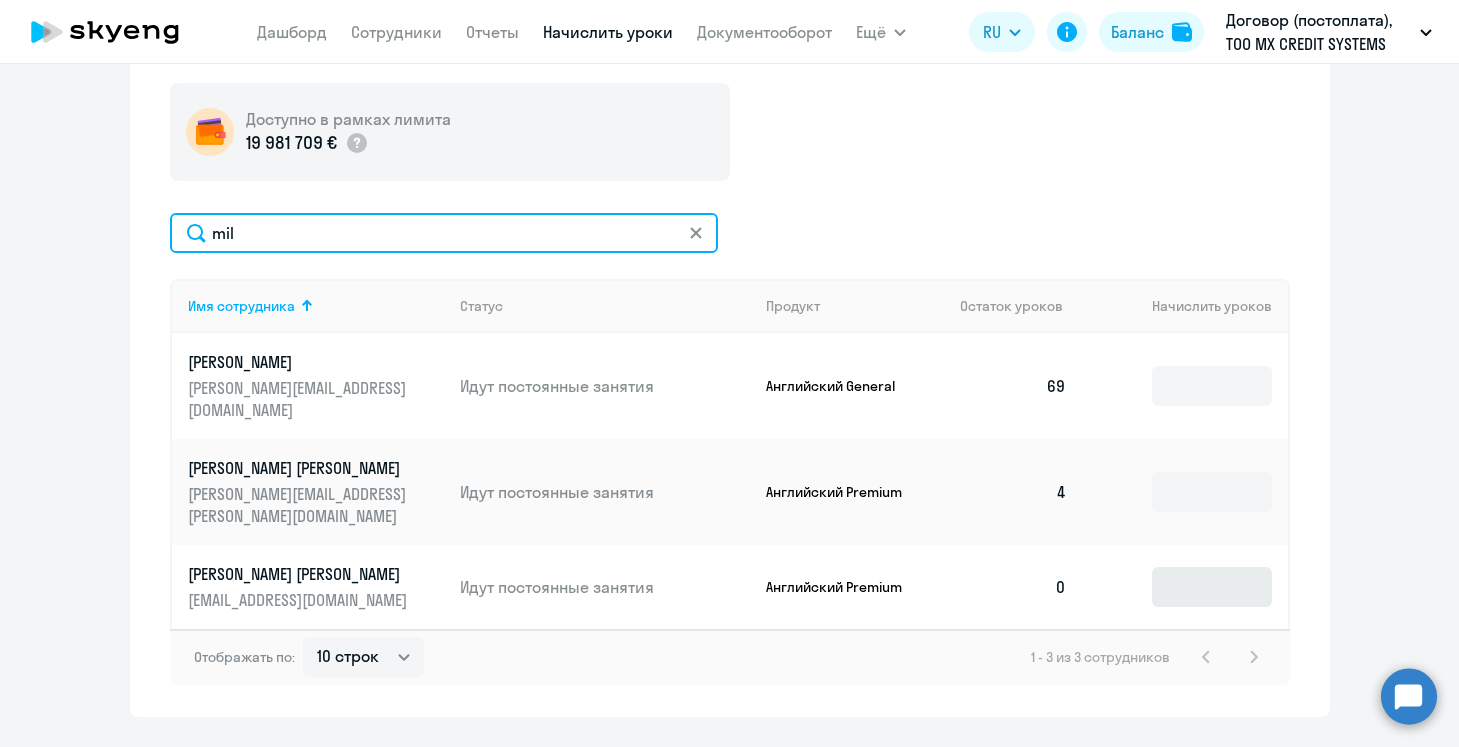 type on "mil" 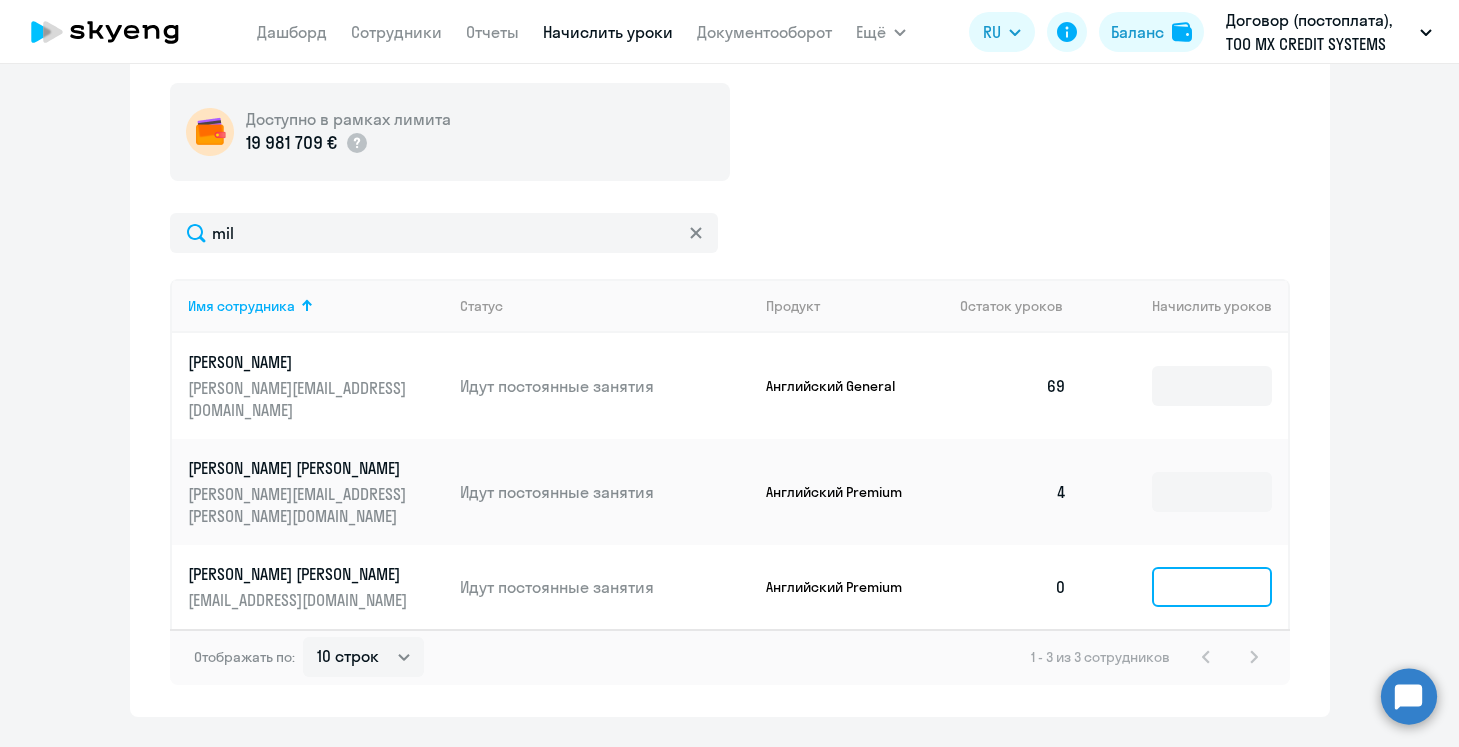 click 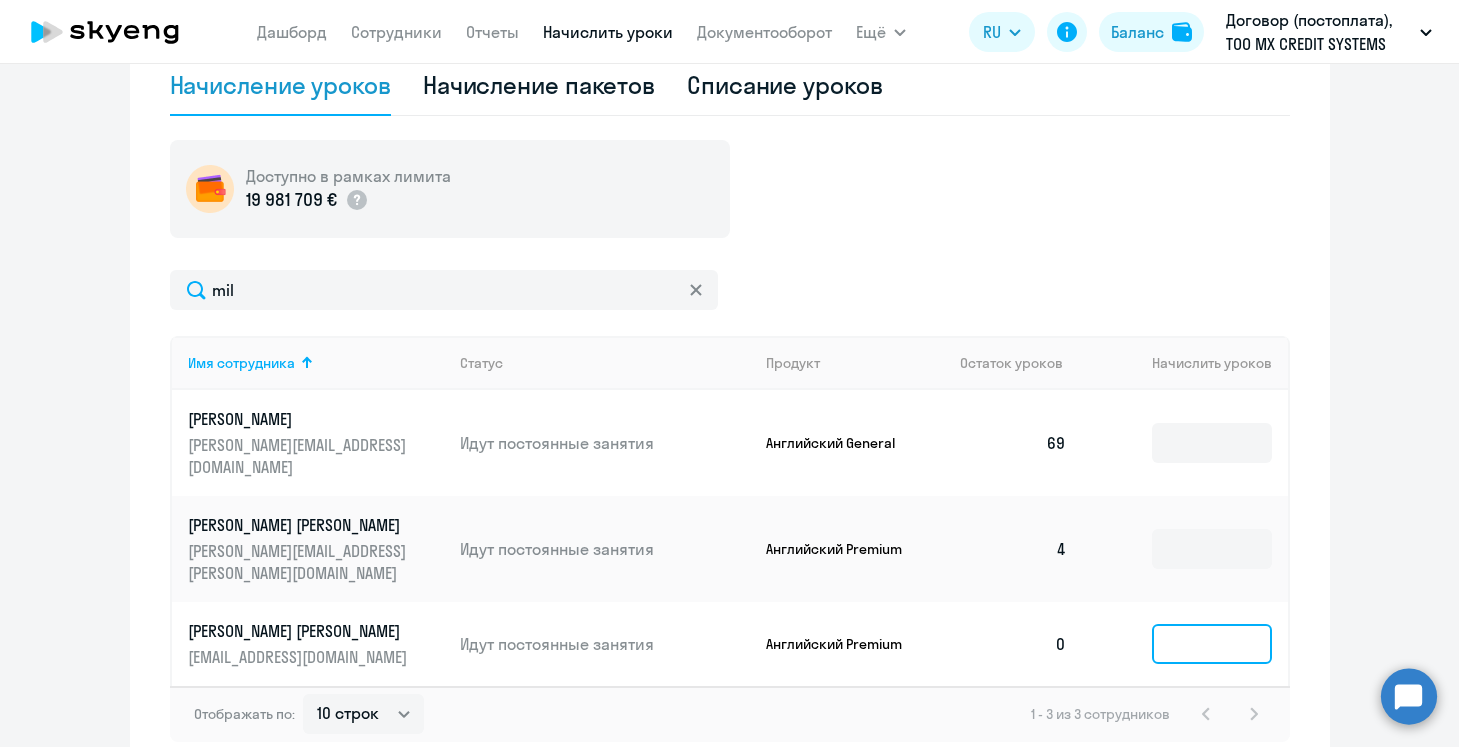 scroll, scrollTop: 663, scrollLeft: 0, axis: vertical 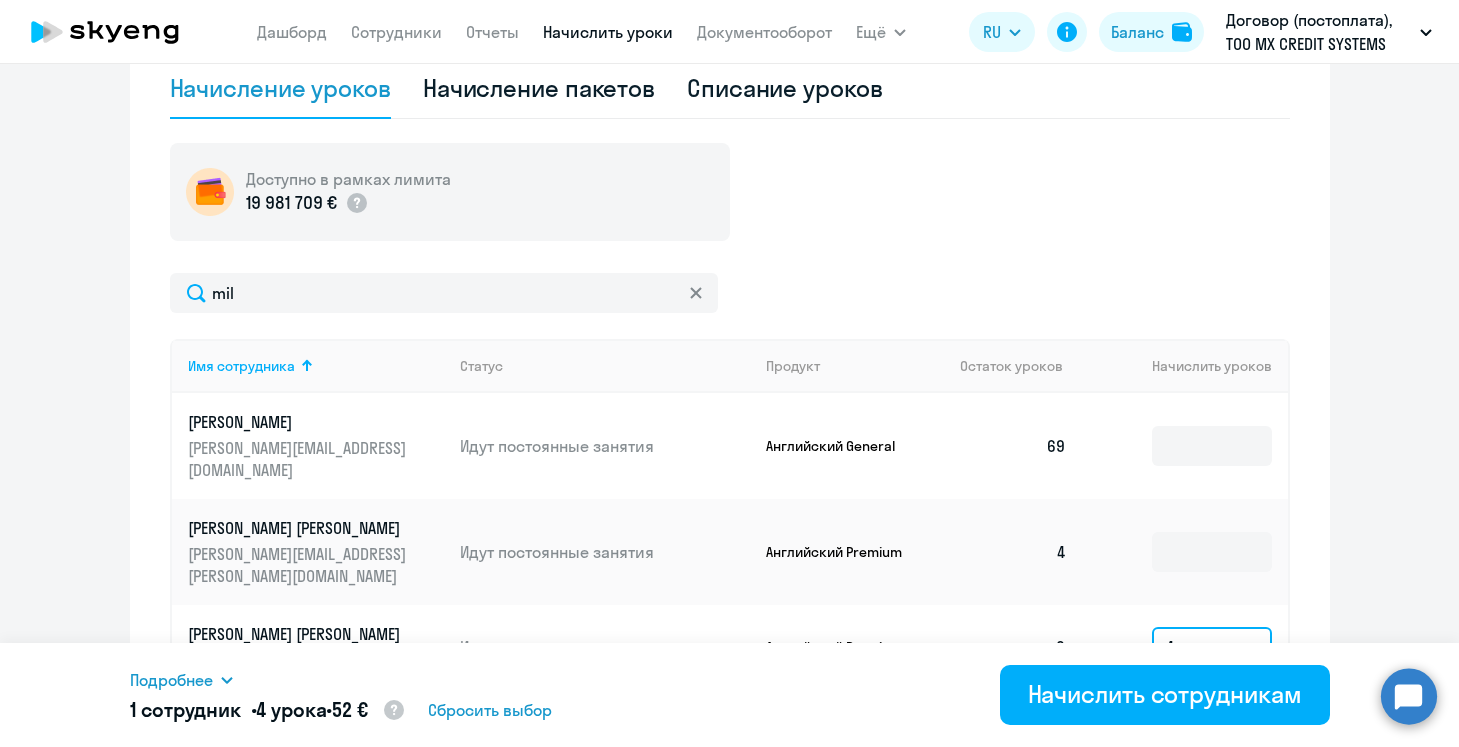 type on "4" 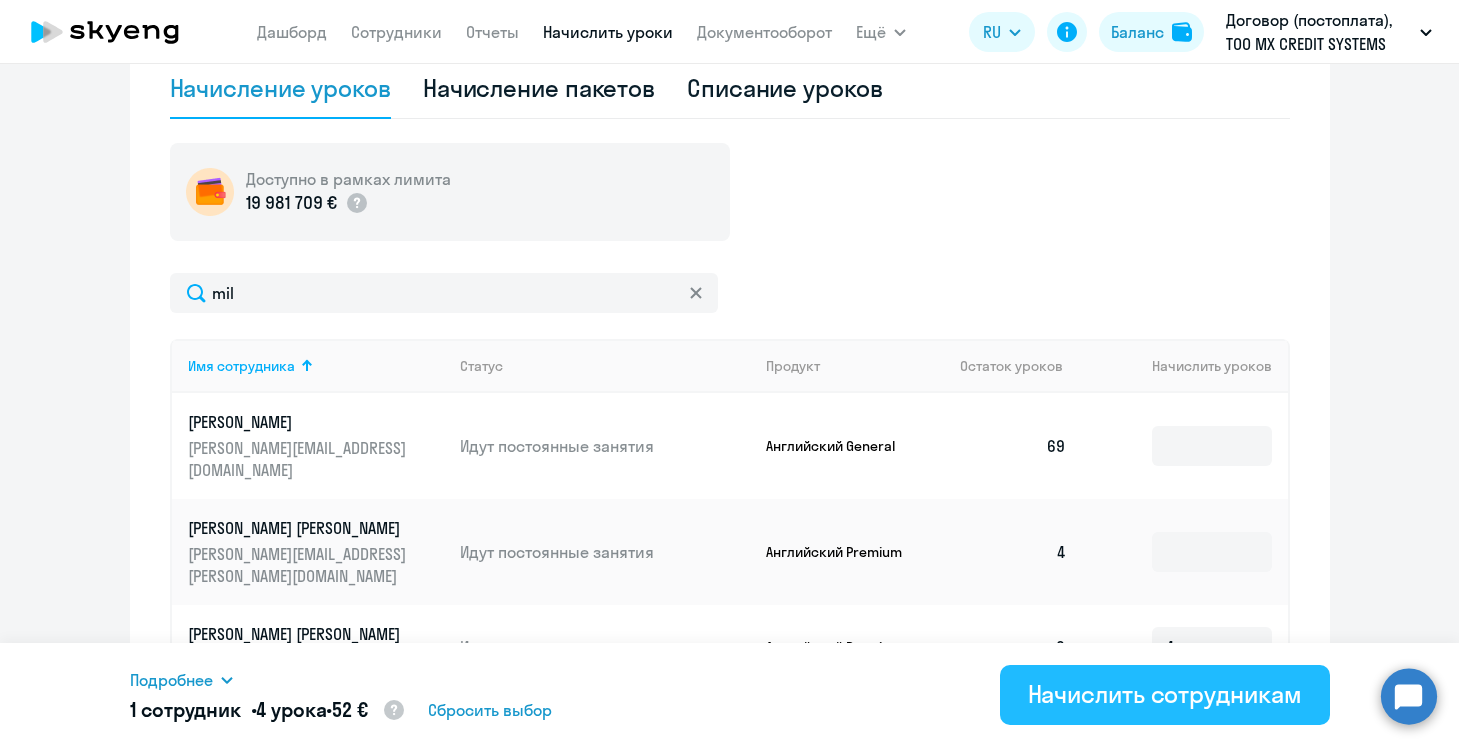 click on "Начислить сотрудникам" at bounding box center (1165, 694) 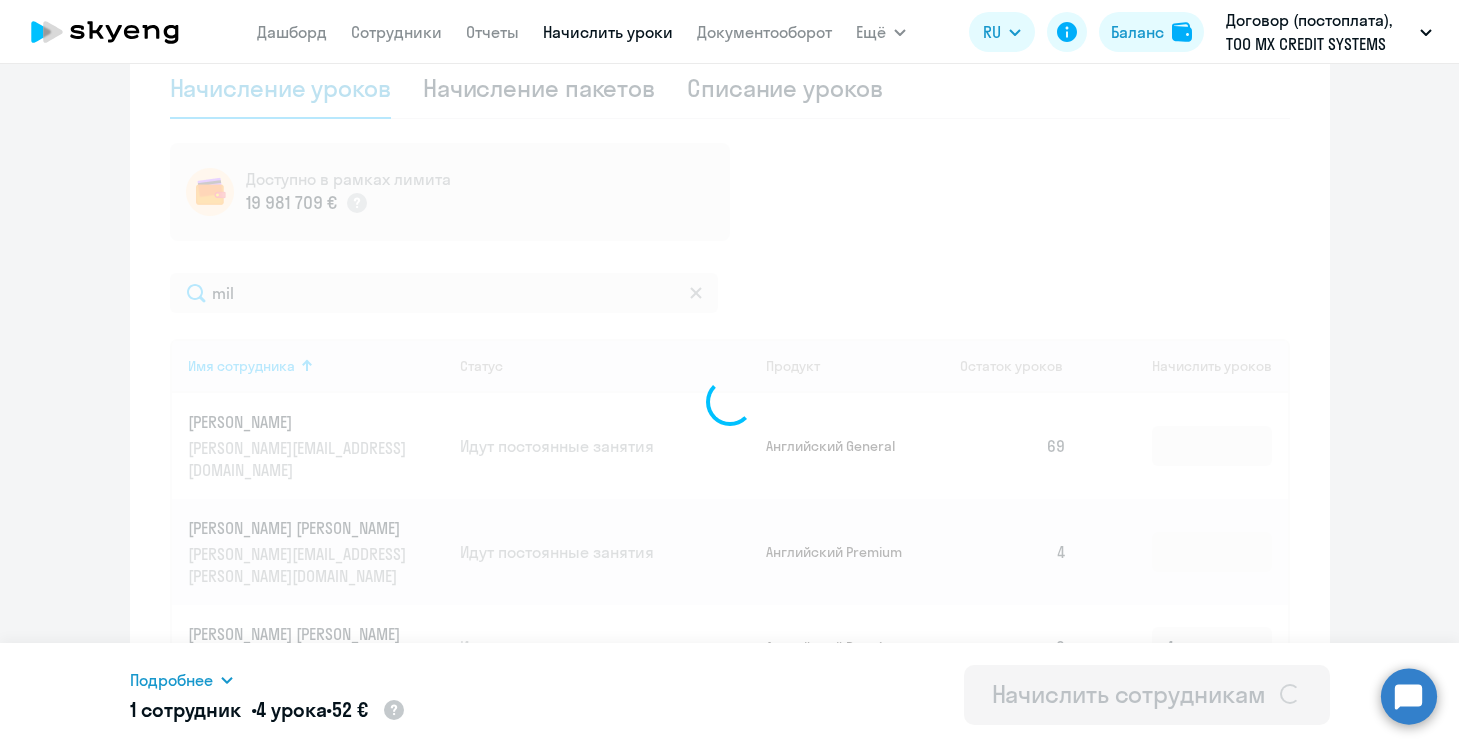 type 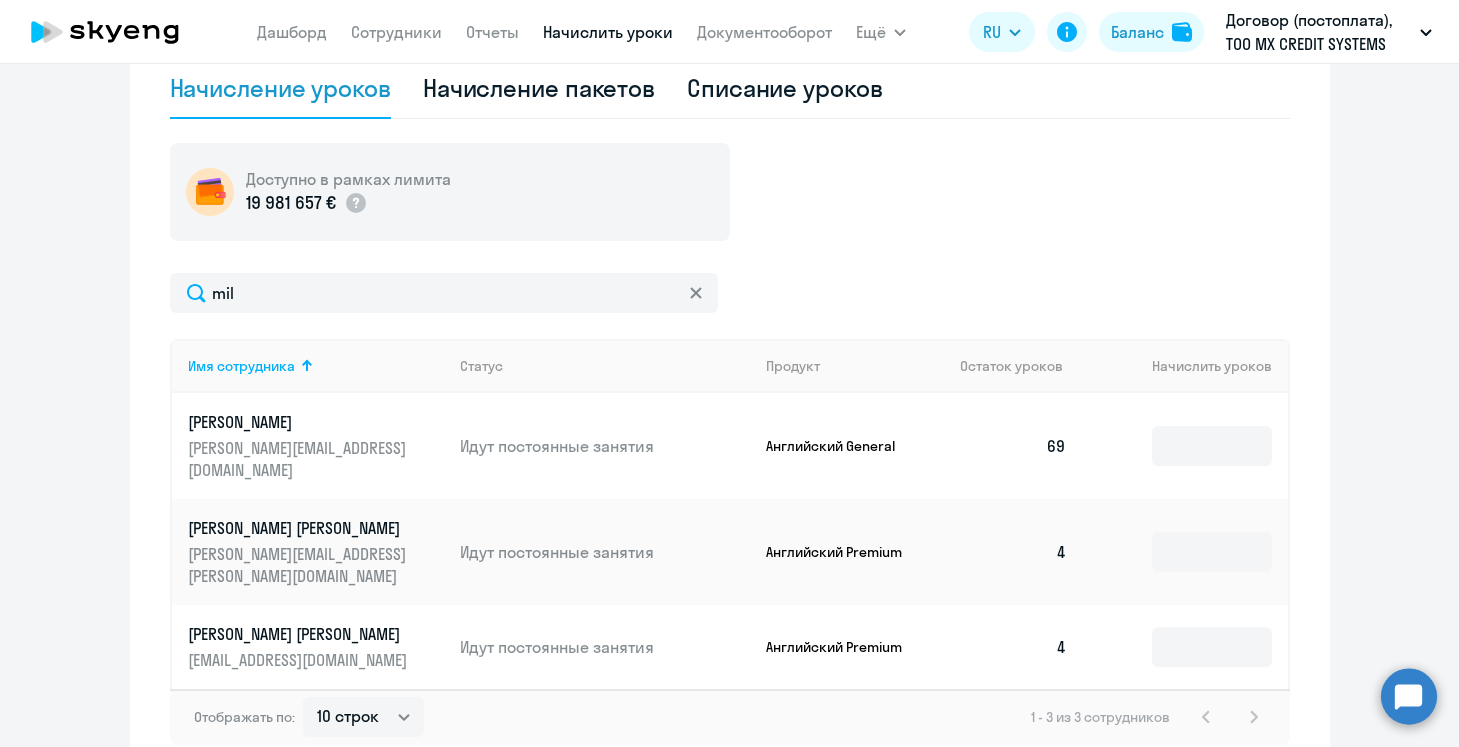 click on "[PERSON_NAME]
Отчеты
Начислить уроки
Документооборот" 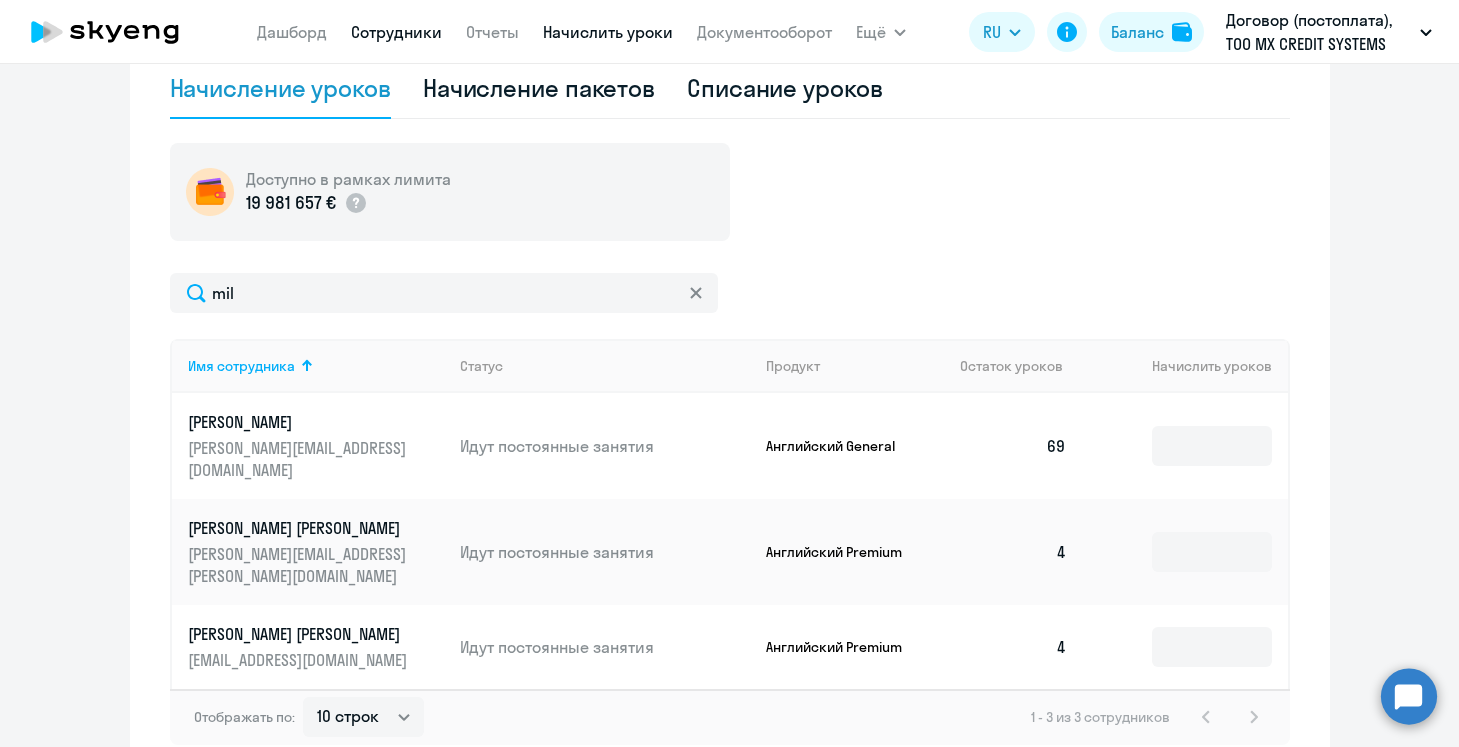 click on "Сотрудники" at bounding box center (396, 32) 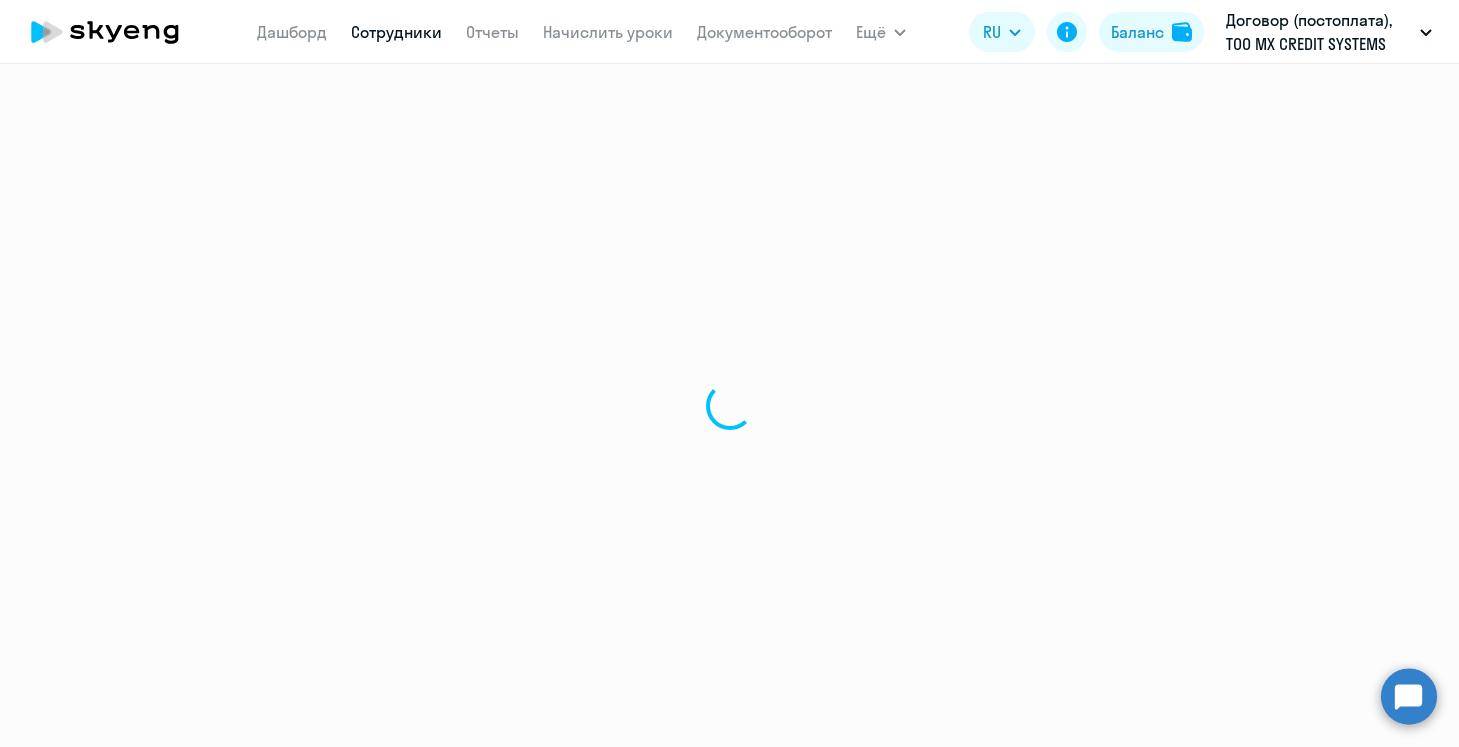 scroll, scrollTop: 0, scrollLeft: 0, axis: both 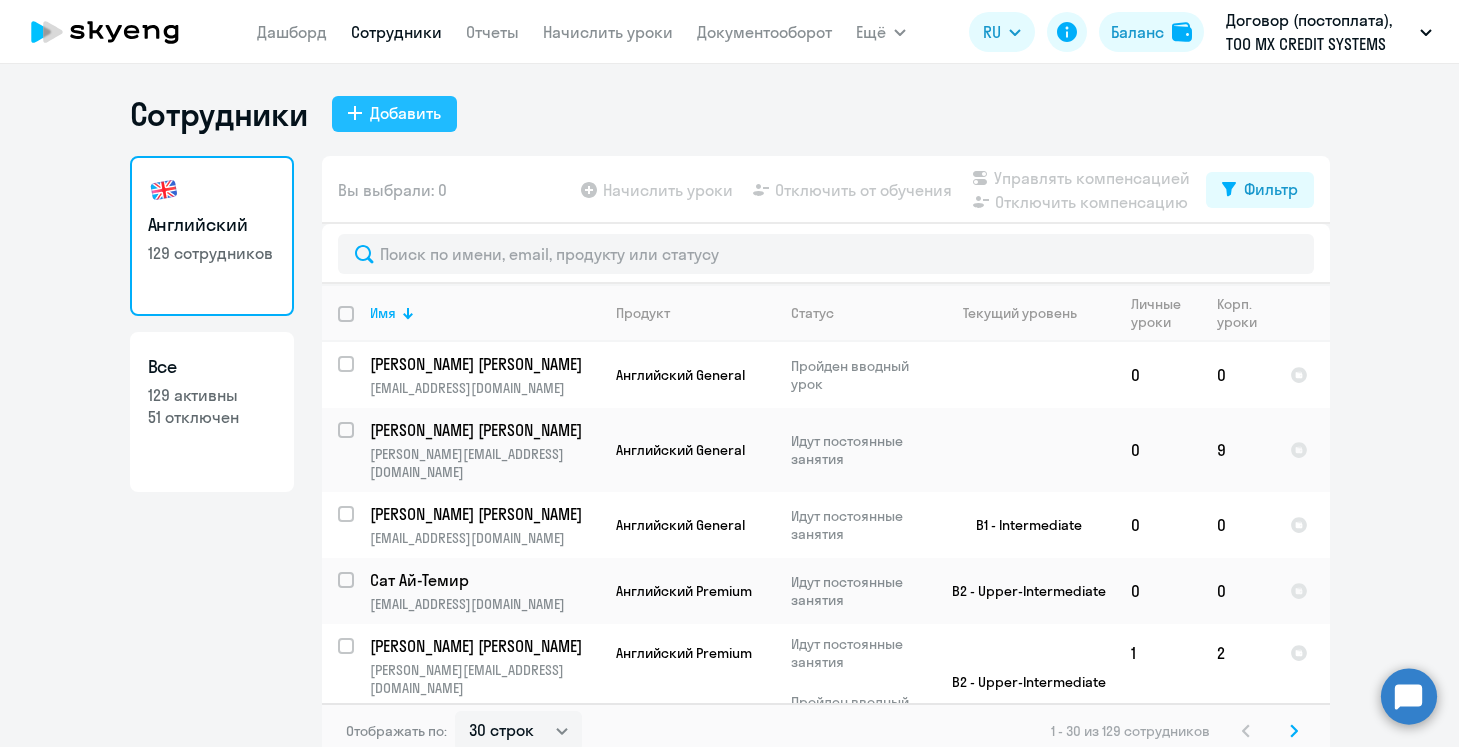 click on "Добавить" 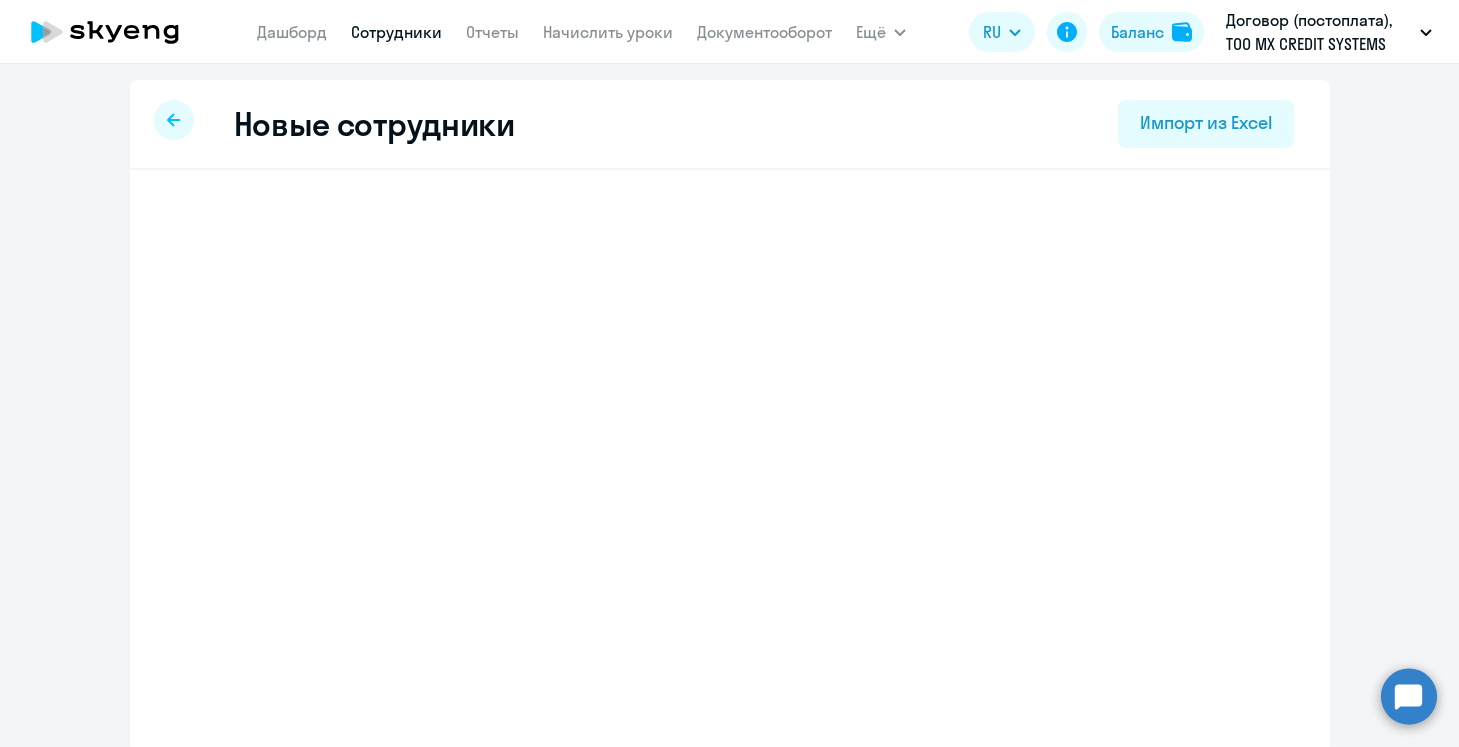 select on "english_adult_not_native_speaker" 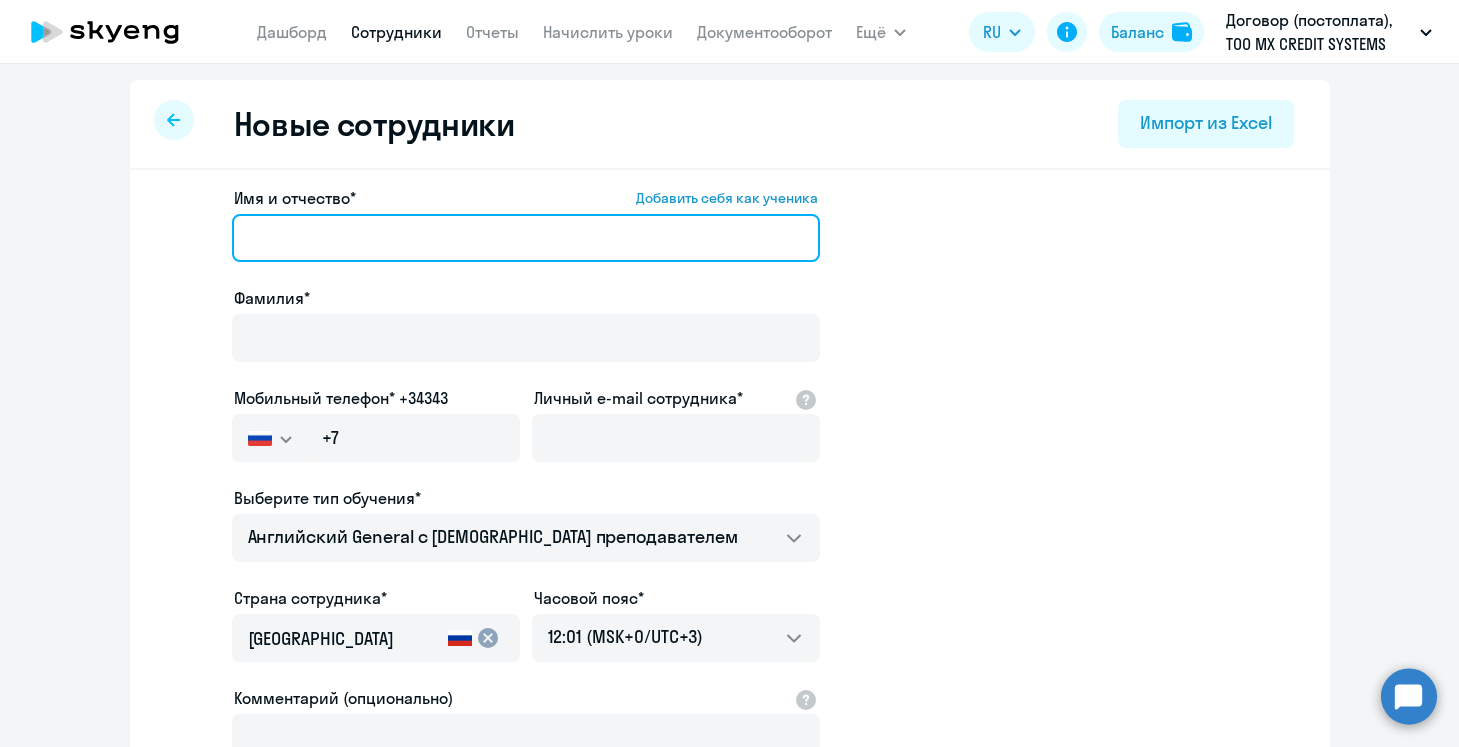 click on "Имя и отчество*  Добавить себя как ученика" at bounding box center (526, 238) 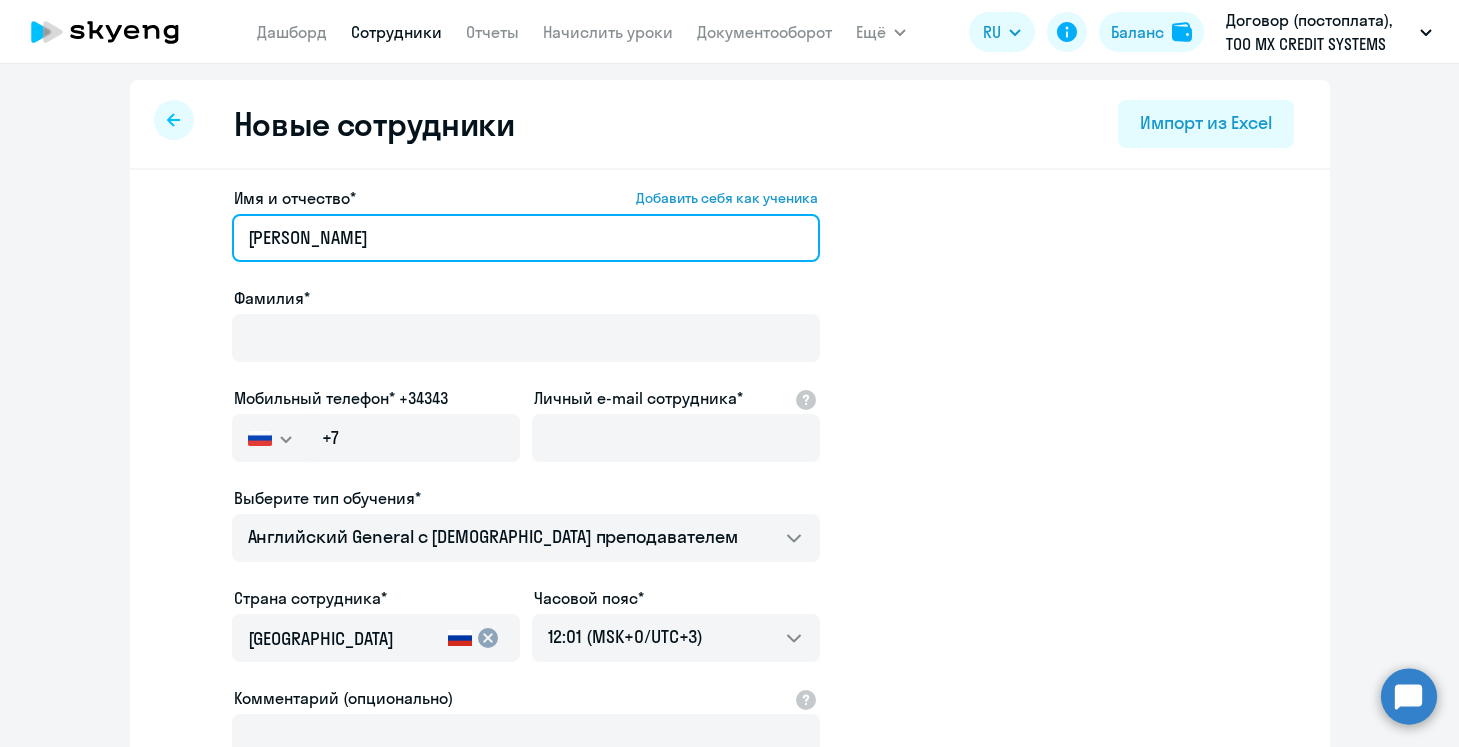 click on "[PERSON_NAME]" at bounding box center (526, 238) 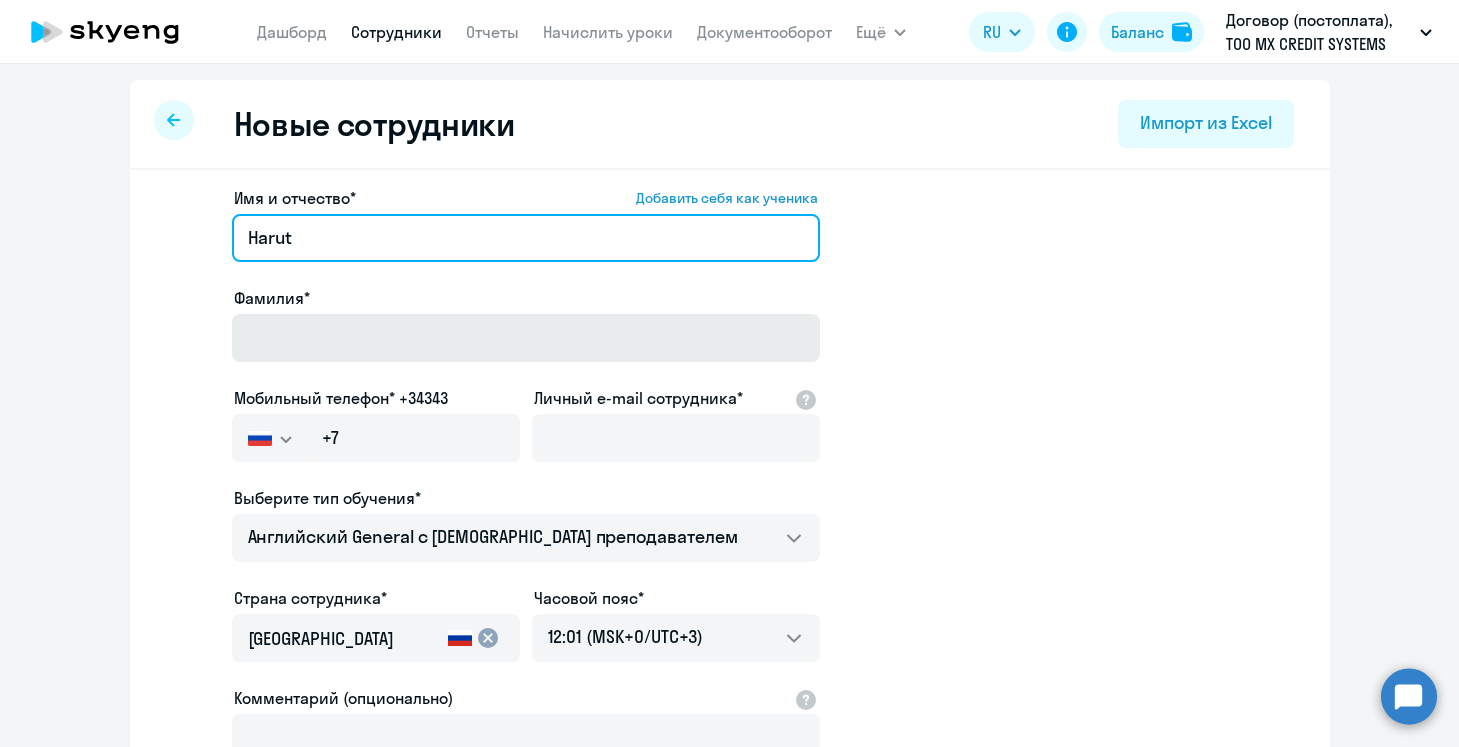 type on "Harut" 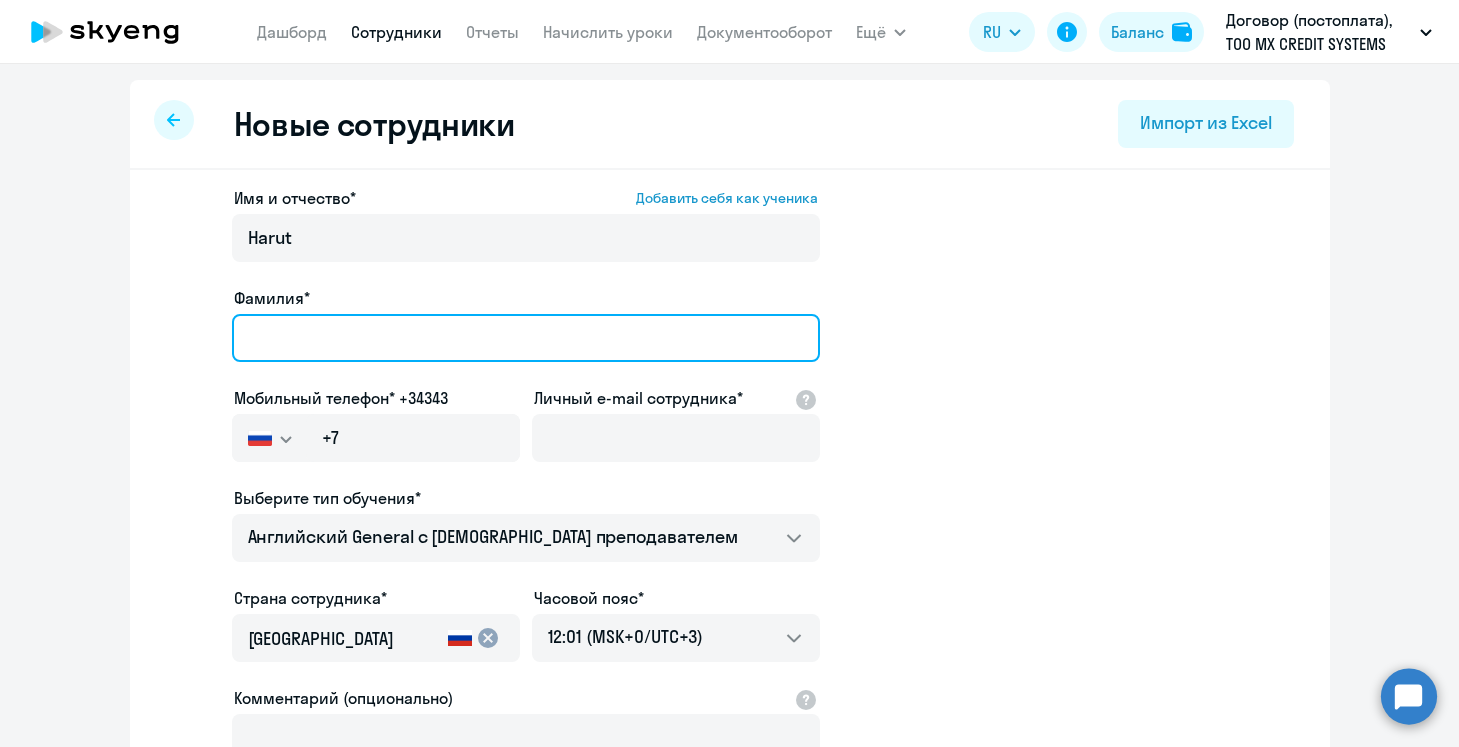 click on "Фамилия*" at bounding box center (526, 338) 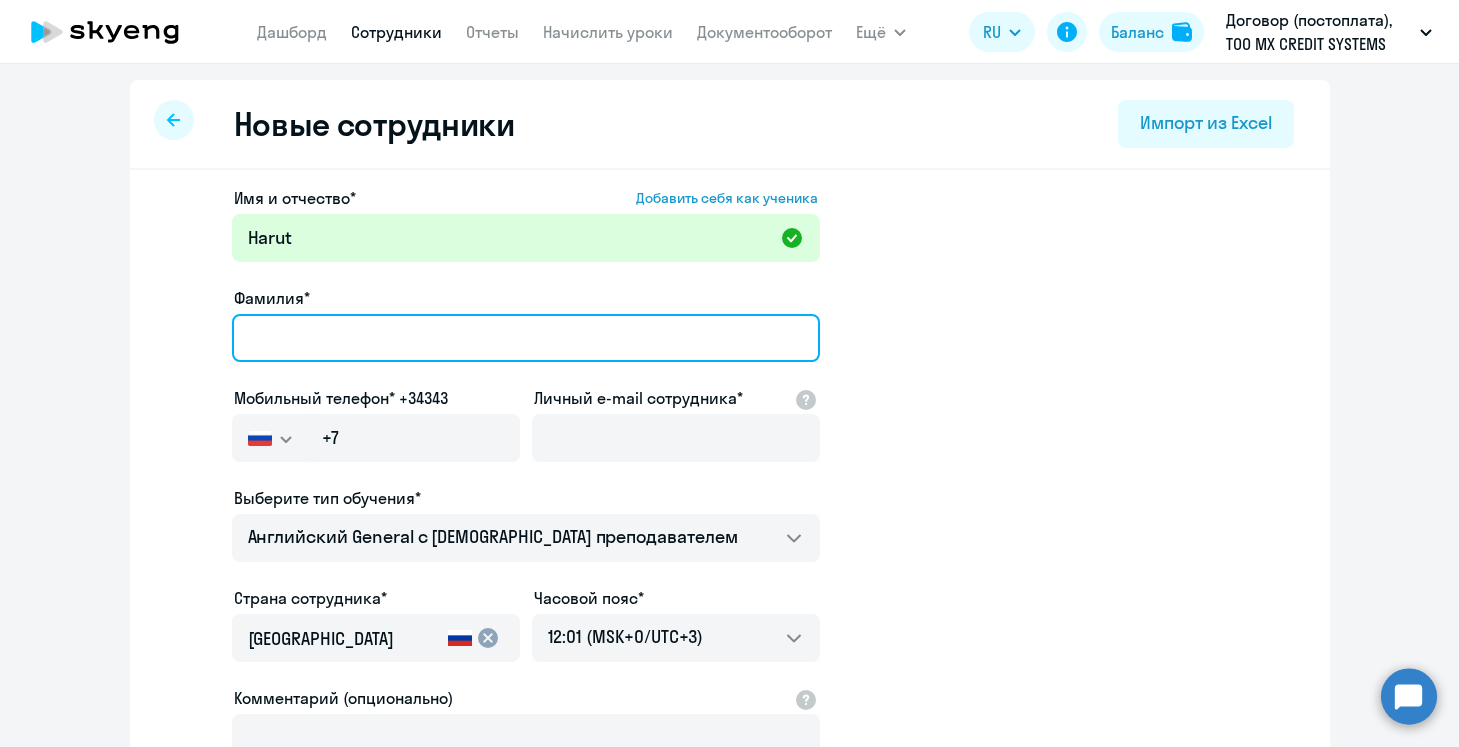 paste on "[PERSON_NAME]" 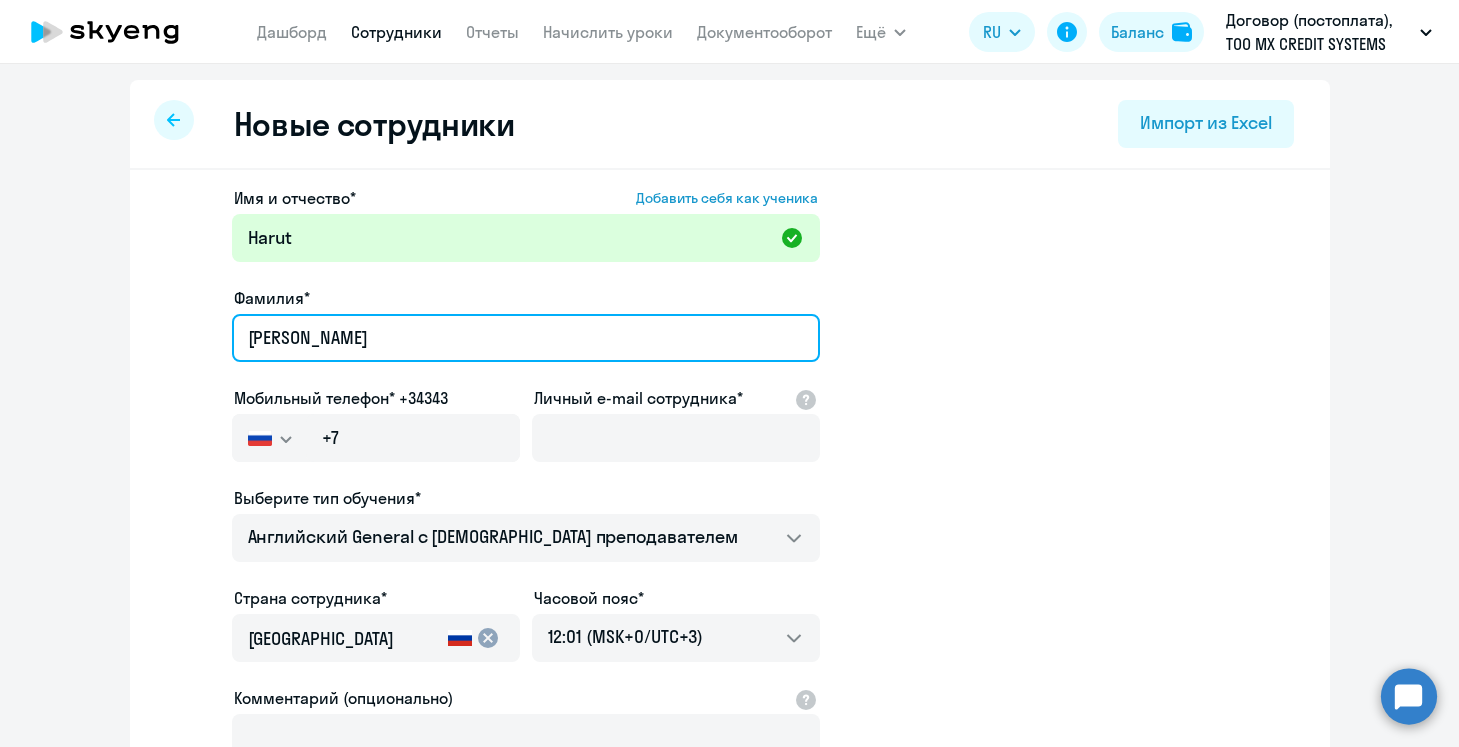type on "[PERSON_NAME]" 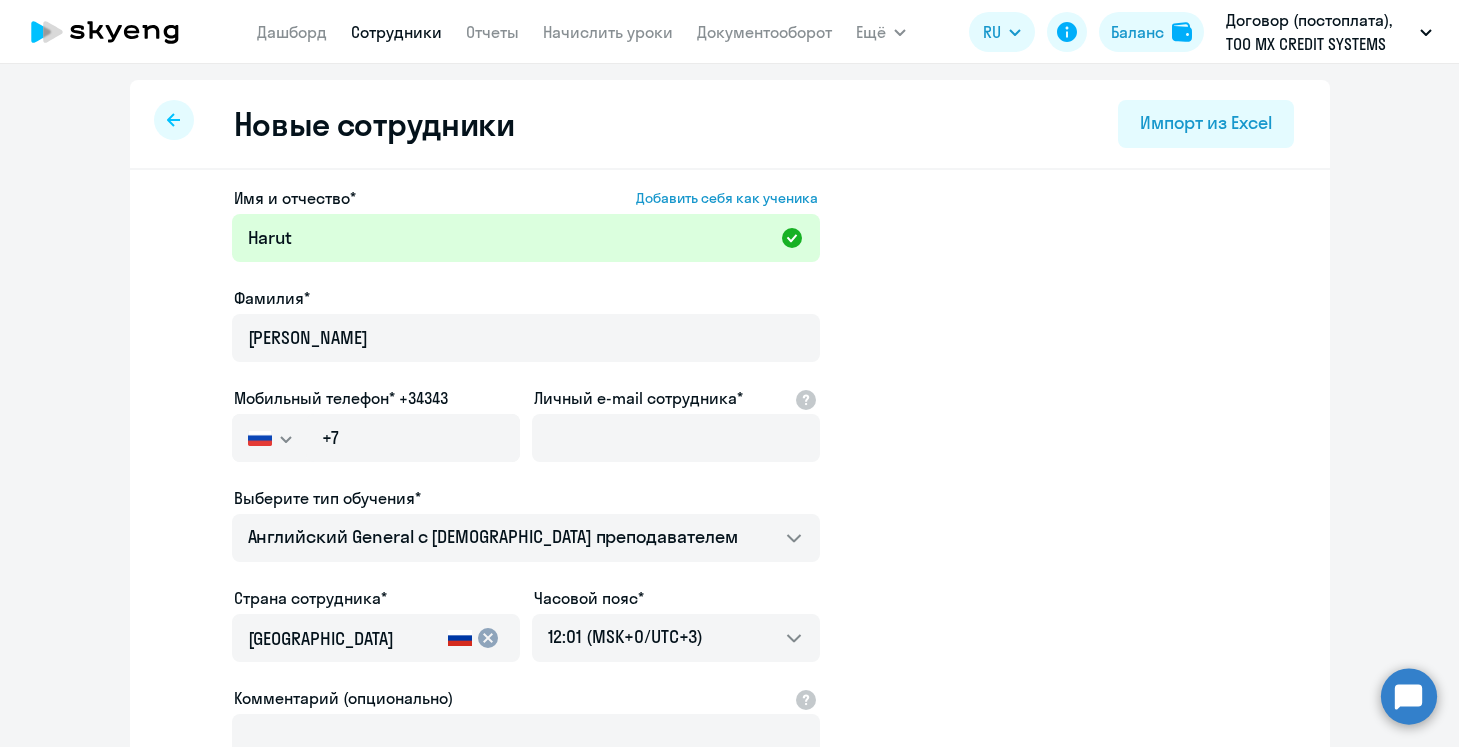 click 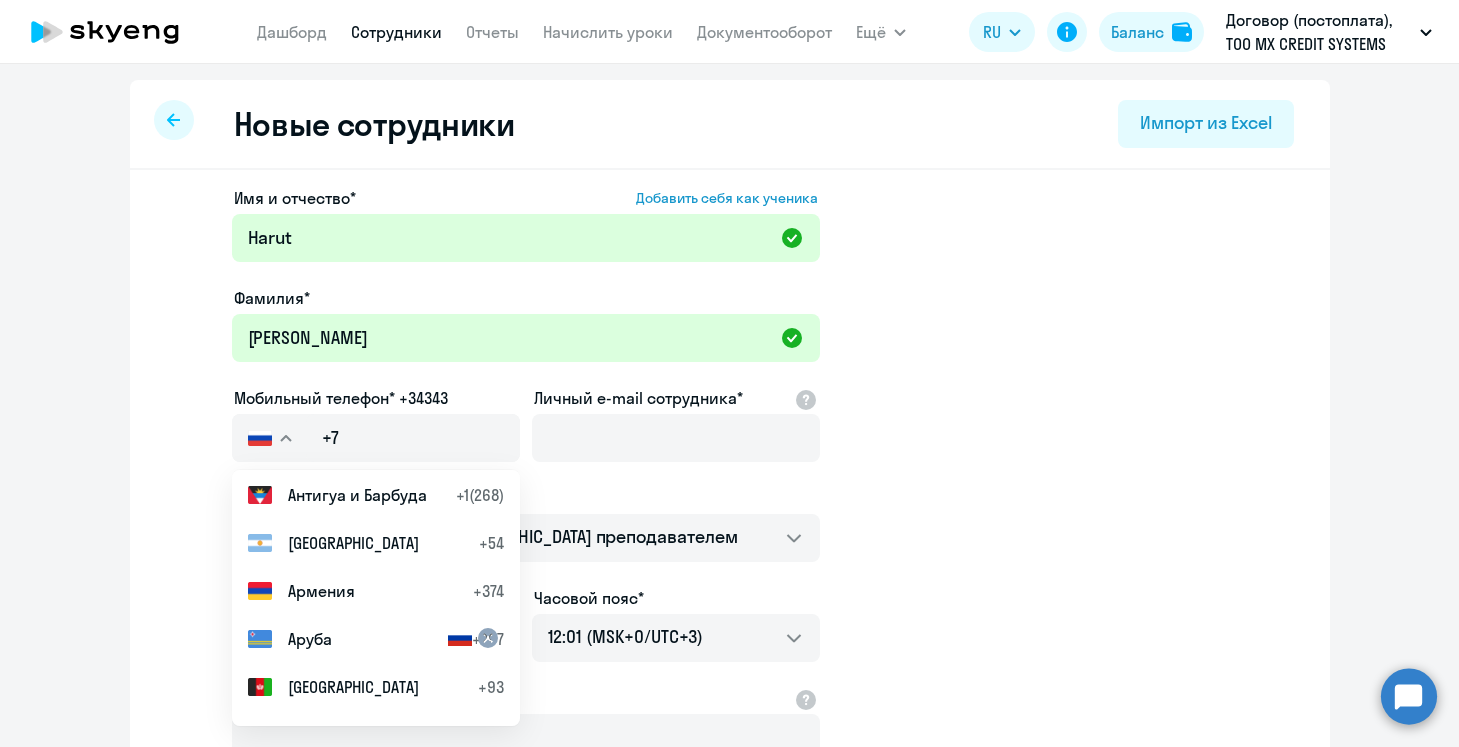 scroll, scrollTop: 585, scrollLeft: 0, axis: vertical 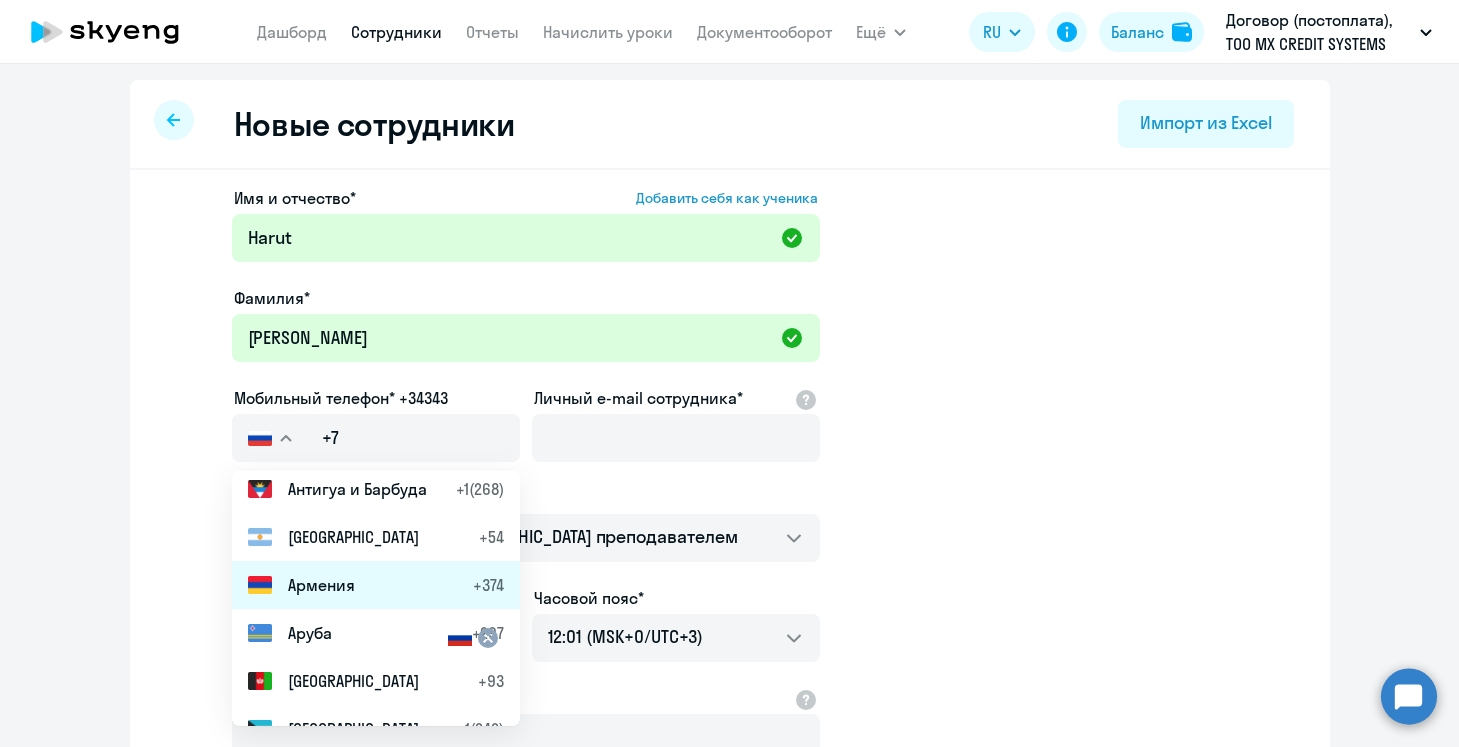 click on "Армения" 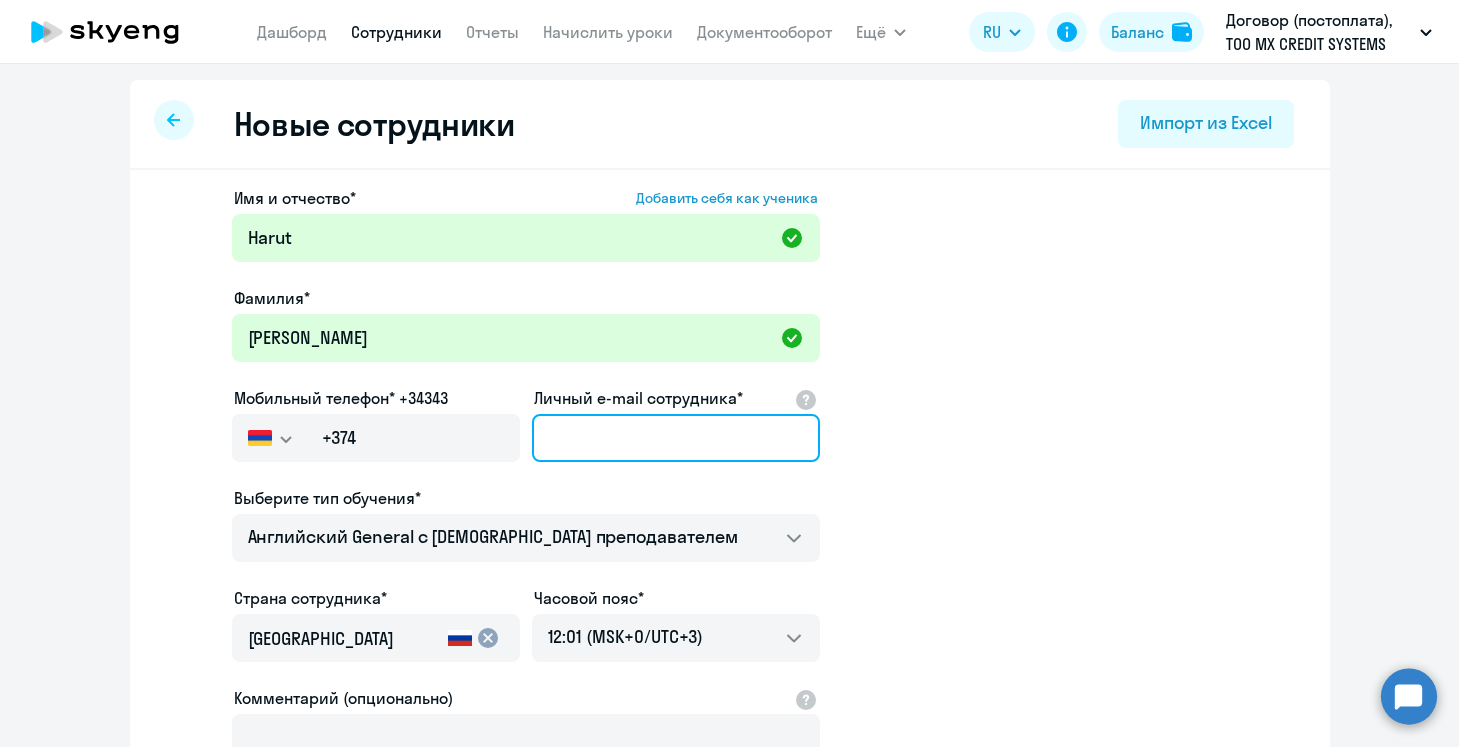 click on "Личный e-mail сотрудника*" at bounding box center [676, 438] 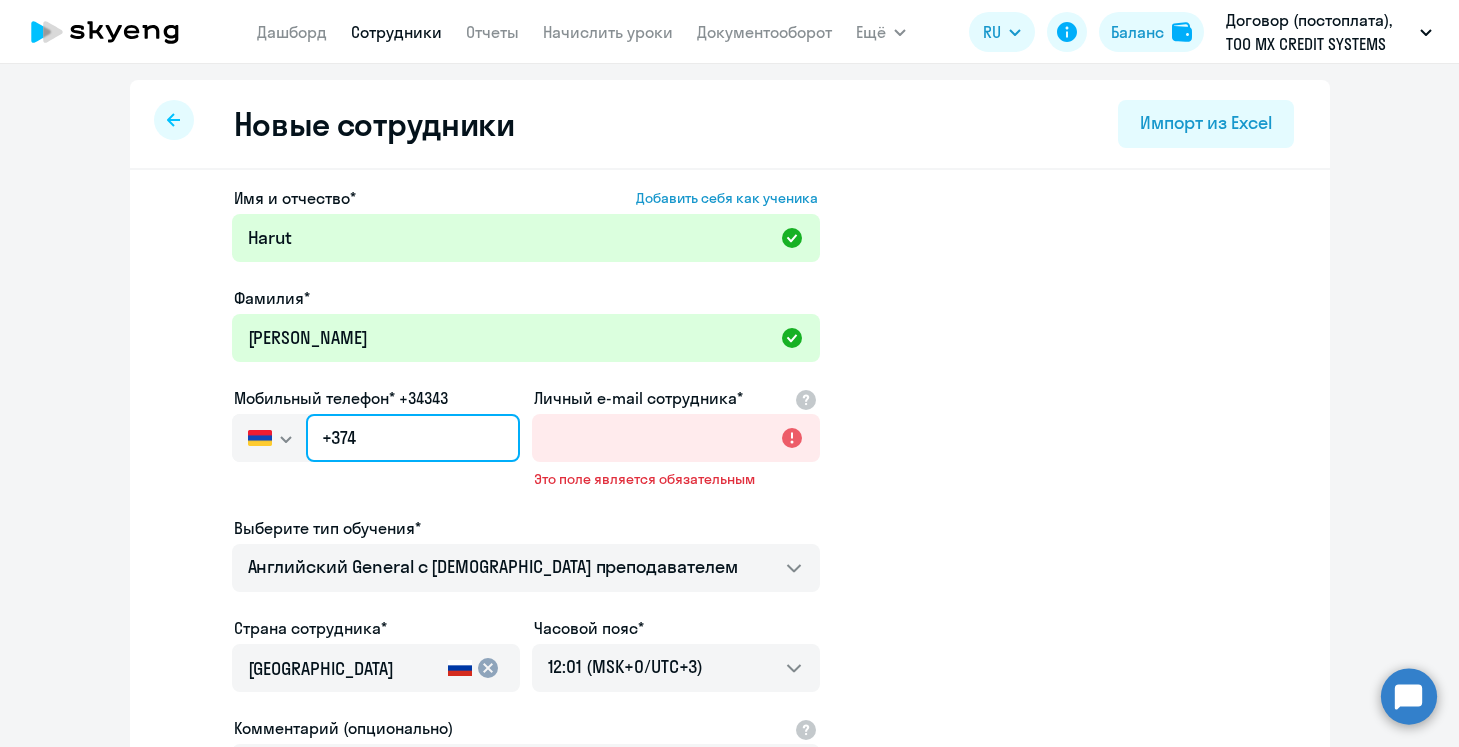 click on "+374" 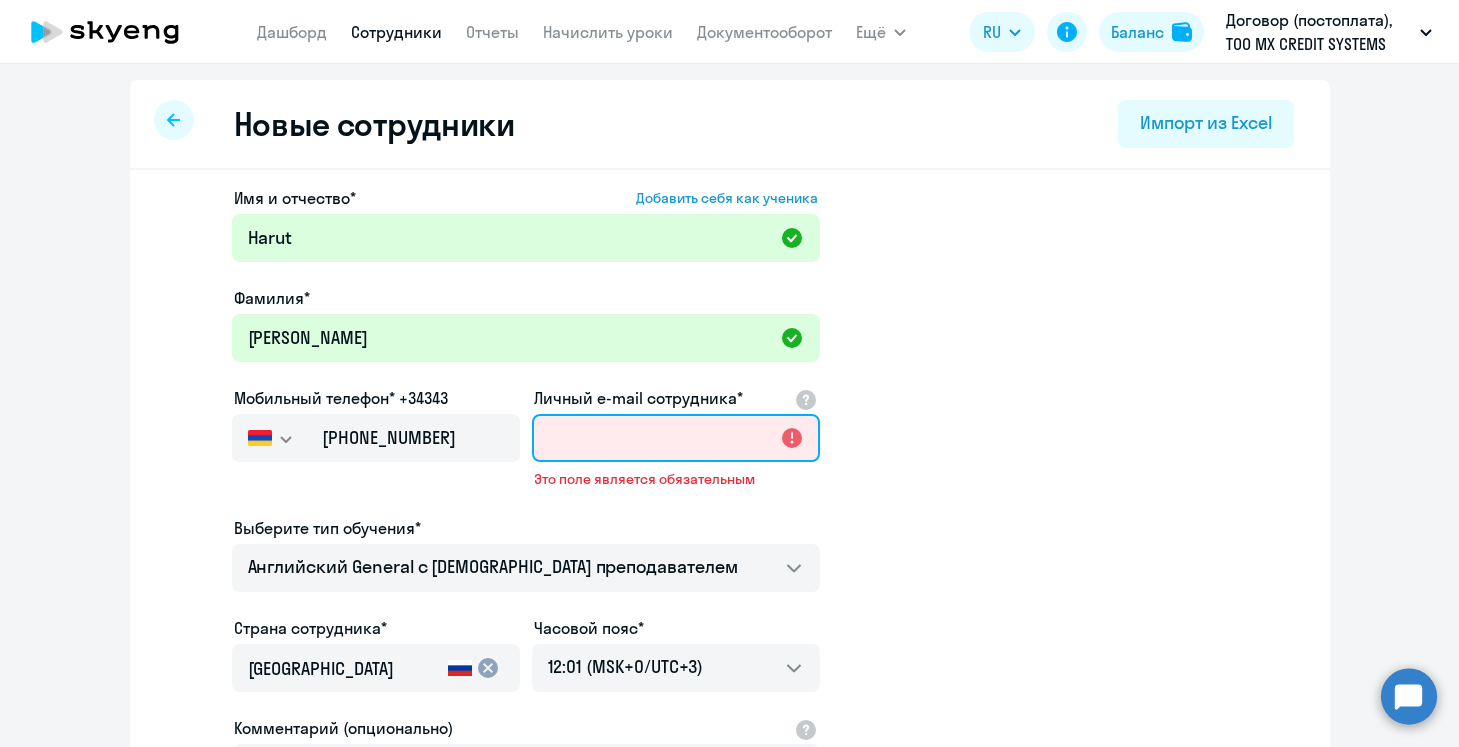 click on "Личный e-mail сотрудника*" at bounding box center (676, 438) 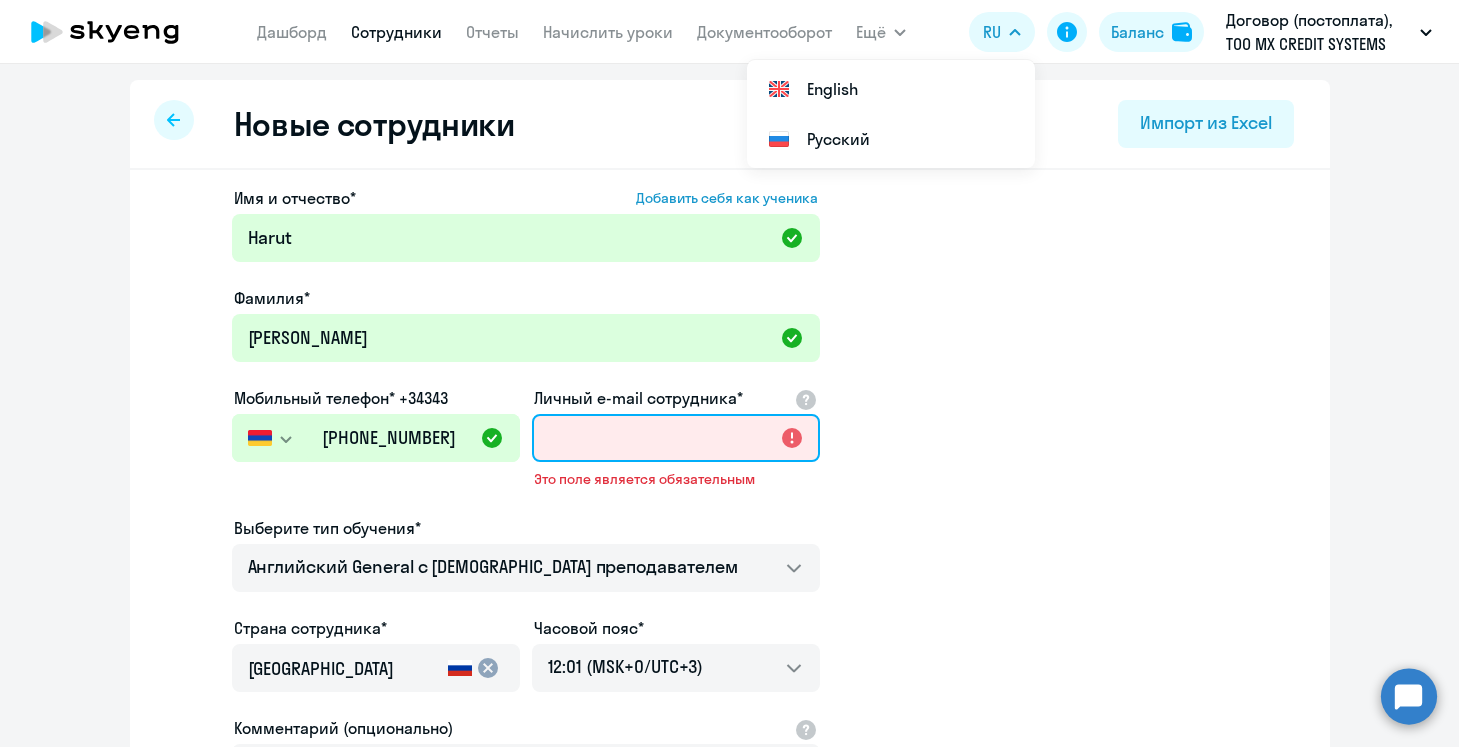 paste on "[EMAIL_ADDRESS][PERSON_NAME][DOMAIN_NAME]" 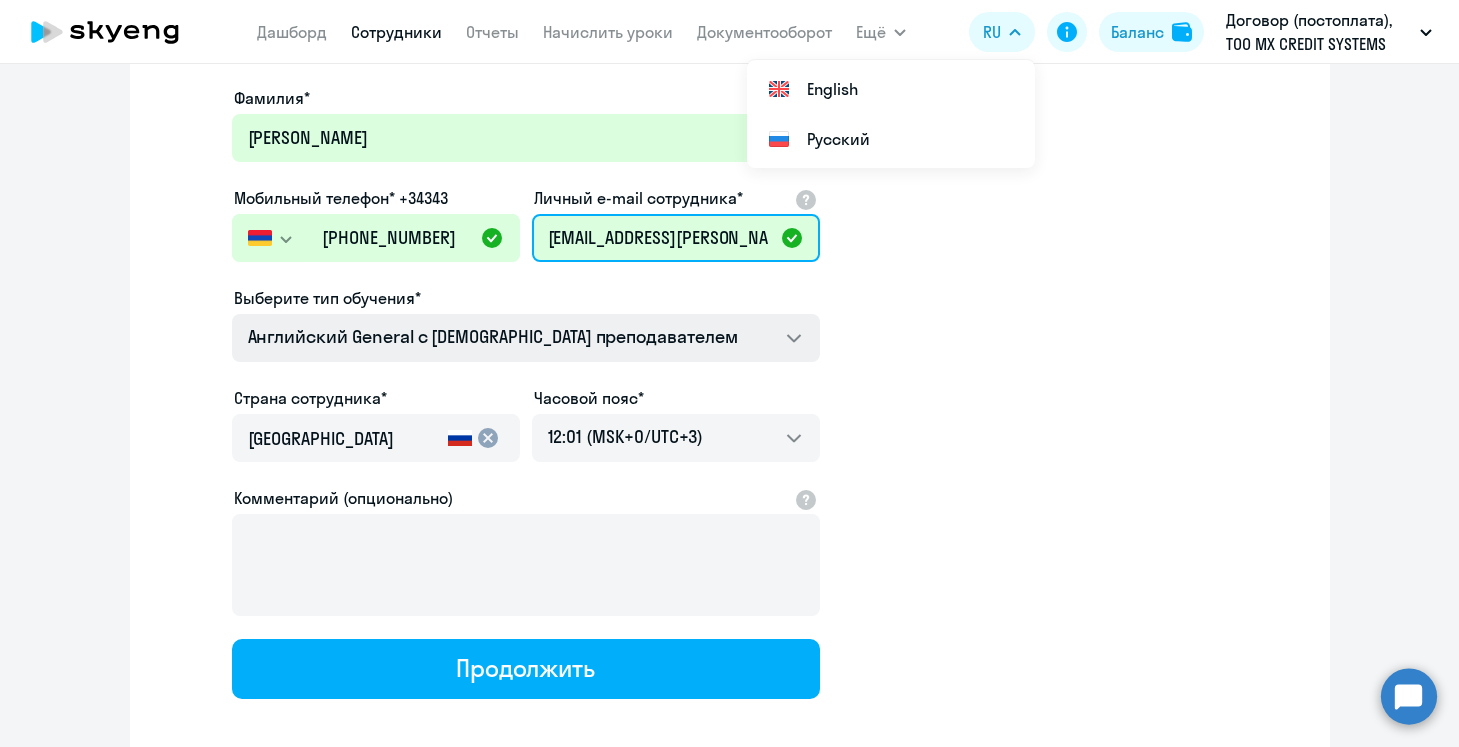 scroll, scrollTop: 224, scrollLeft: 0, axis: vertical 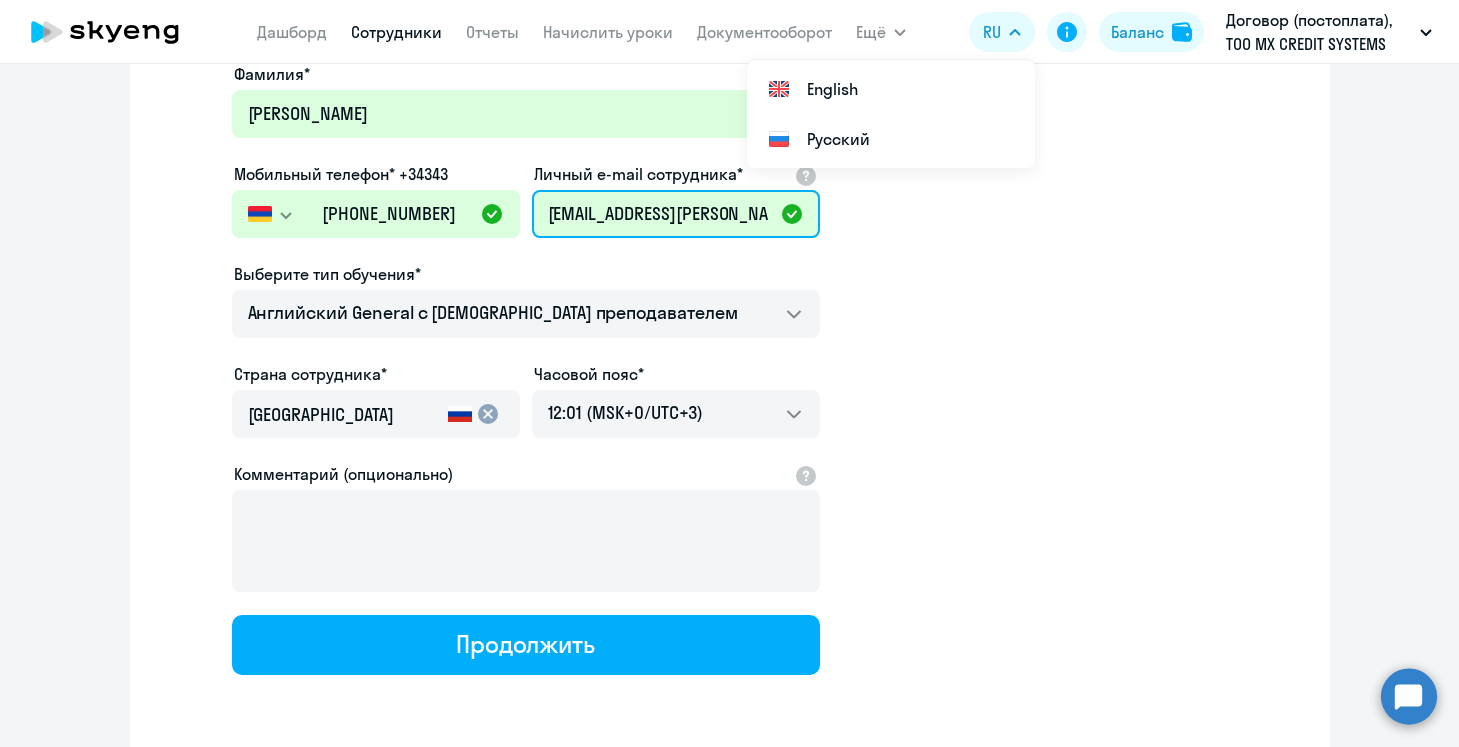 type on "[EMAIL_ADDRESS][PERSON_NAME][DOMAIN_NAME]" 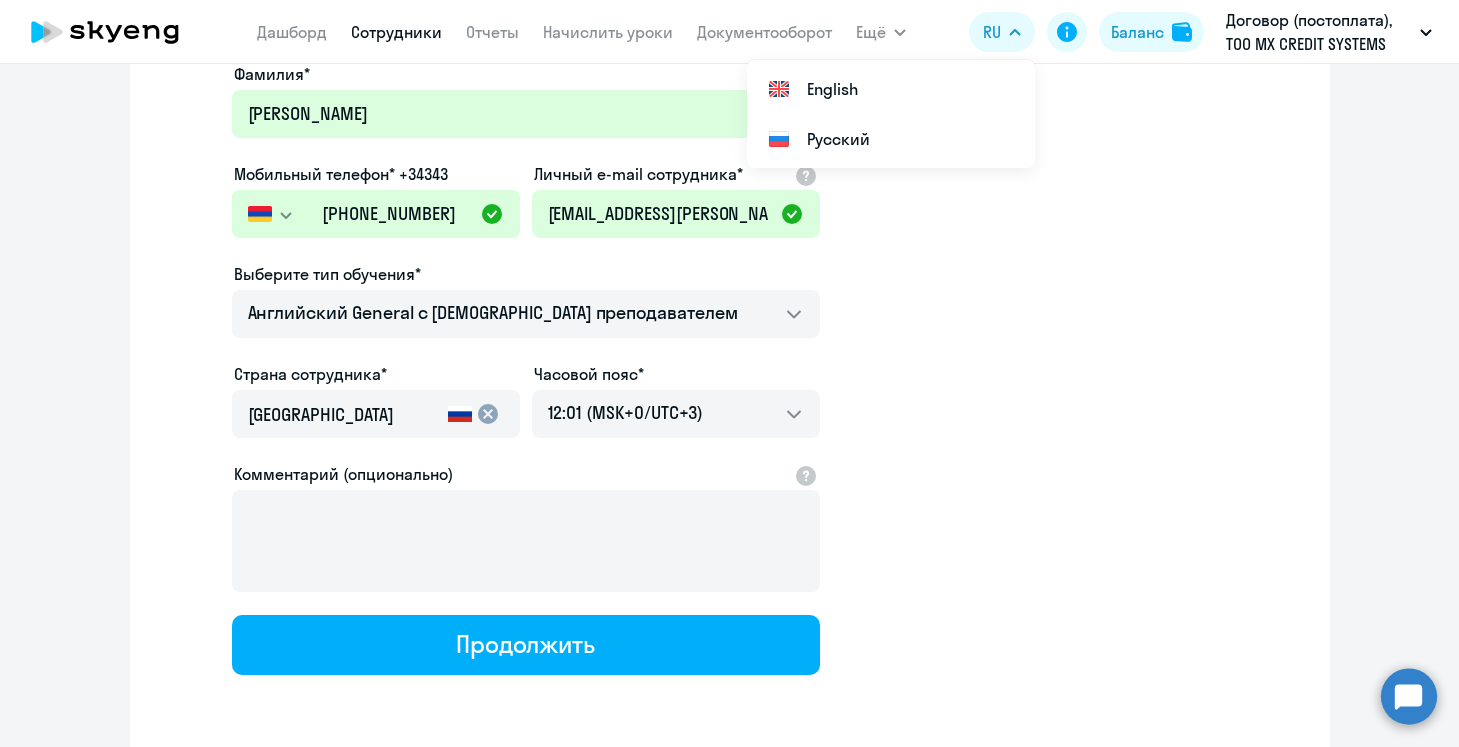 click on "[GEOGRAPHIC_DATA]" at bounding box center [344, 415] 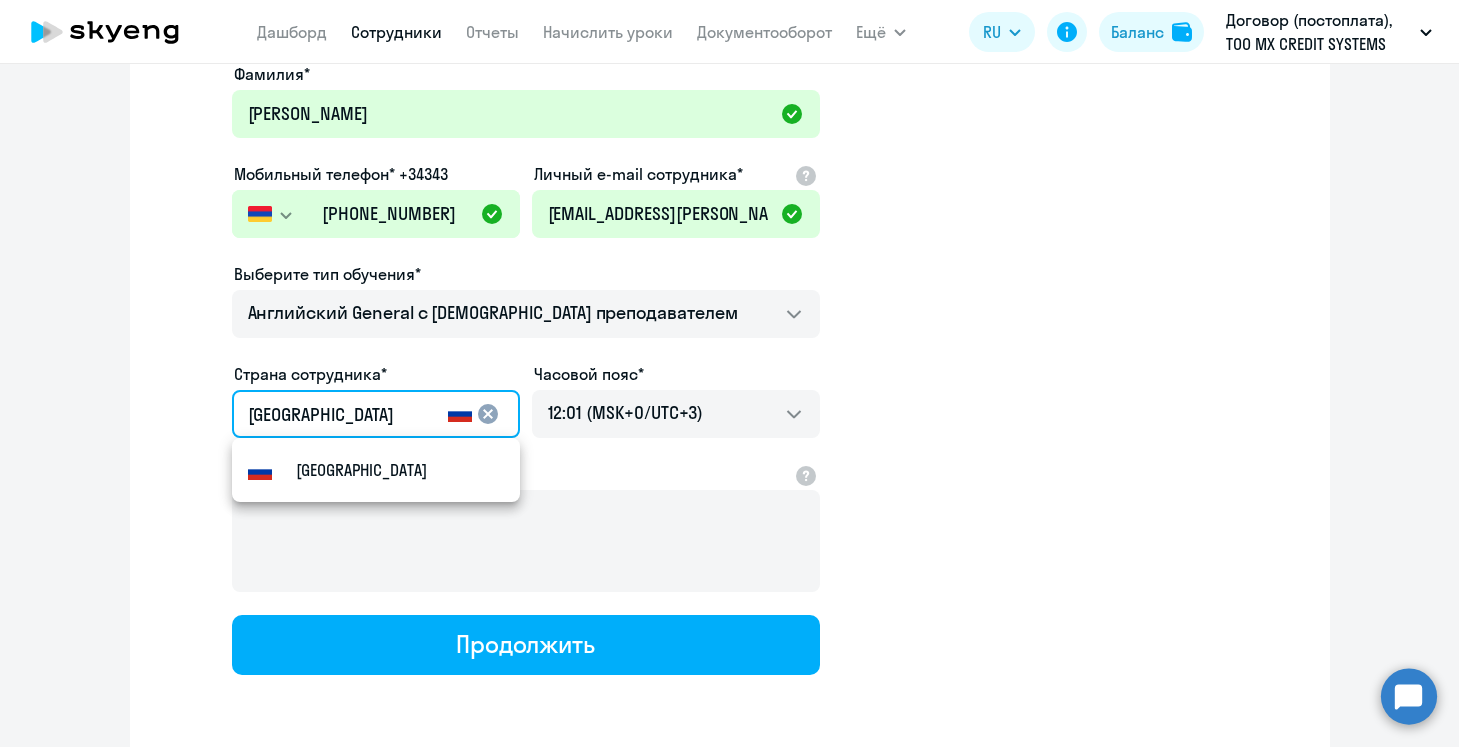 drag, startPoint x: 380, startPoint y: 413, endPoint x: 196, endPoint y: 409, distance: 184.04347 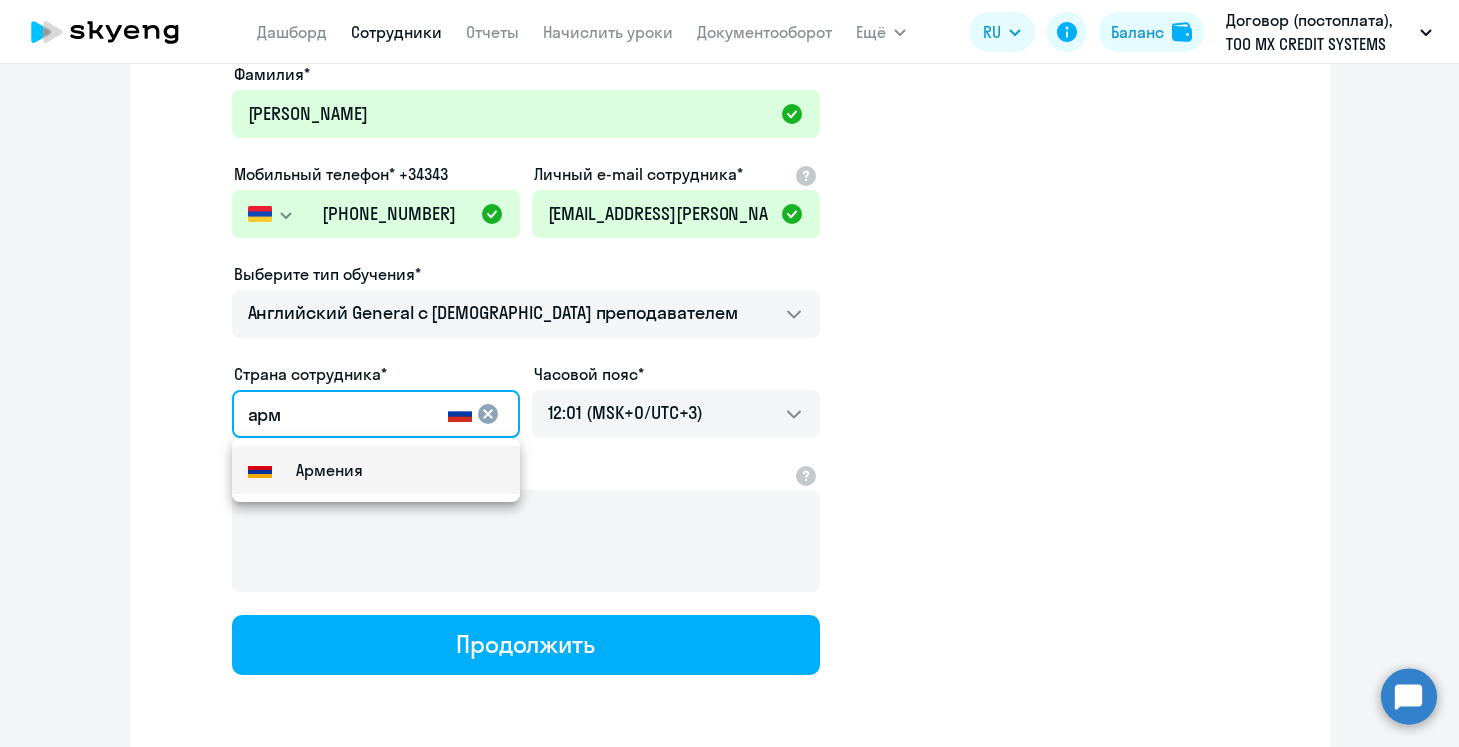 click on "Армения" at bounding box center (376, 470) 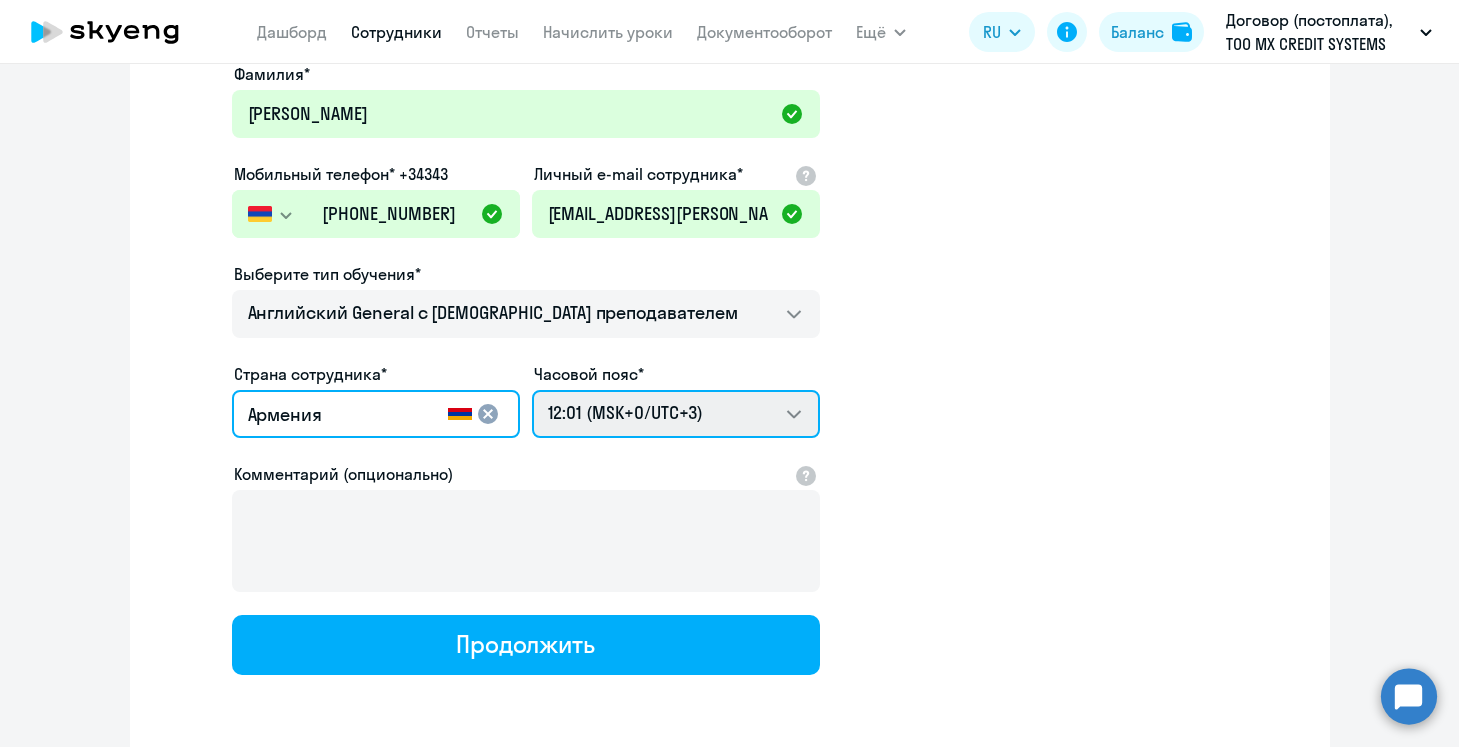 click on "22:01 (MSK-14/UTC-11)   23:01 (MSK-13/UTC-10)   00:01 (MSK-12/UTC-9)   01:01 (MSK-11/UTC-8)   02:01 (MSK-10/UTC-7)   03:01 (MSK-9/UTC-6)   04:01 (MSK-8/UTC-5)   05:01 (MSK-7/UTC-4)   06:01 (MSK-6/UTC-3)   07:01 (MSK-5/UTC-2)   08:01 (MSK-4/UTC-1)   09:01 (MSK-3/UTC+0)   10:01 (MSK-2/UTC+1)   11:01 (MSK-1/UTC+2)   12:01 (MSK+0/UTC+3)   13:01 (MSK+1/UTC+4)   14:01 (MSK+2/UTC+5)   15:01 (MSK+3/UTC+6)   16:01 (MSK+4/UTC+7)   17:01 (MSK+5/UTC+8)   18:01 (MSK+6/UTC+9)   19:01 (MSK+7/UTC+10)   20:01 (MSK+8/UTC+11)   21:01 (MSK+9/UTC+12)   22:01 (MSK+10/UTC+13)   23:01 (MSK+11/UTC+14)" at bounding box center (676, 414) 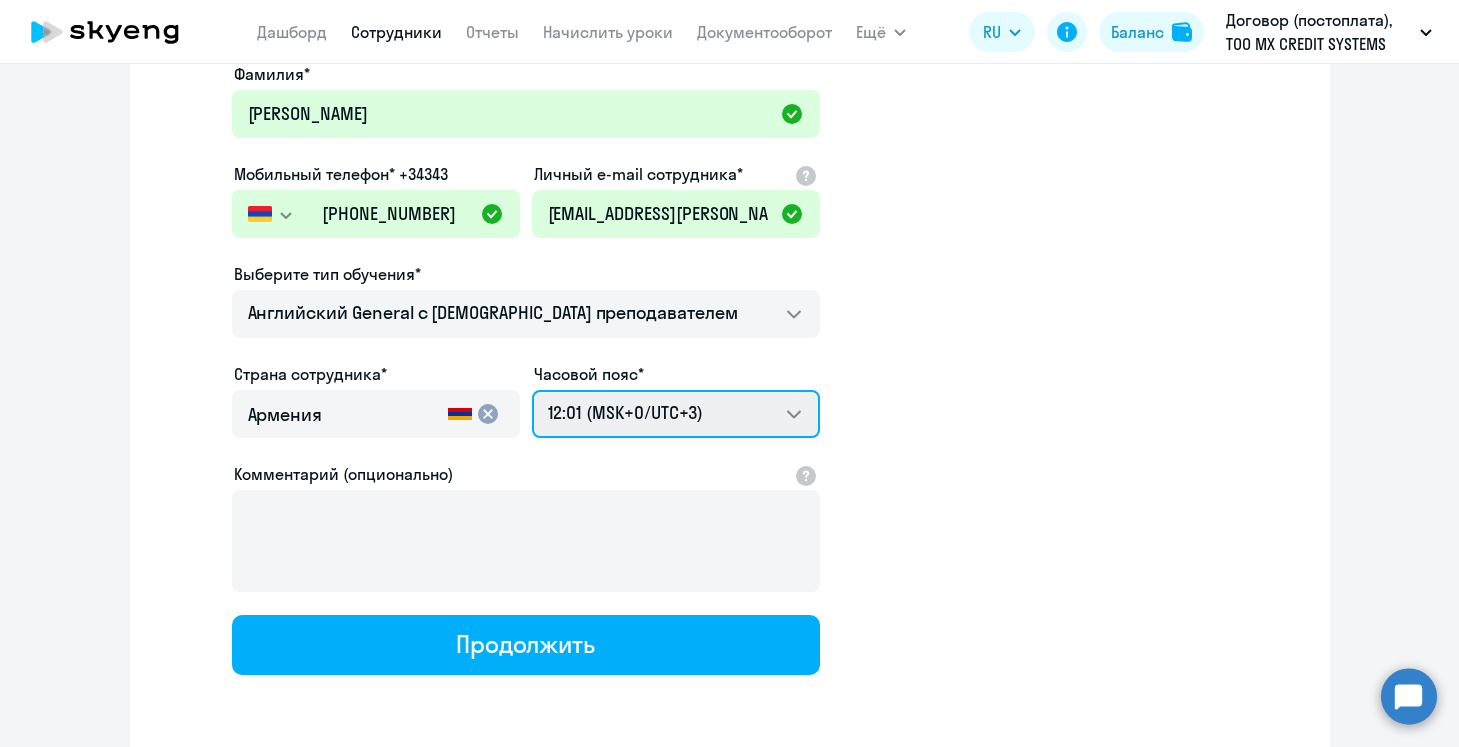 select on "4" 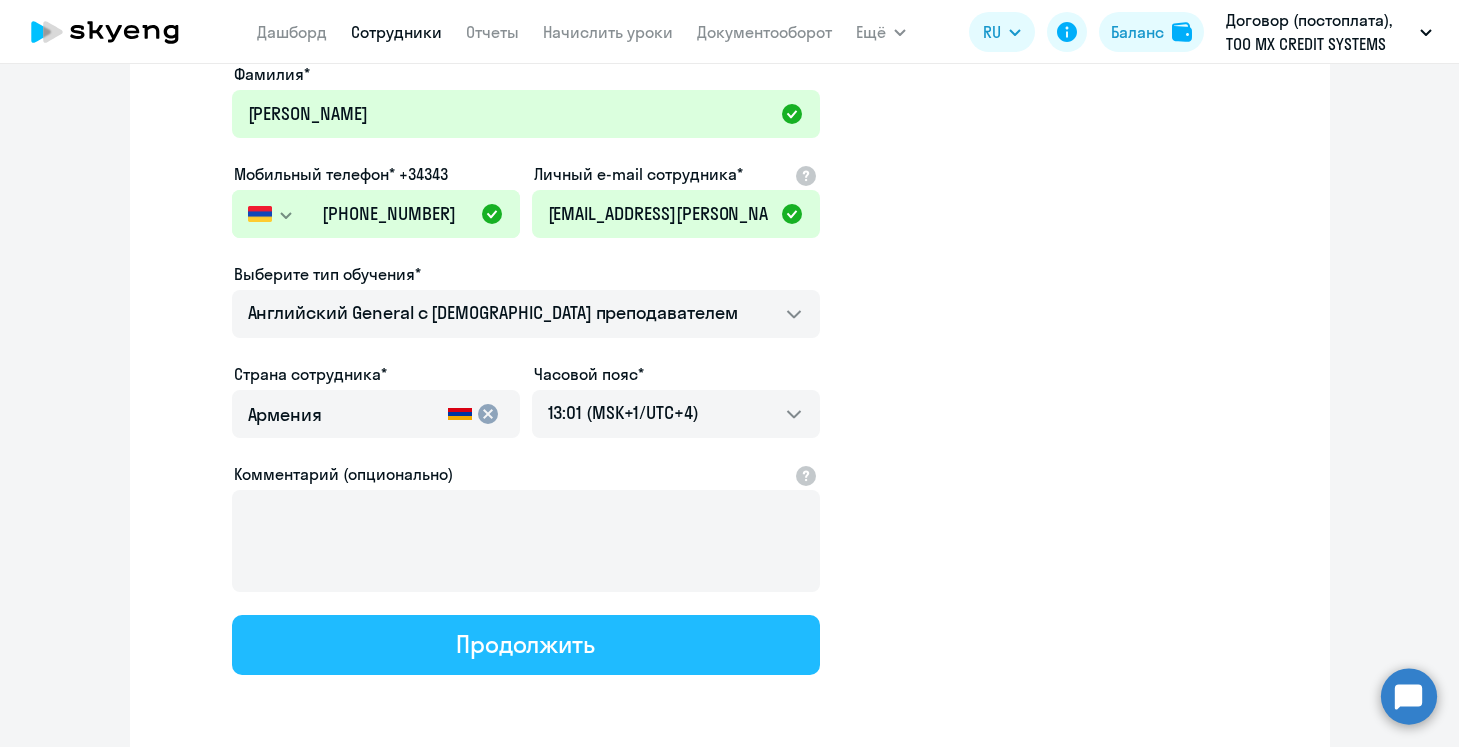 click on "Продолжить" 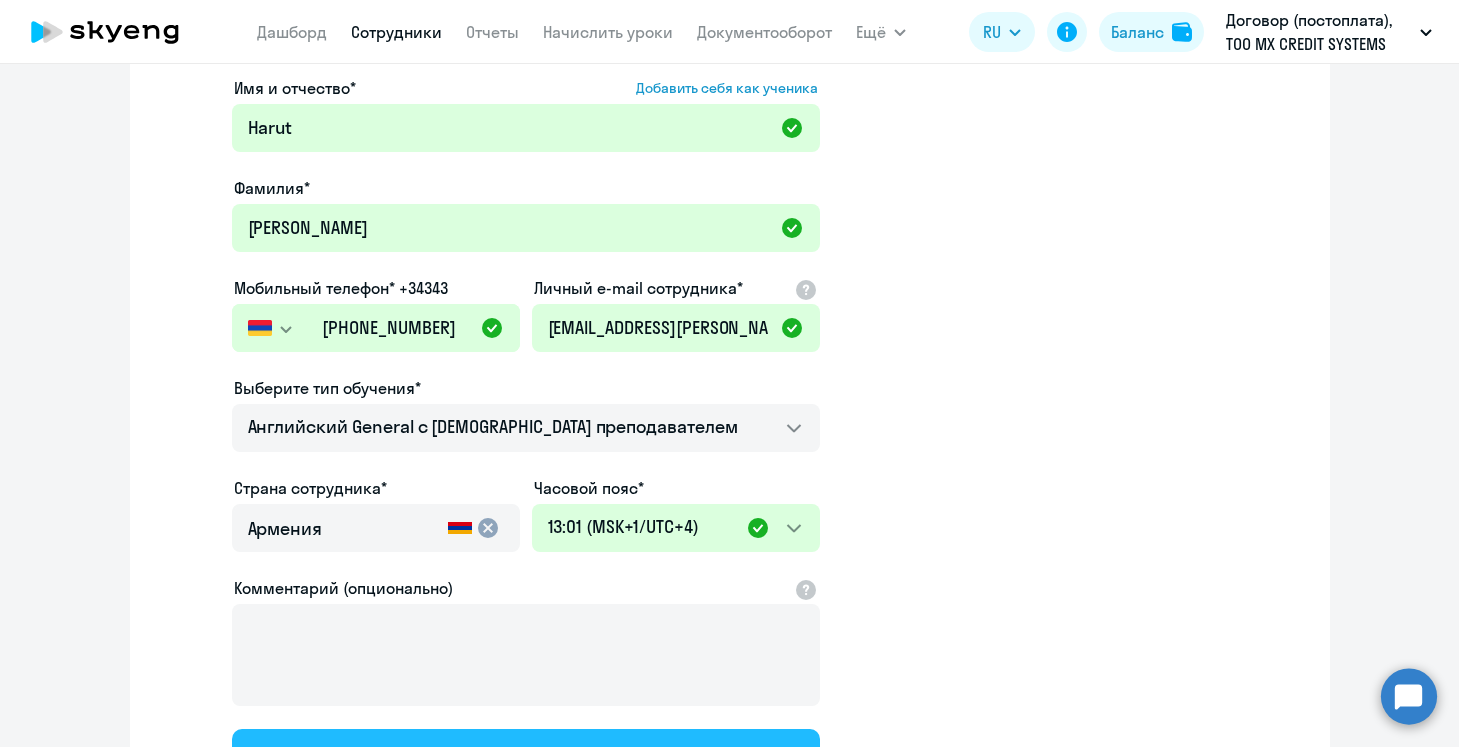 scroll, scrollTop: 0, scrollLeft: 0, axis: both 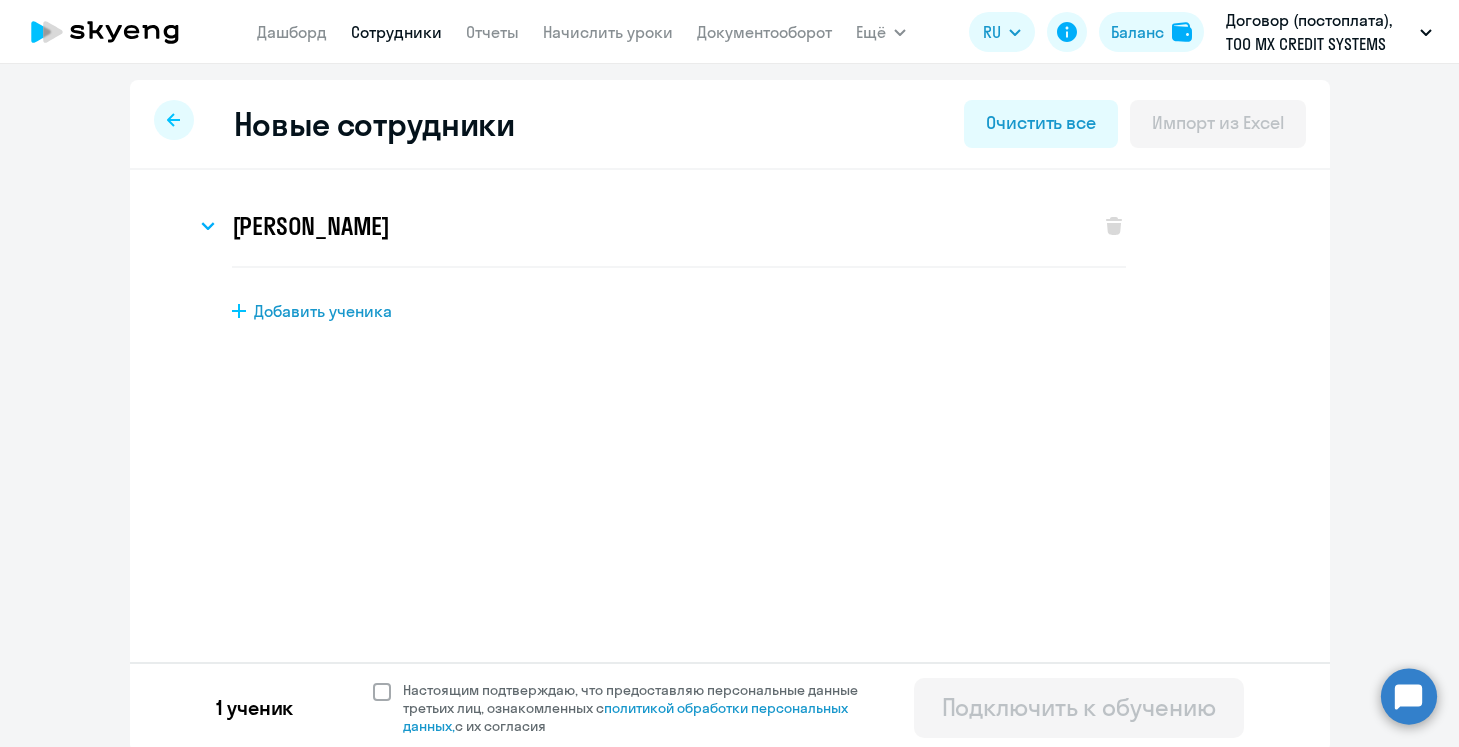click on "Настоящим подтверждаю, что предоставляю персональные данные третьих лиц, ознакомленных с   политикой обработки персональных данных,   с их согласия" 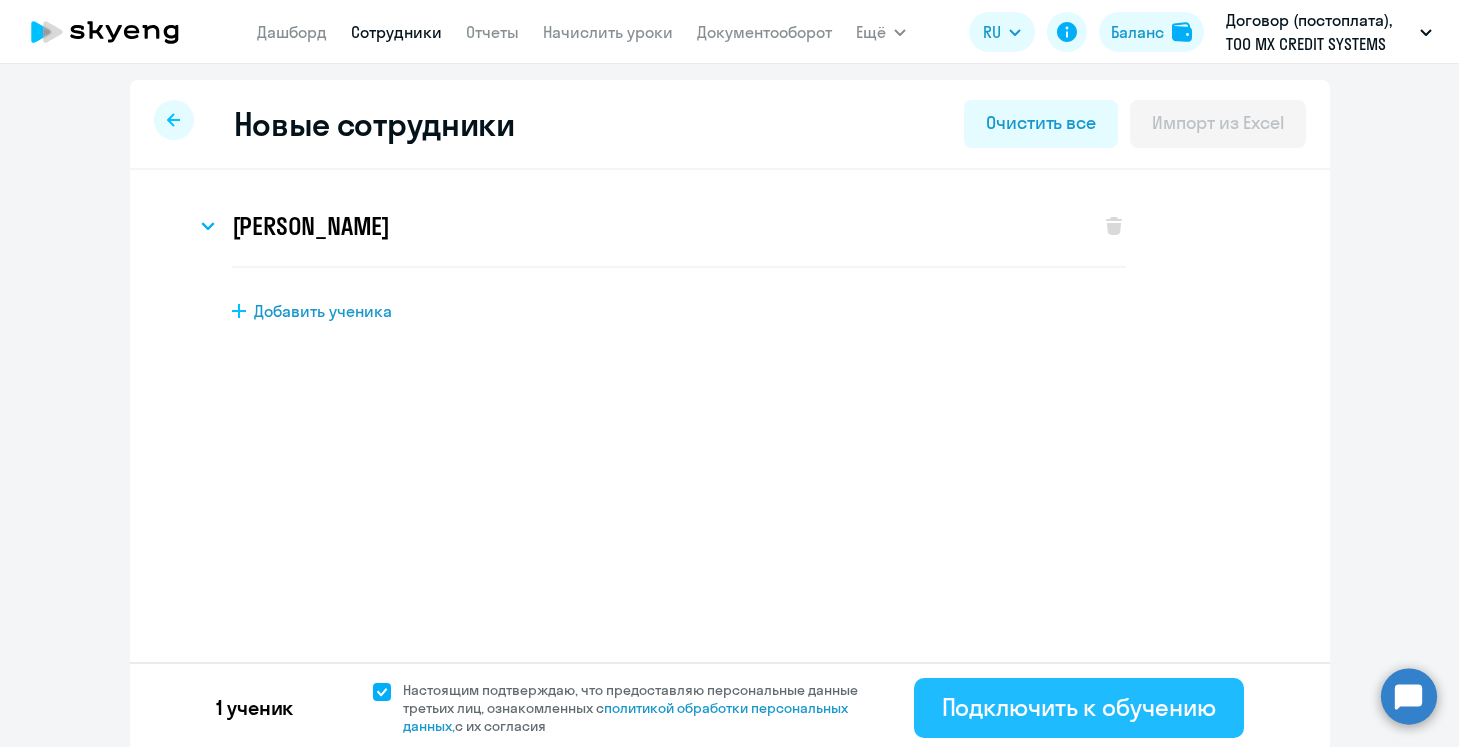 click on "Подключить к обучению" 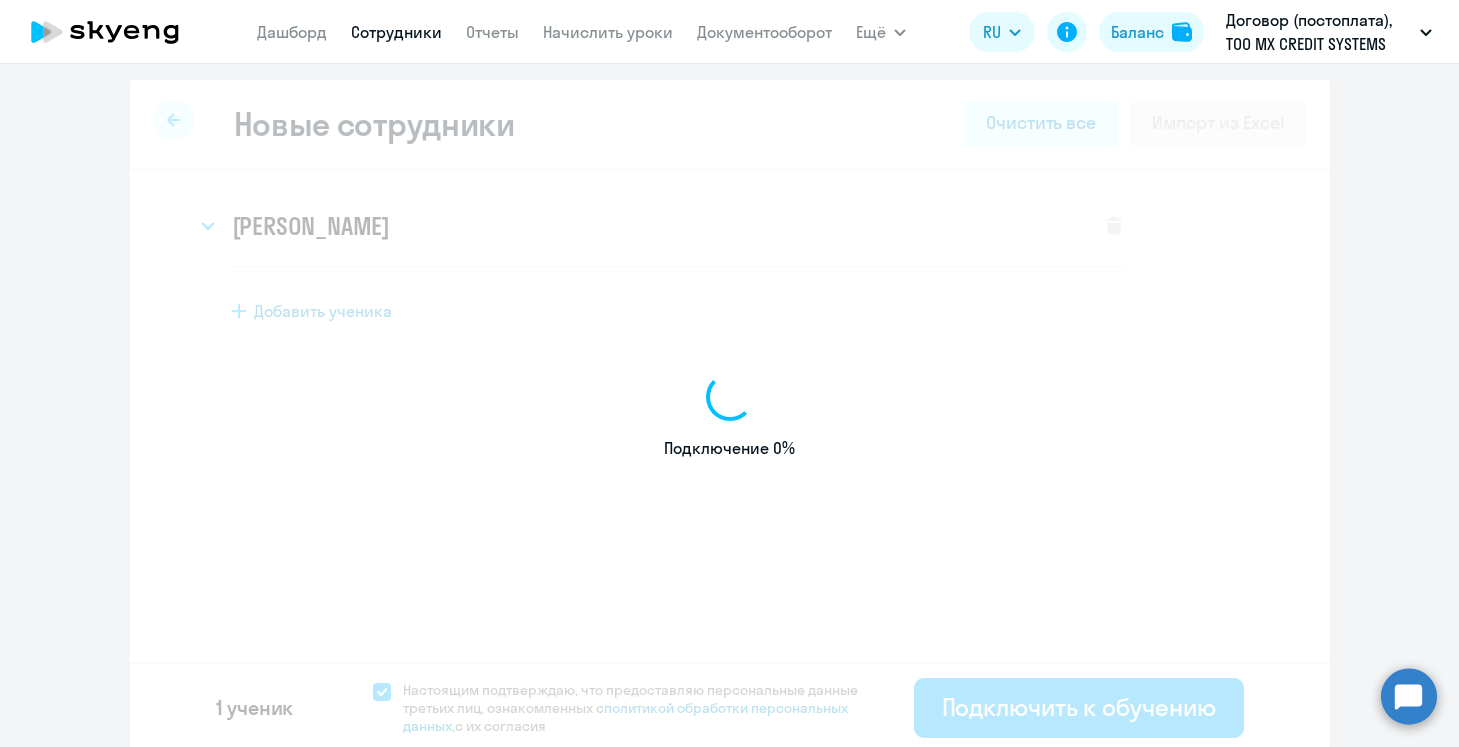 select on "english_adult_not_native_speaker" 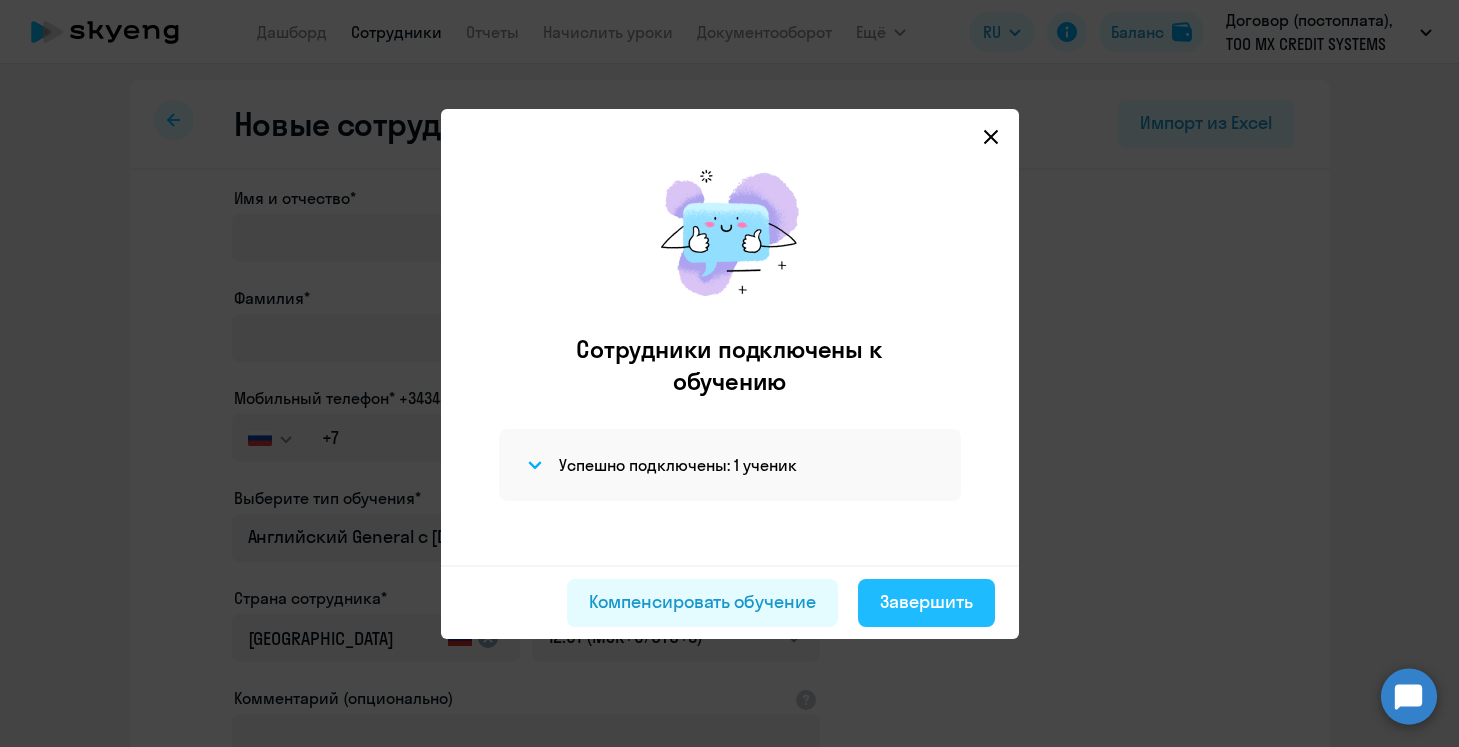 click on "Завершить" at bounding box center (926, 602) 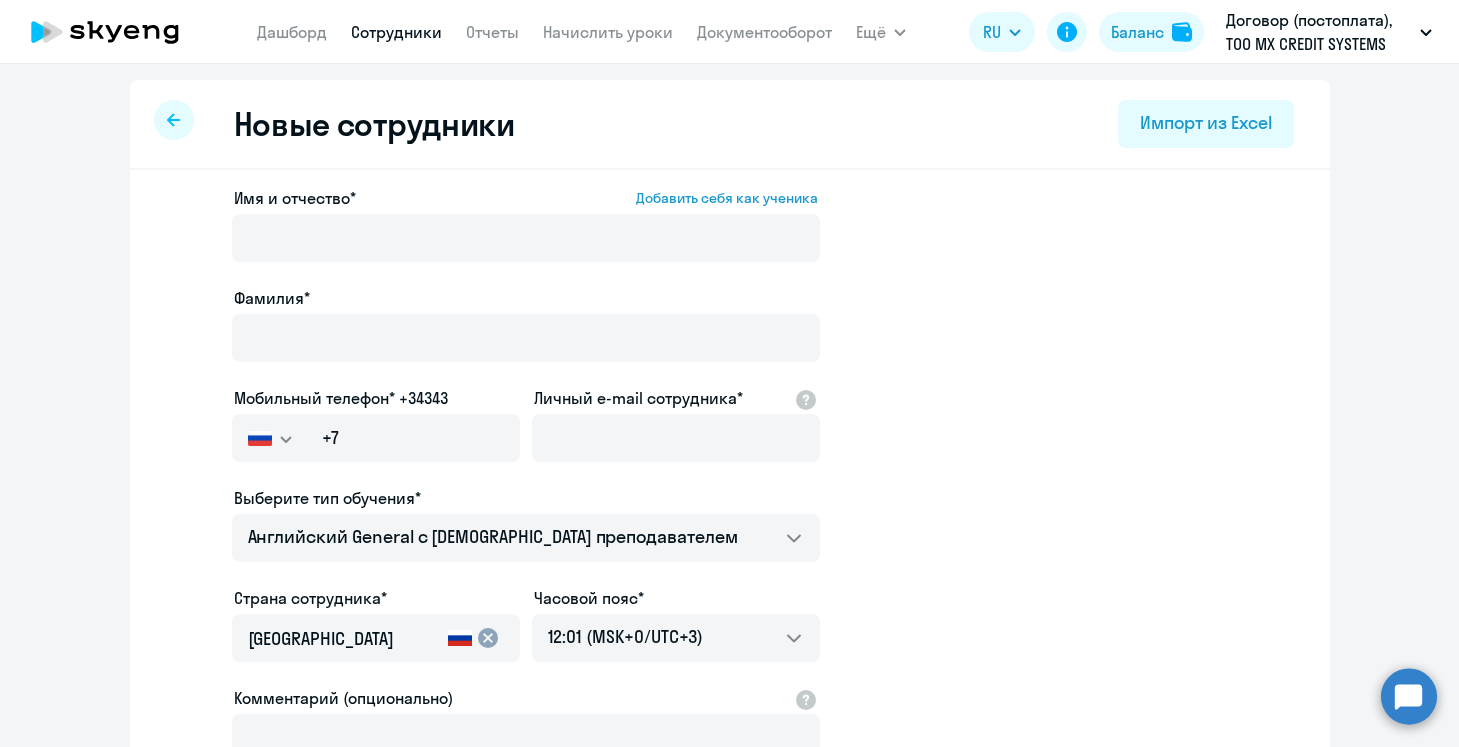 select on "30" 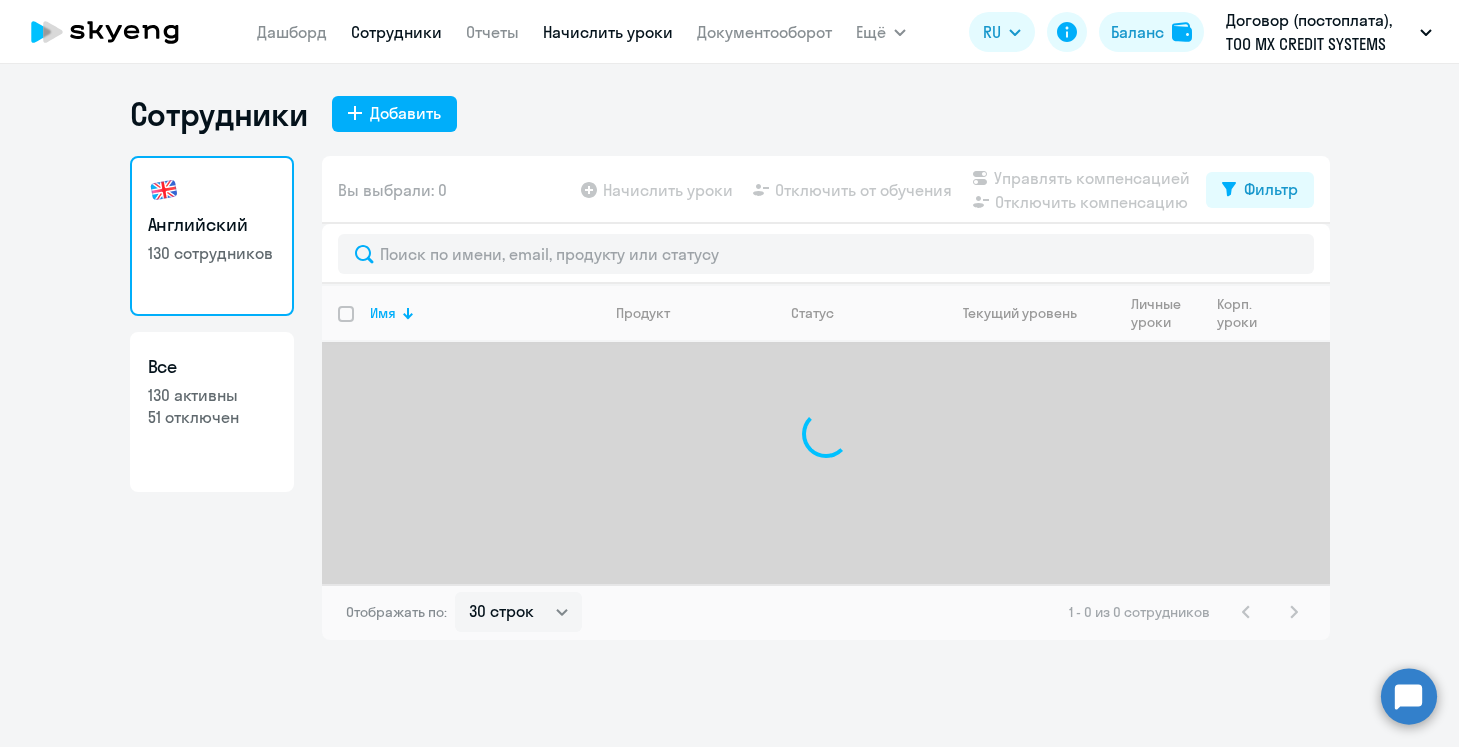 click on "Начислить уроки" at bounding box center [608, 32] 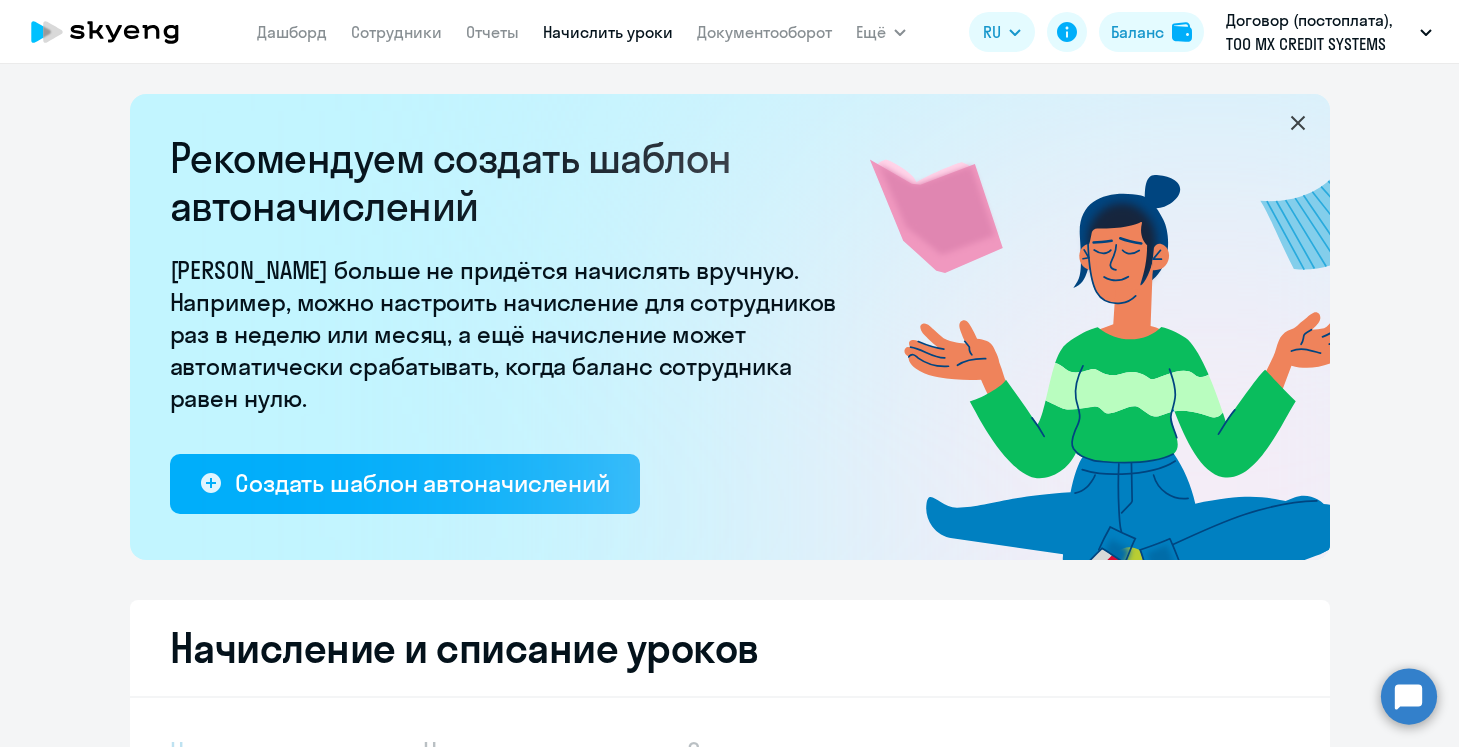 select on "10" 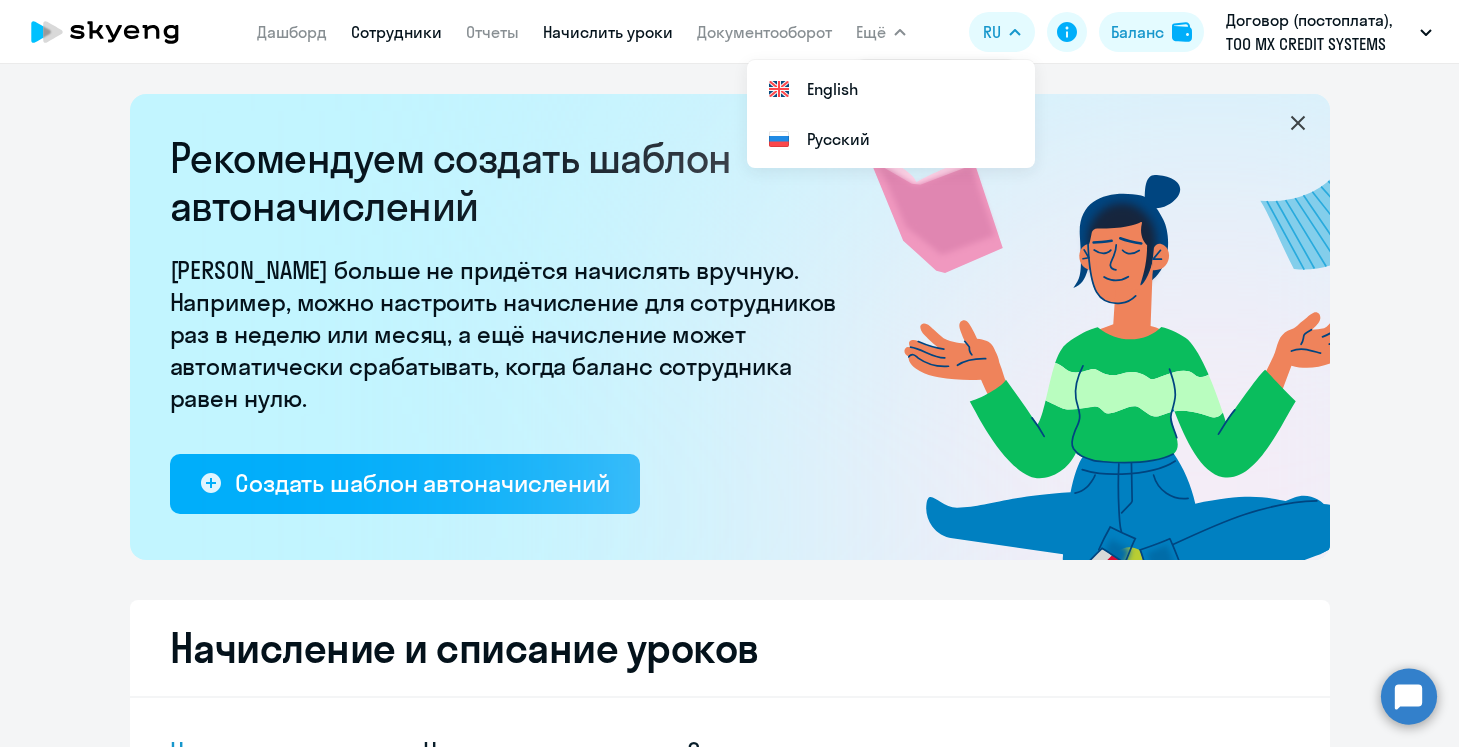 click on "Сотрудники" at bounding box center [396, 32] 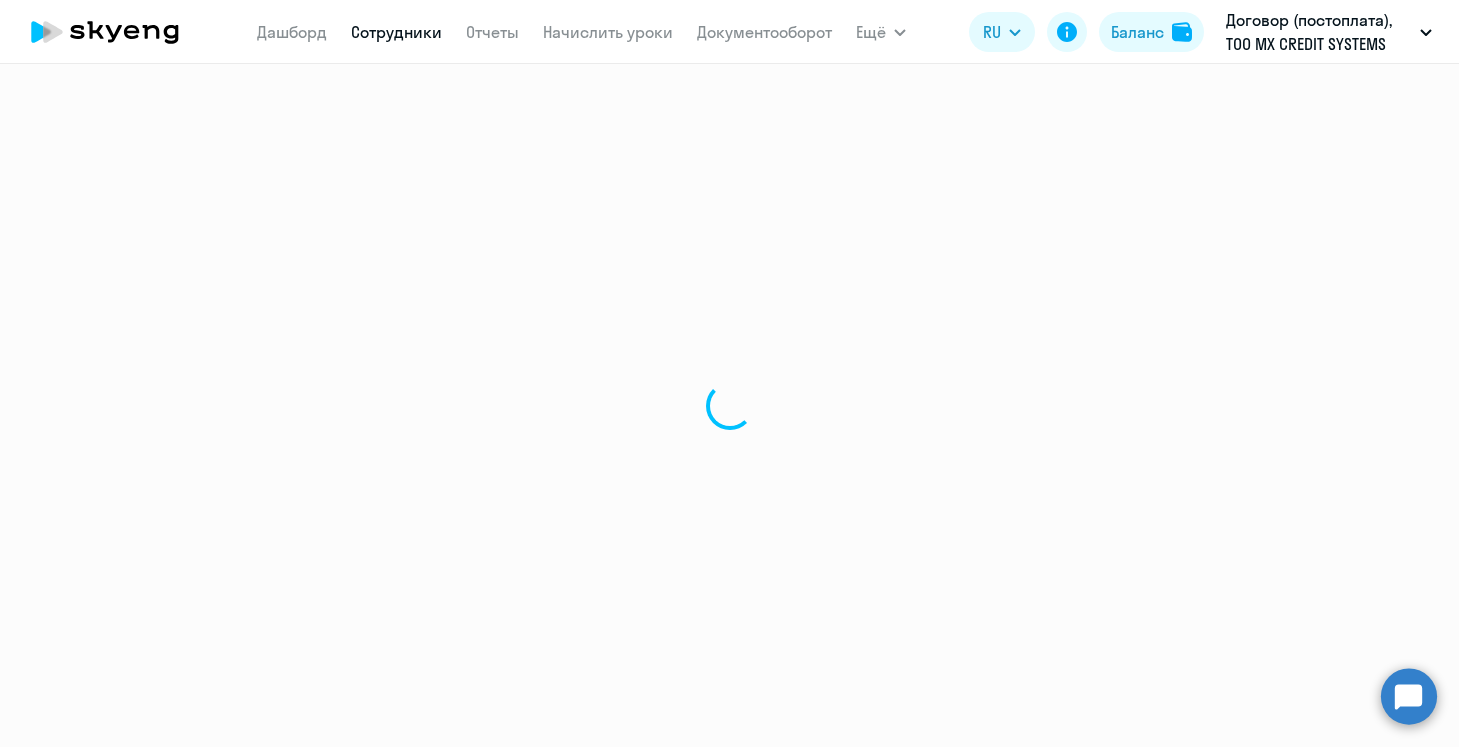 select on "30" 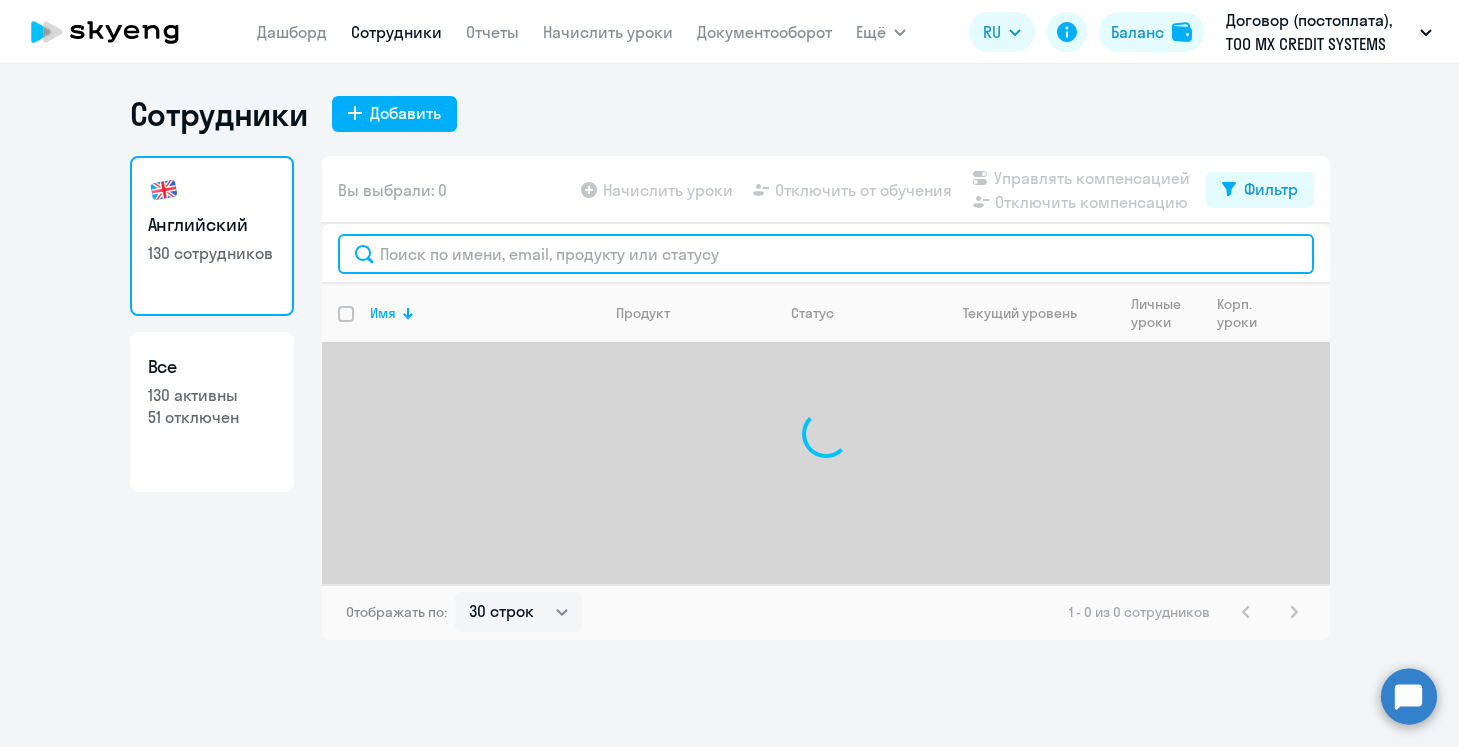 click 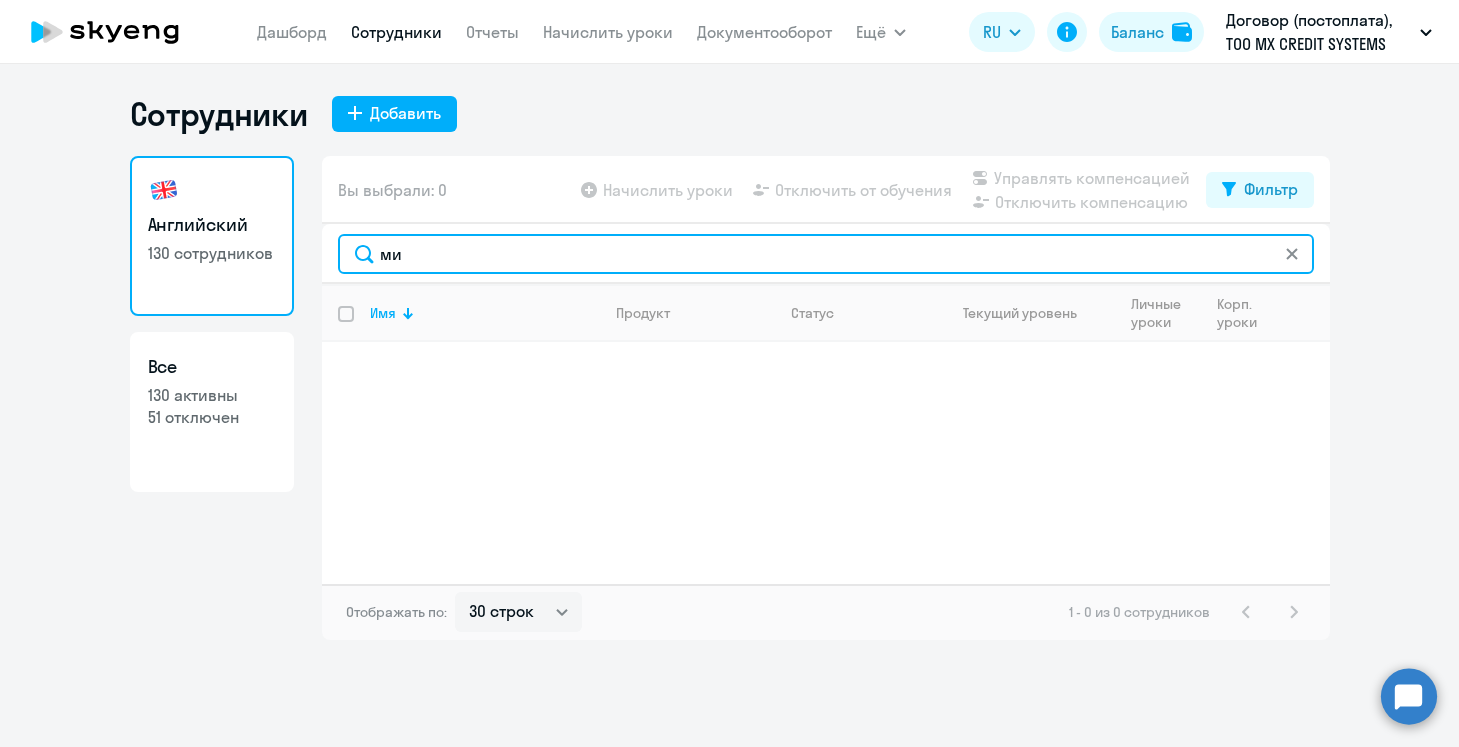 type on "м" 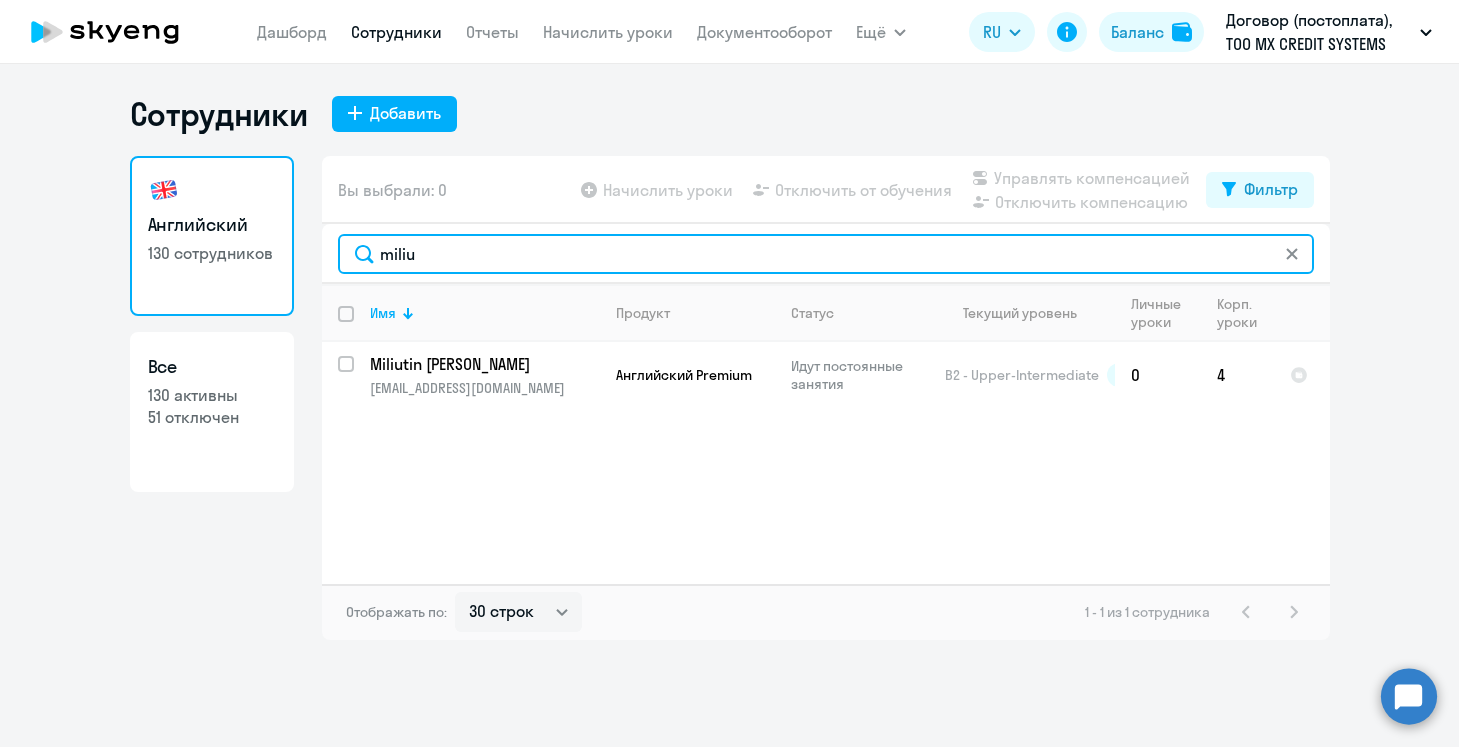 click on "miliu" 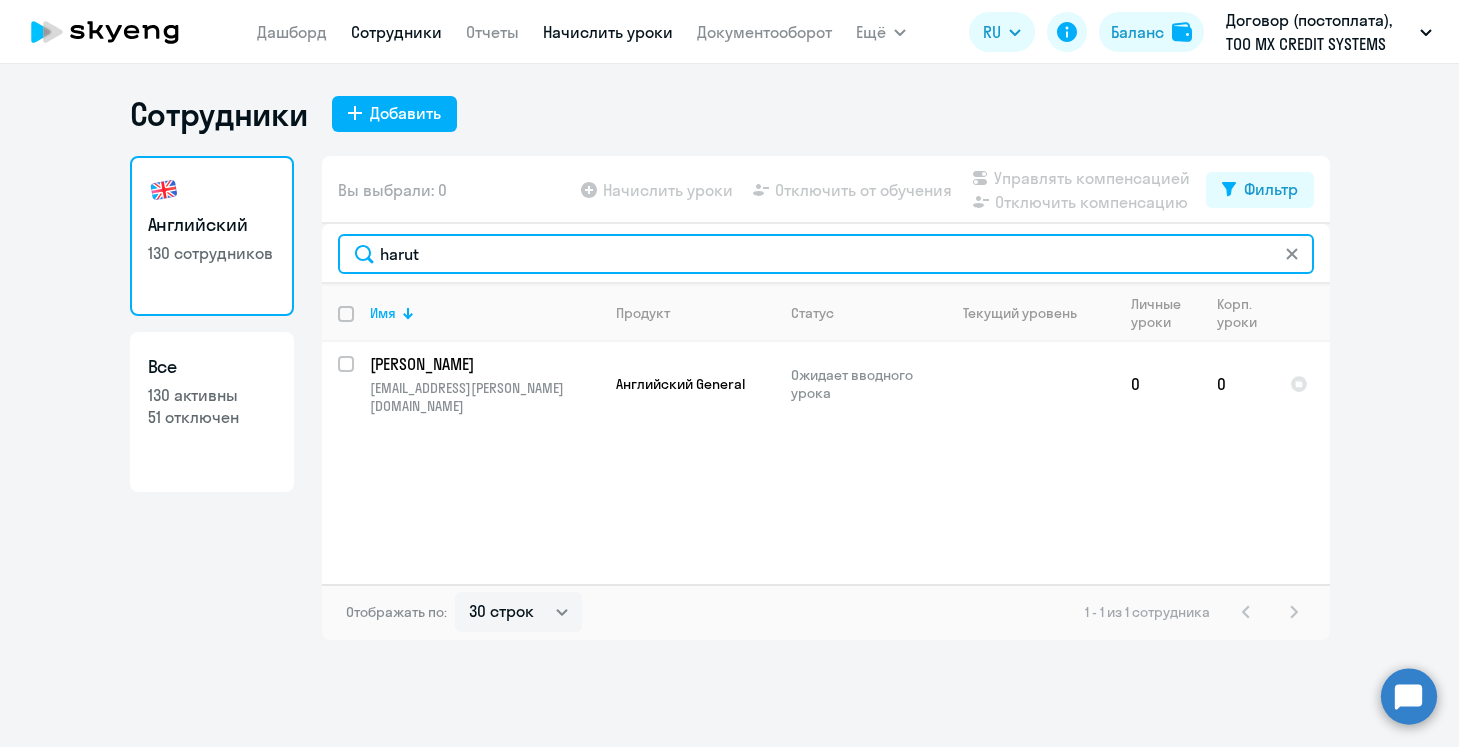 type on "harut" 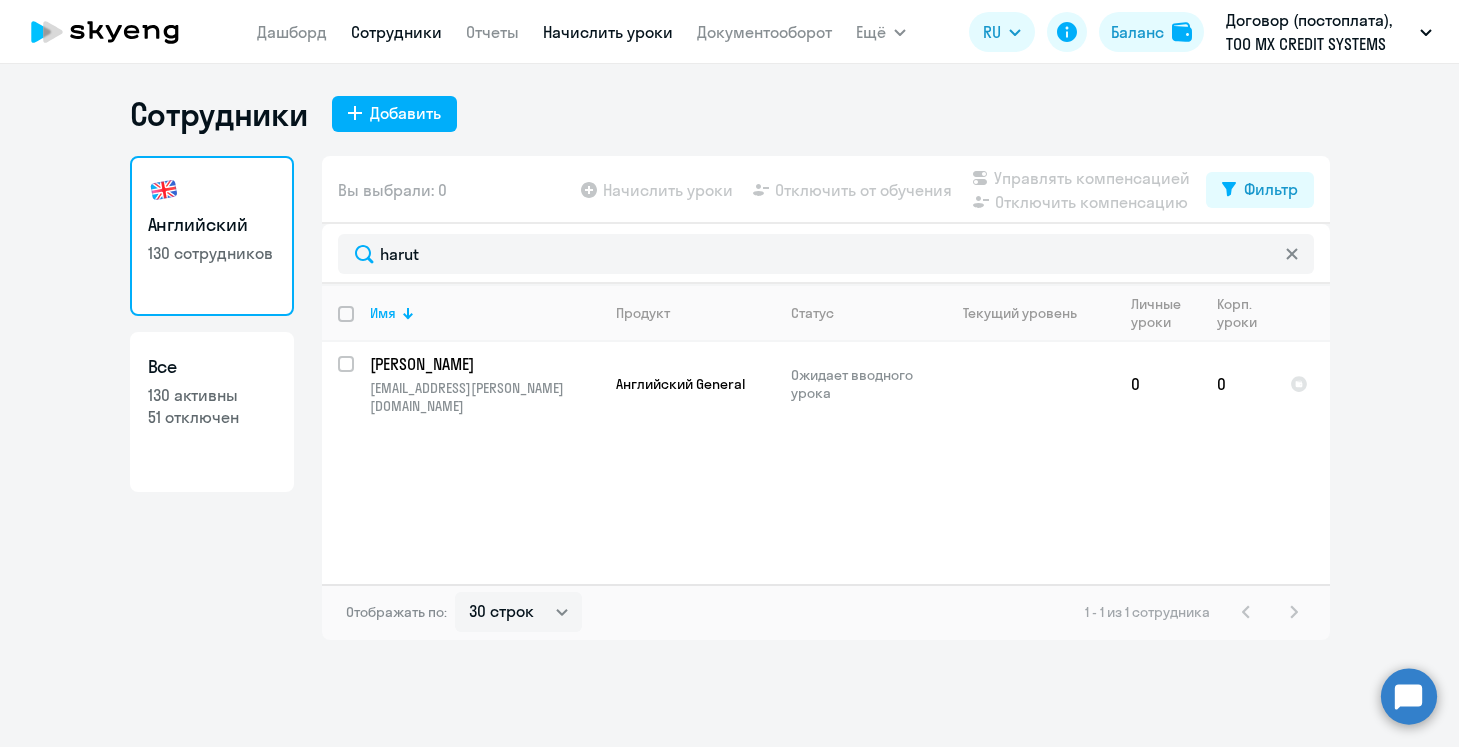 click on "Начислить уроки" at bounding box center (608, 32) 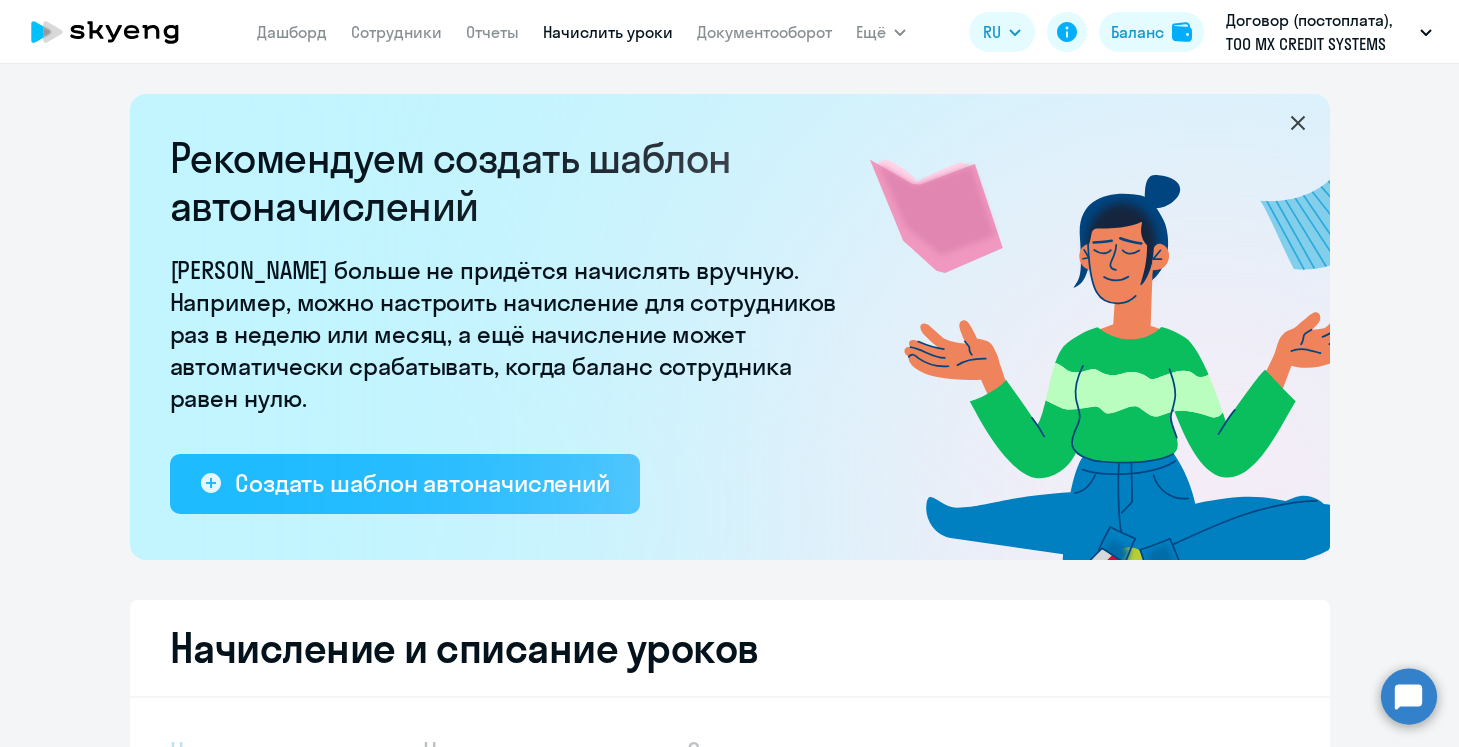 select on "10" 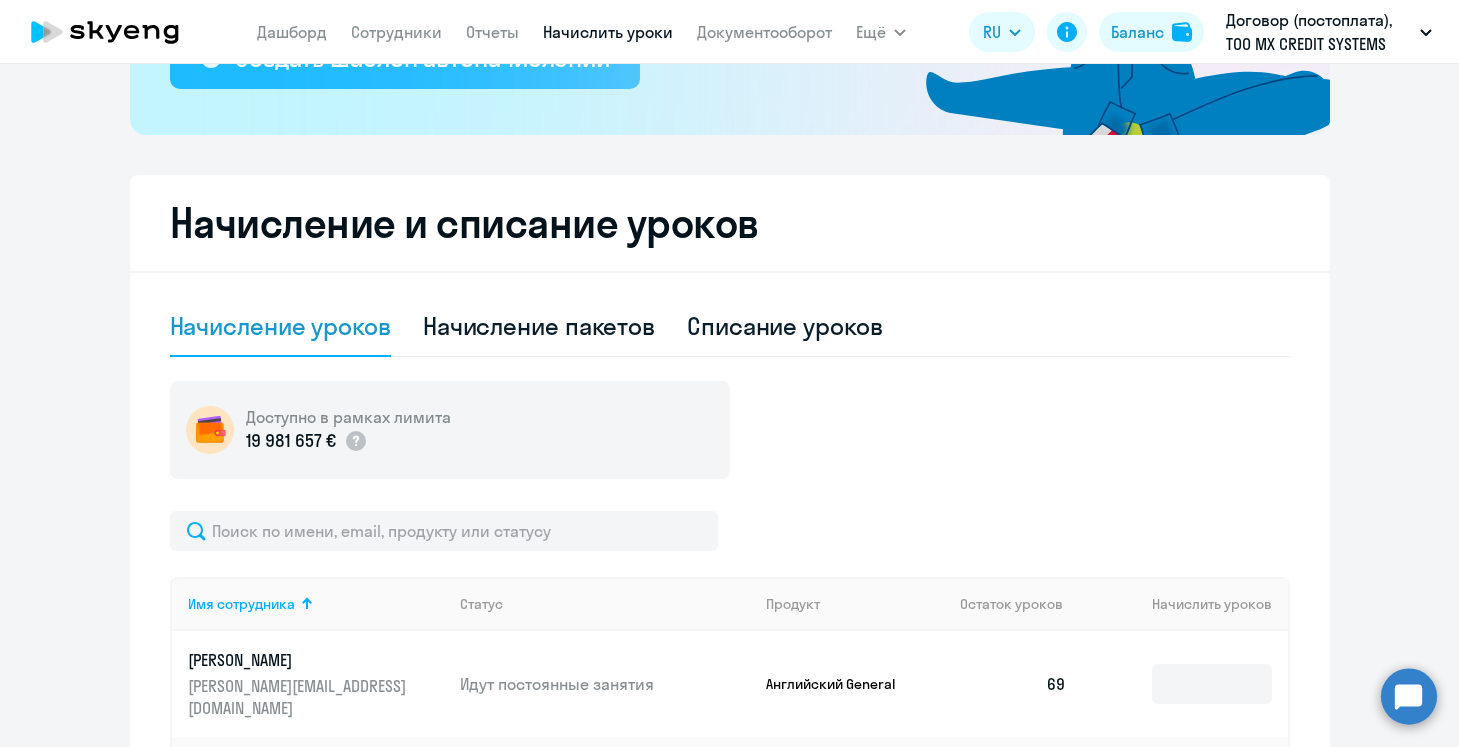 scroll, scrollTop: 609, scrollLeft: 0, axis: vertical 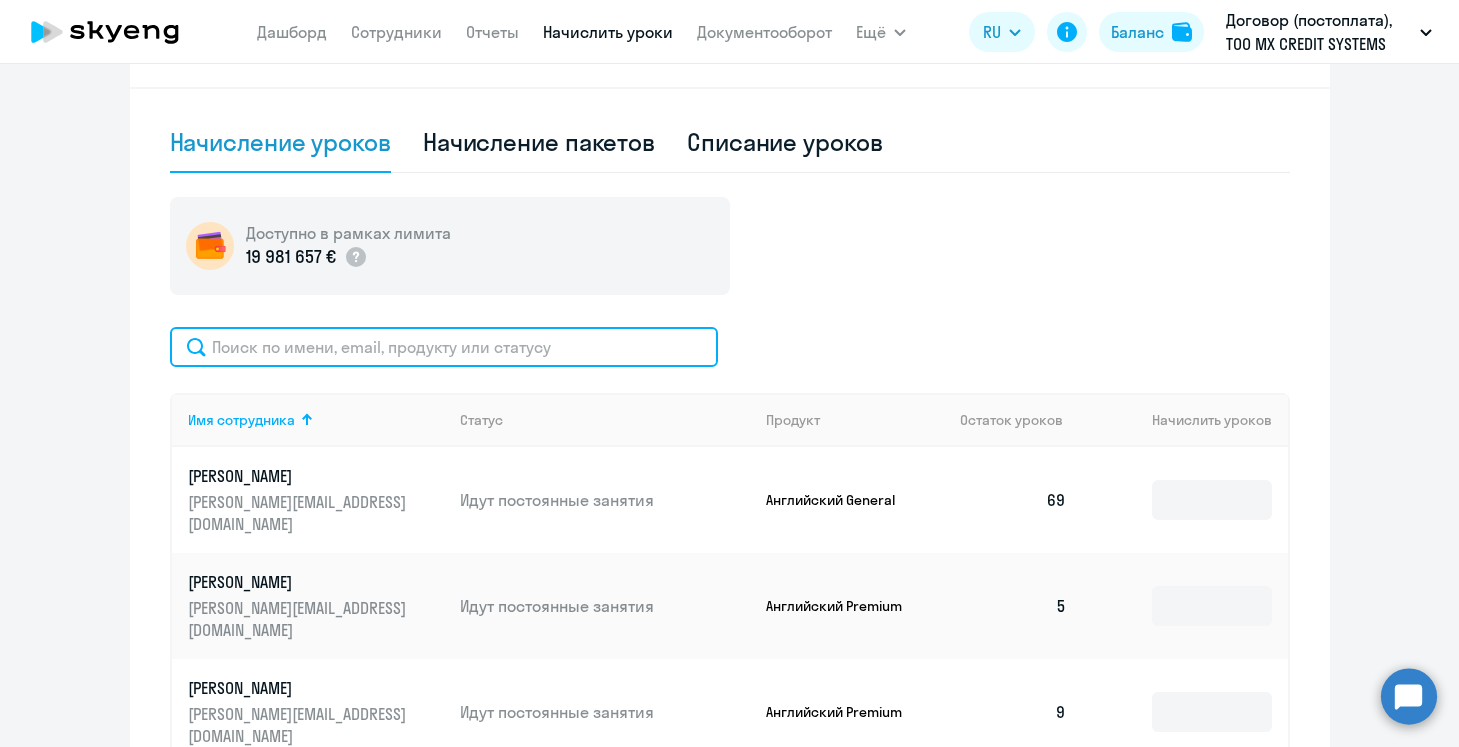 click 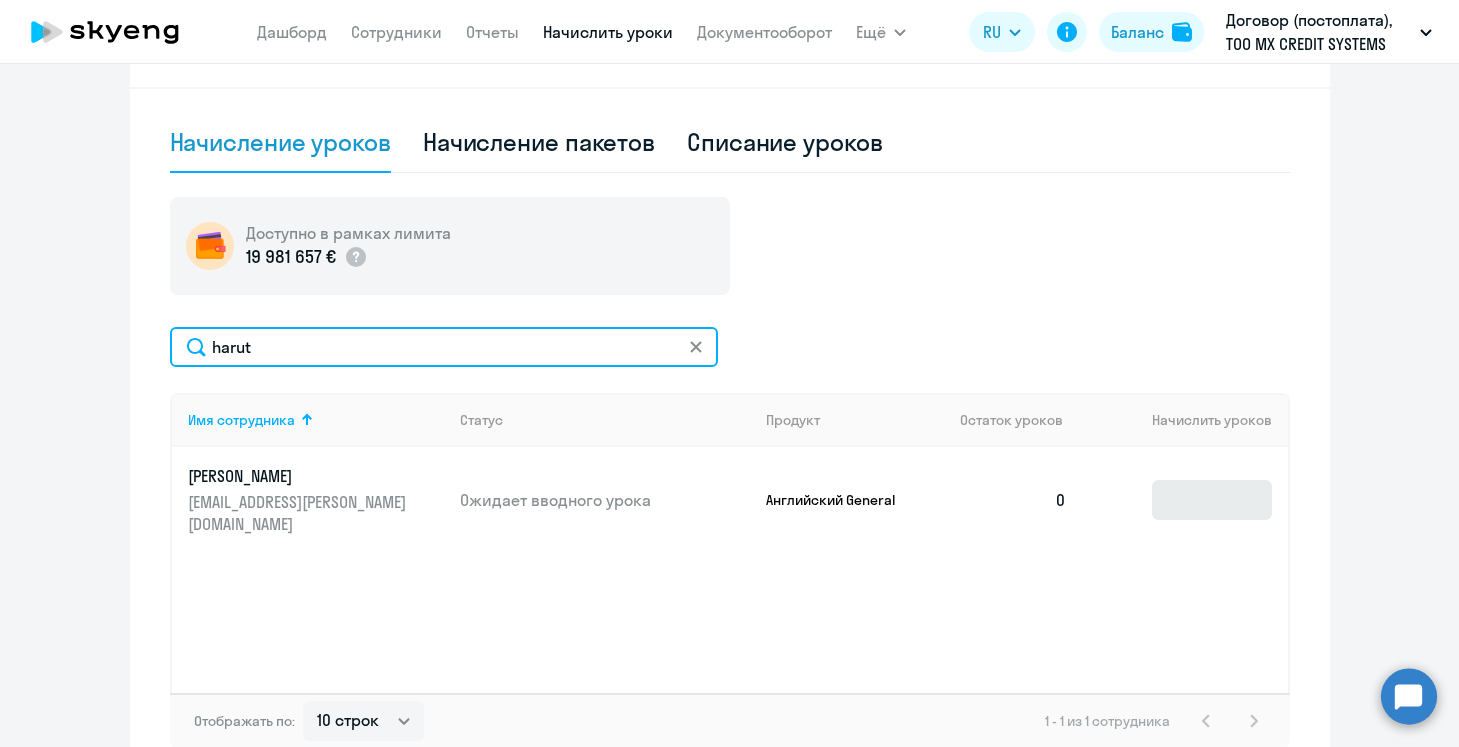 type on "harut" 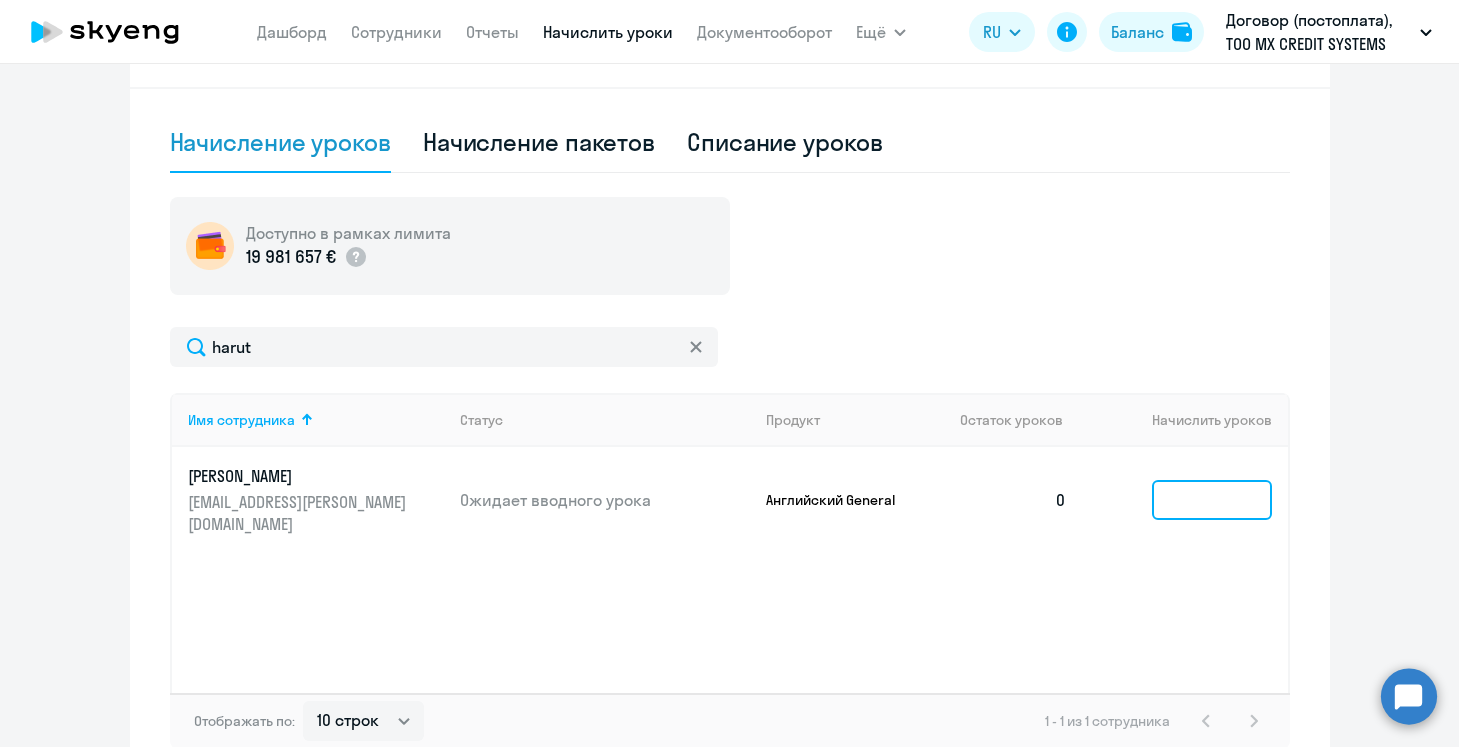 click 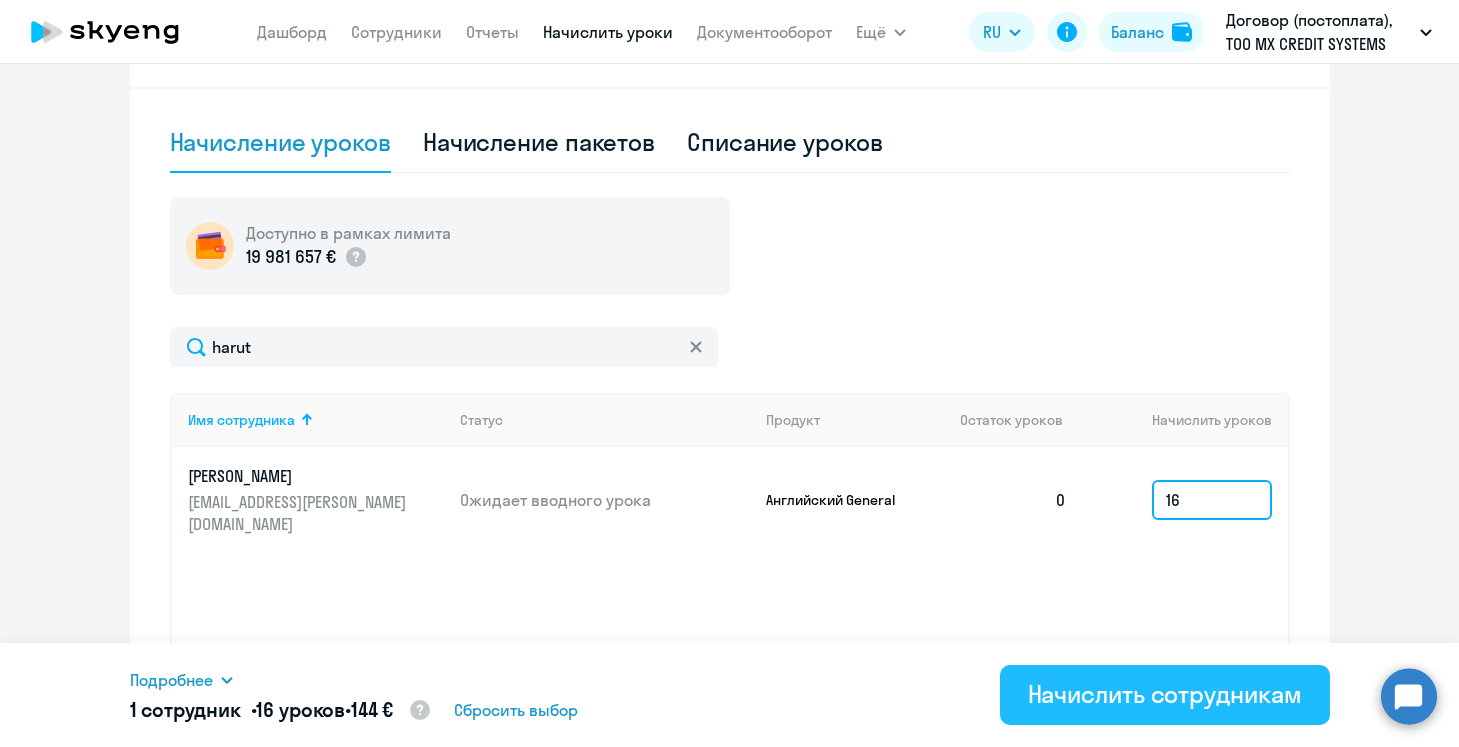 type on "16" 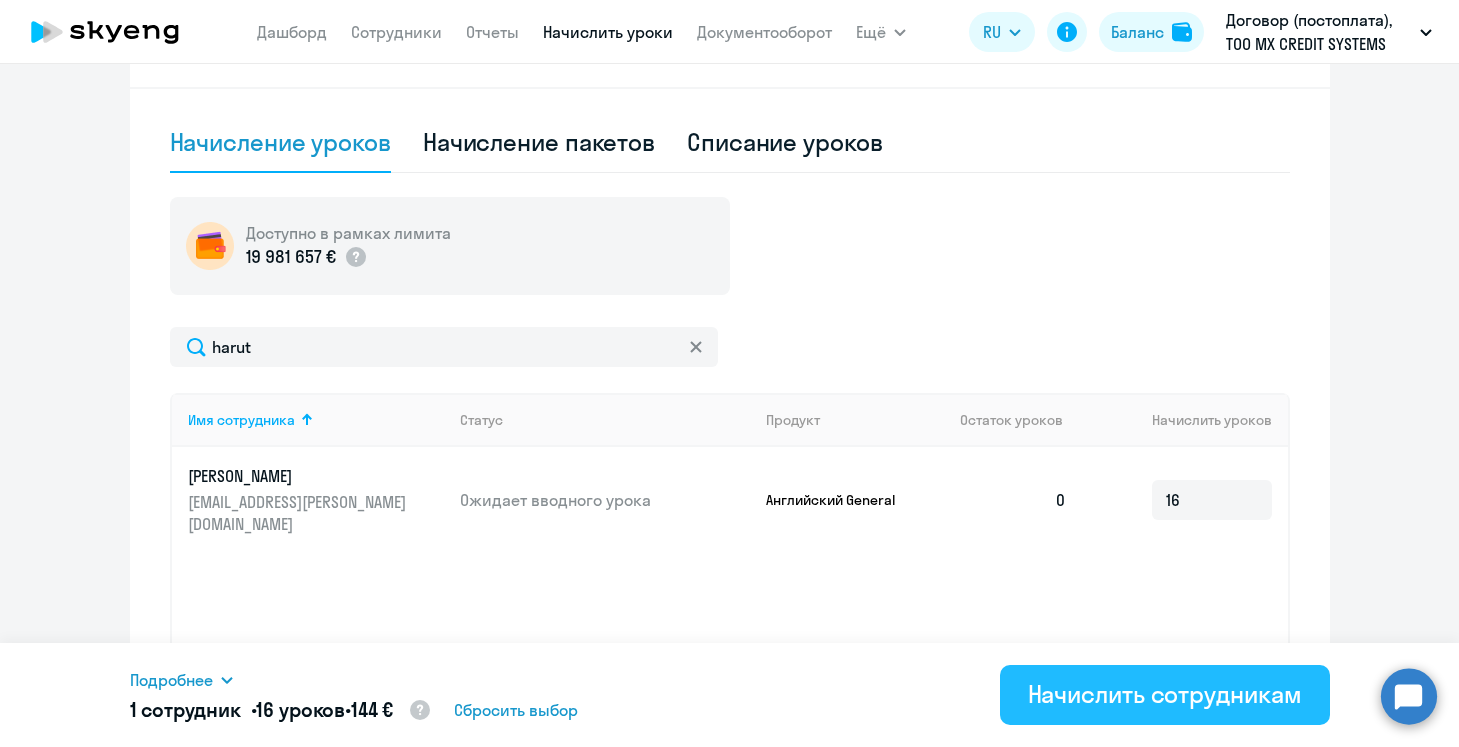 click on "Начислить сотрудникам" at bounding box center [1165, 694] 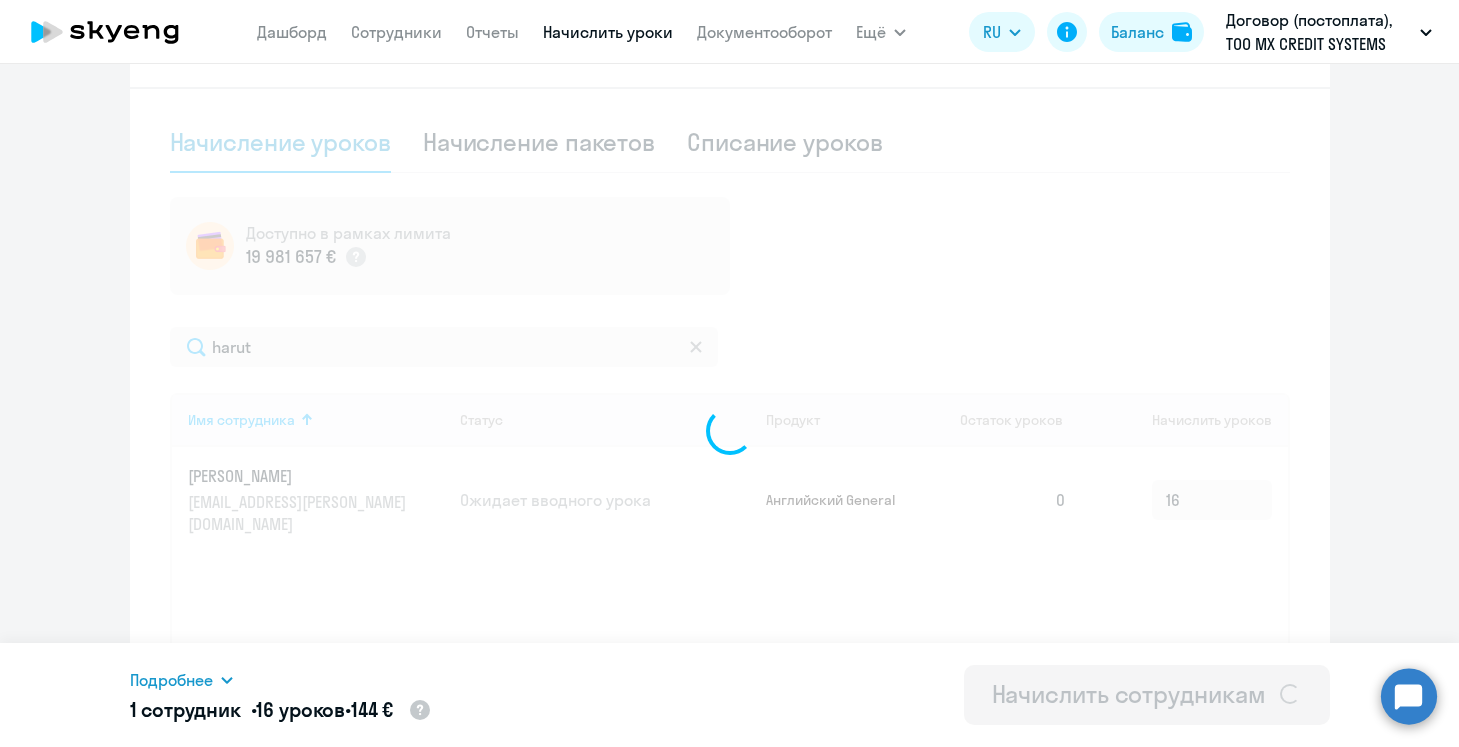 type 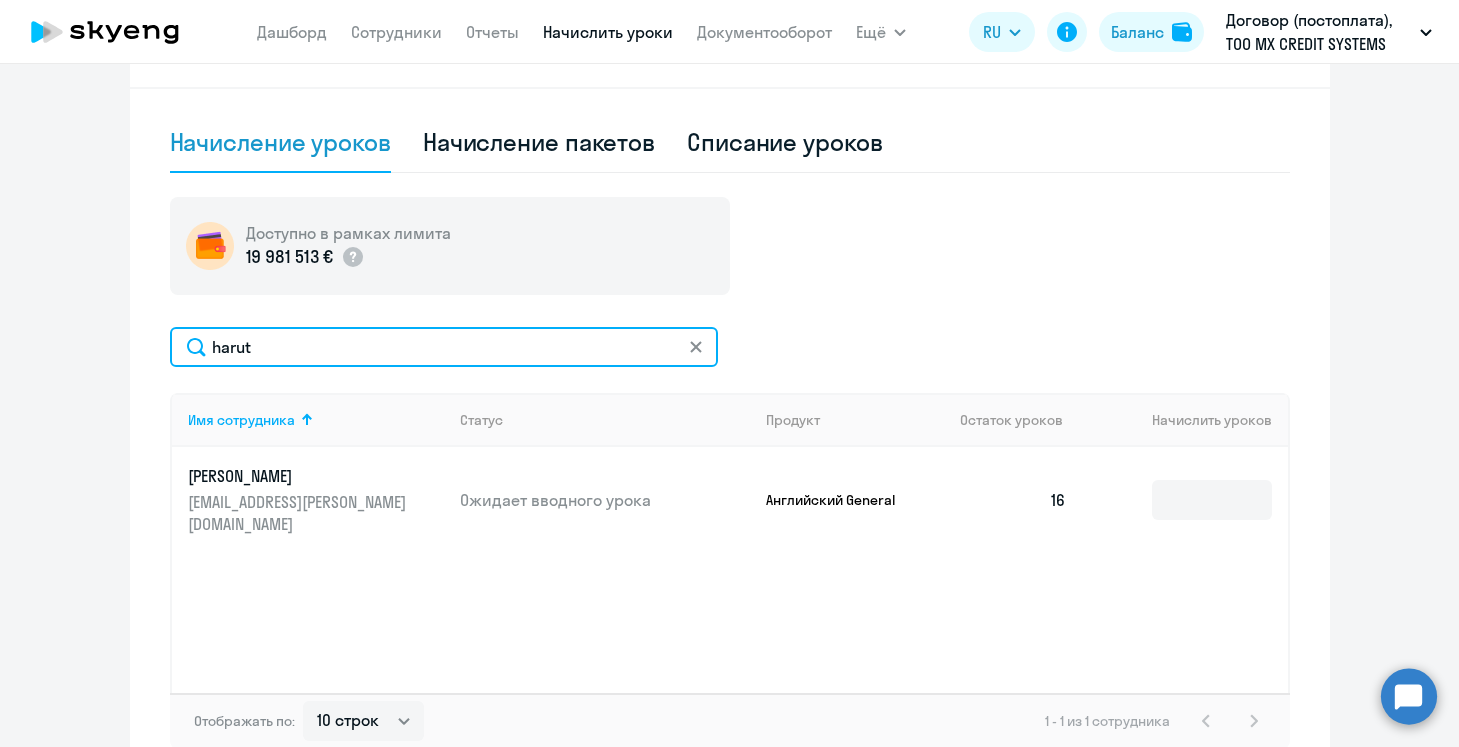 click on "harut" 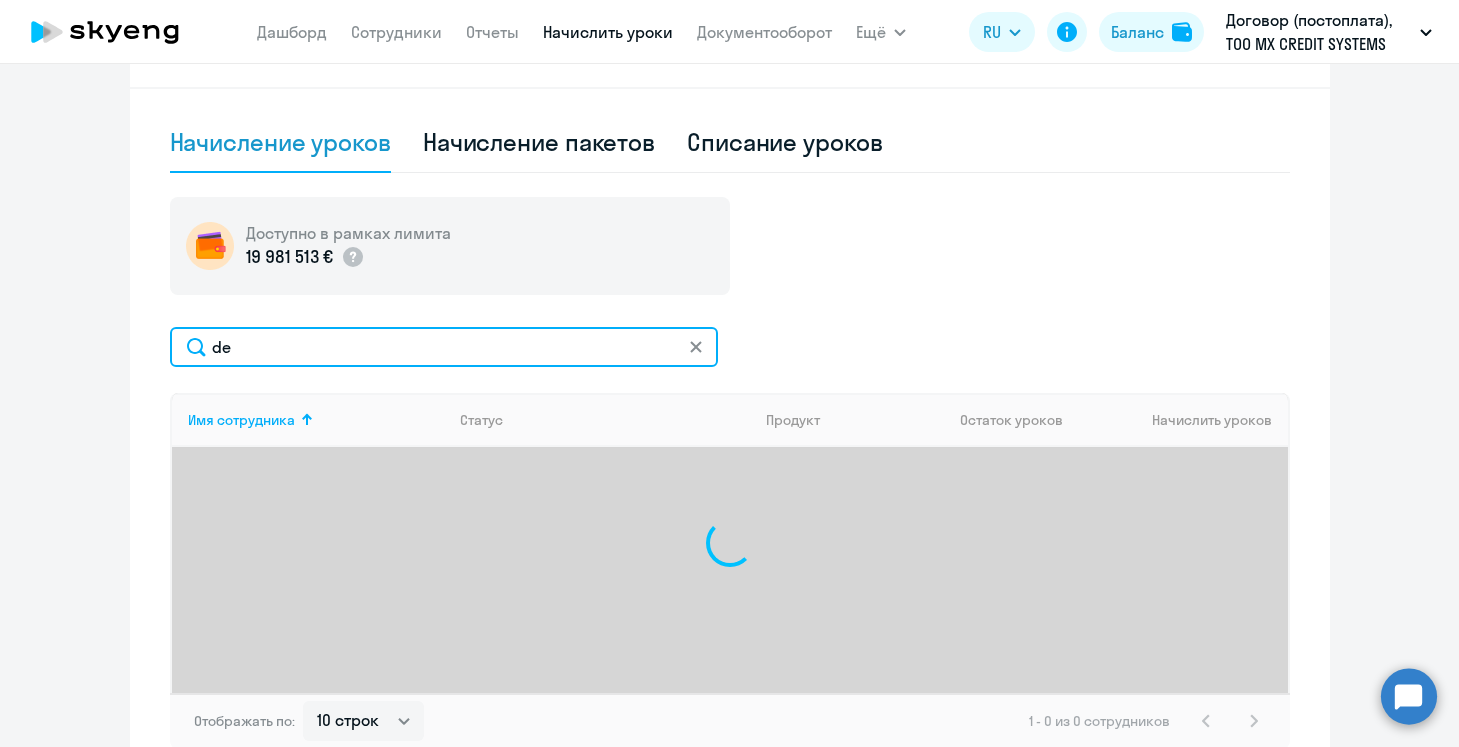type on "d" 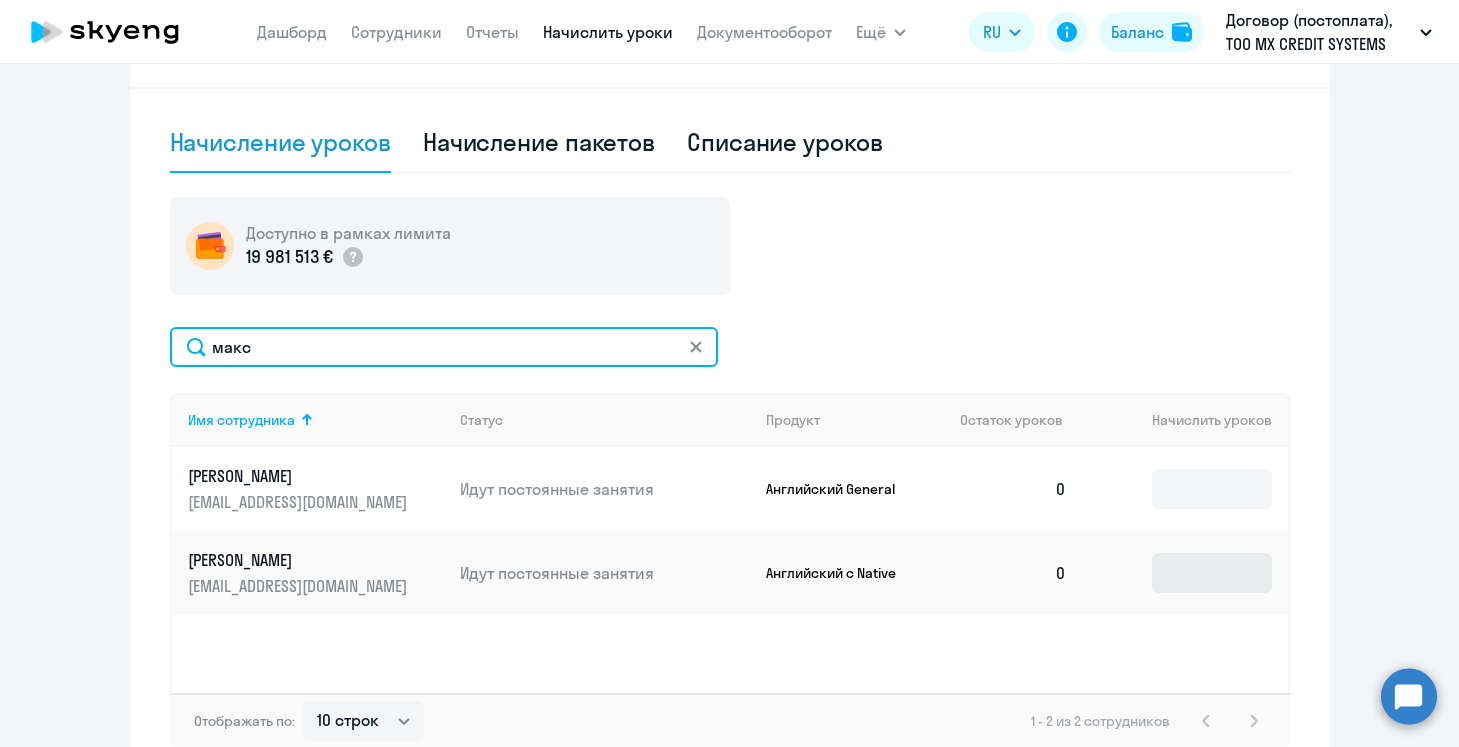 type on "макс" 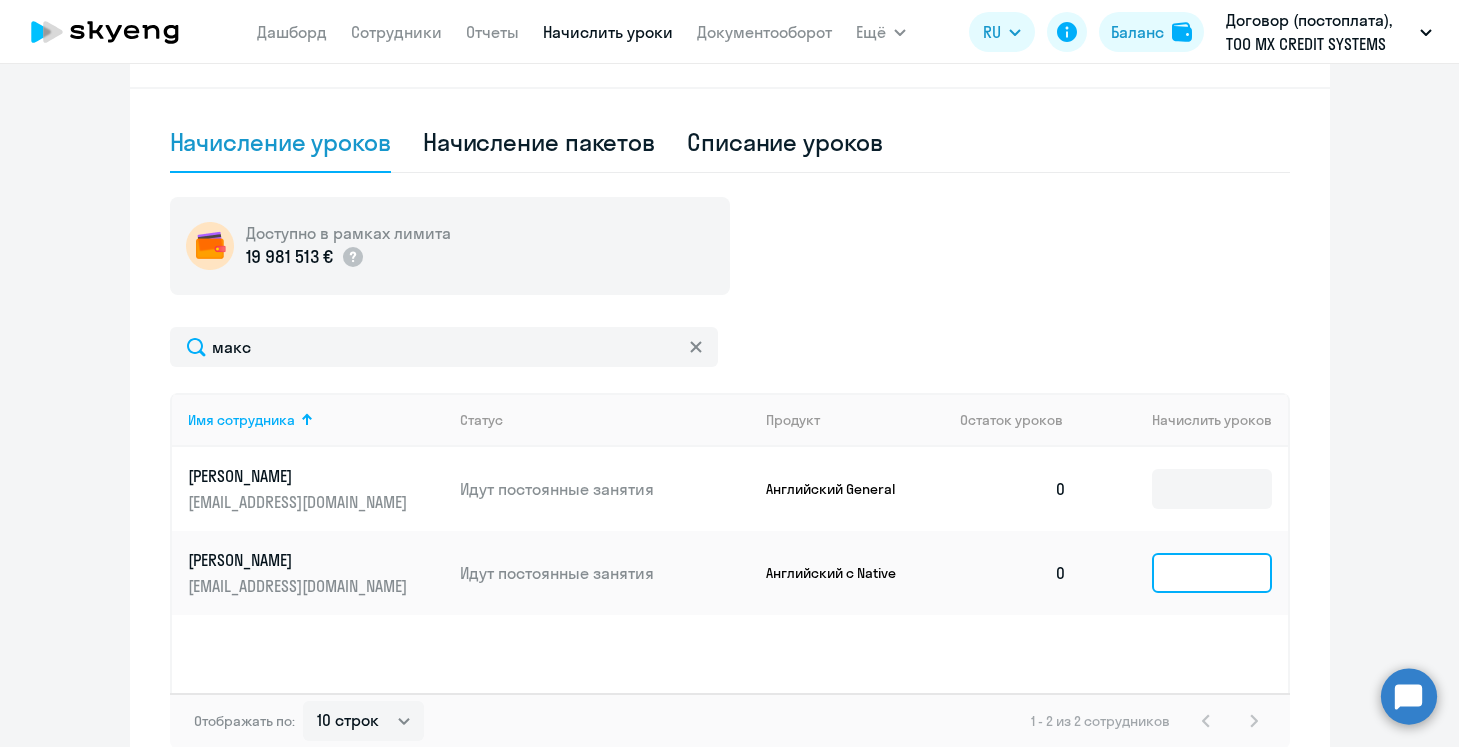 click 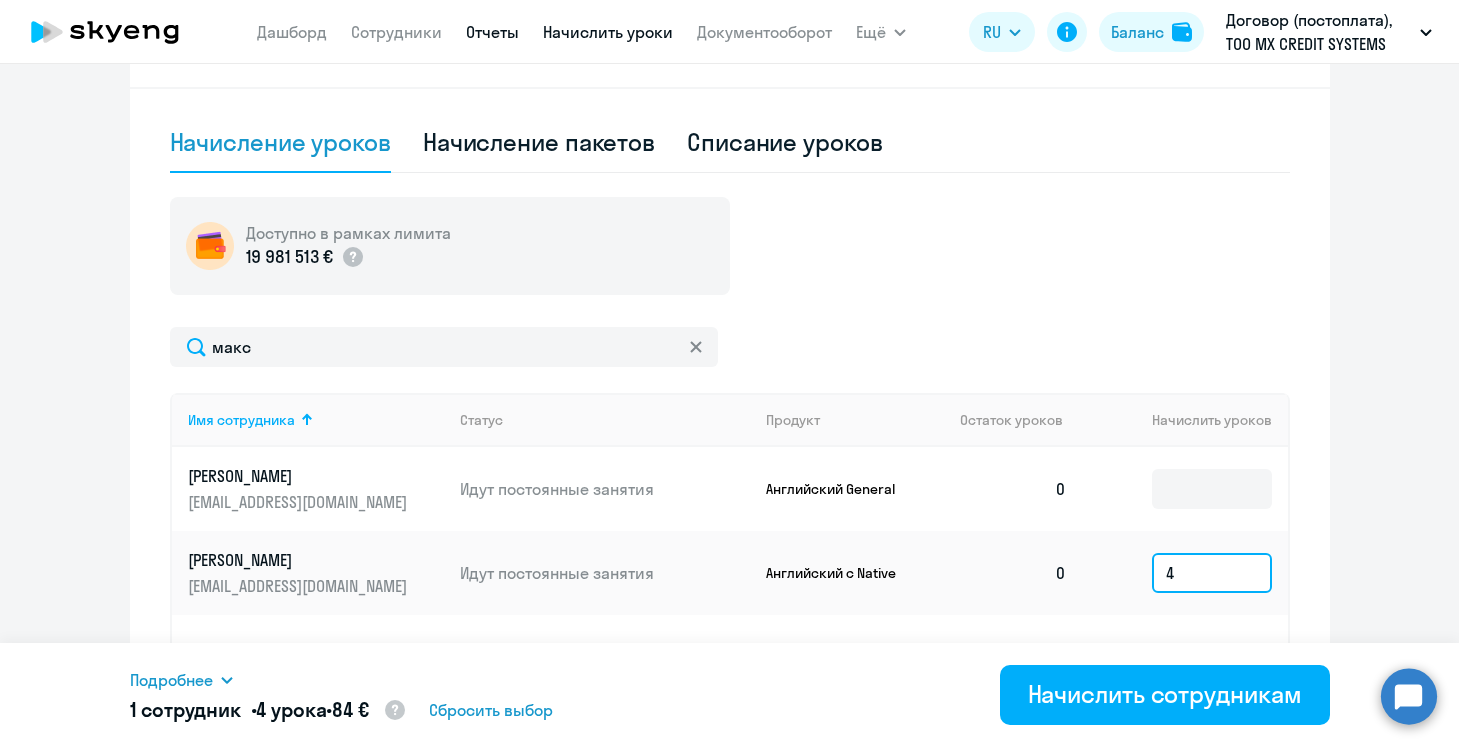 type on "4" 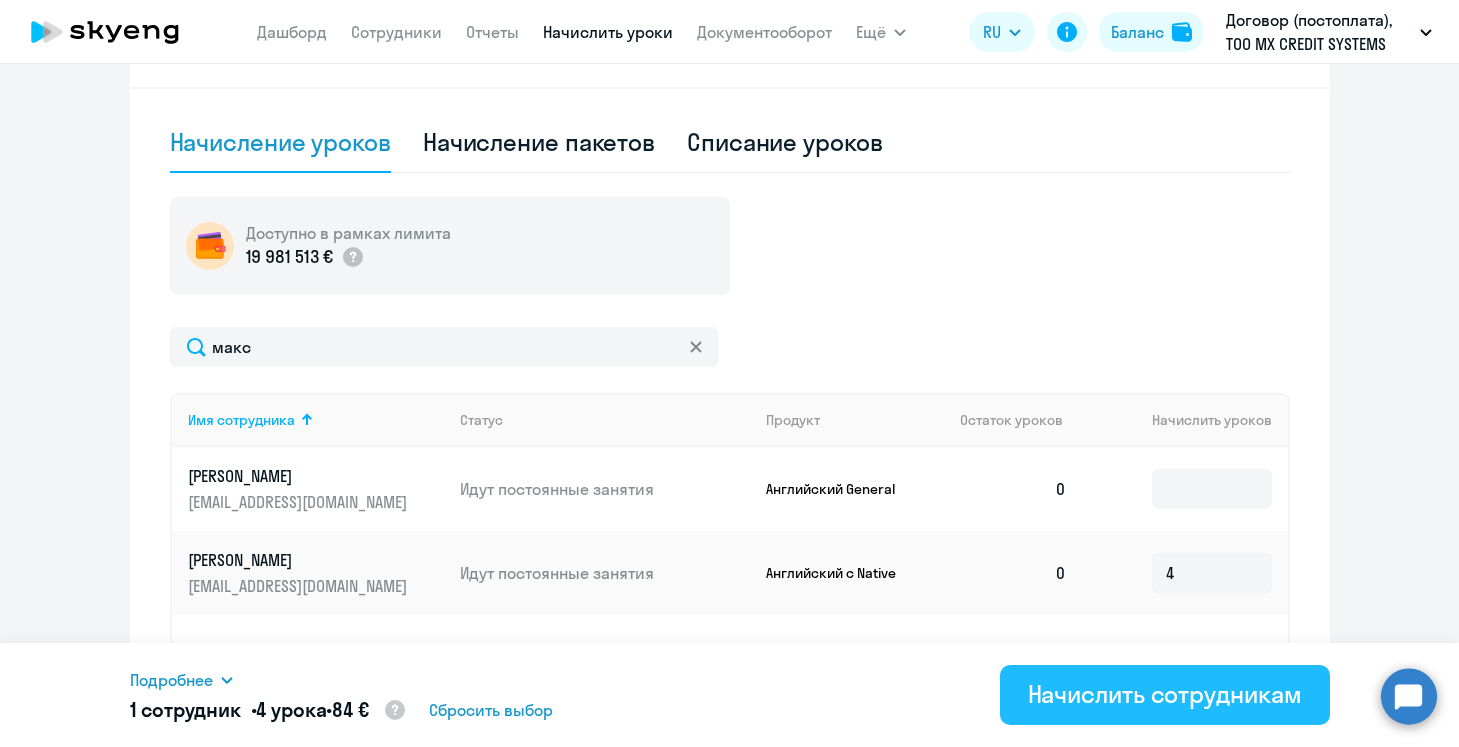 click on "Начислить сотрудникам" at bounding box center [1165, 694] 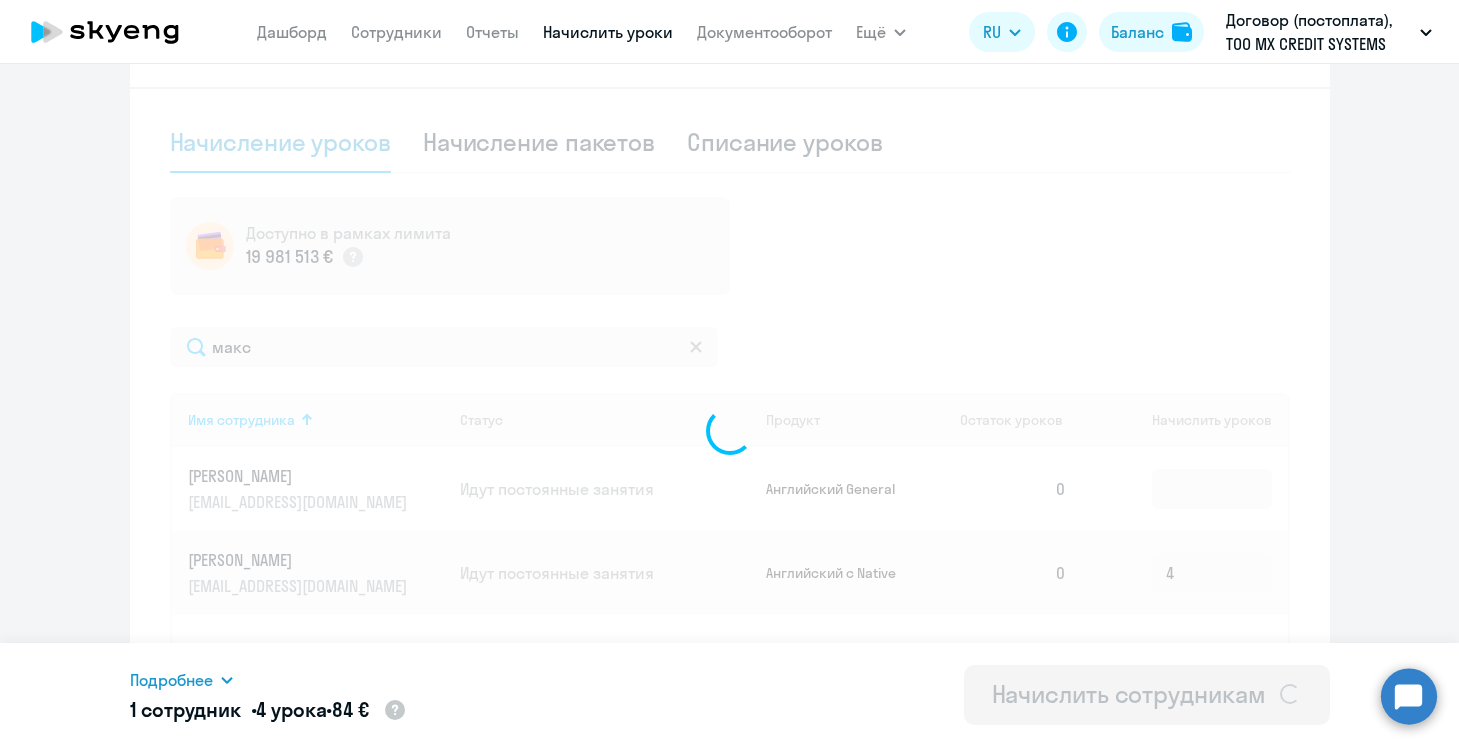 type 